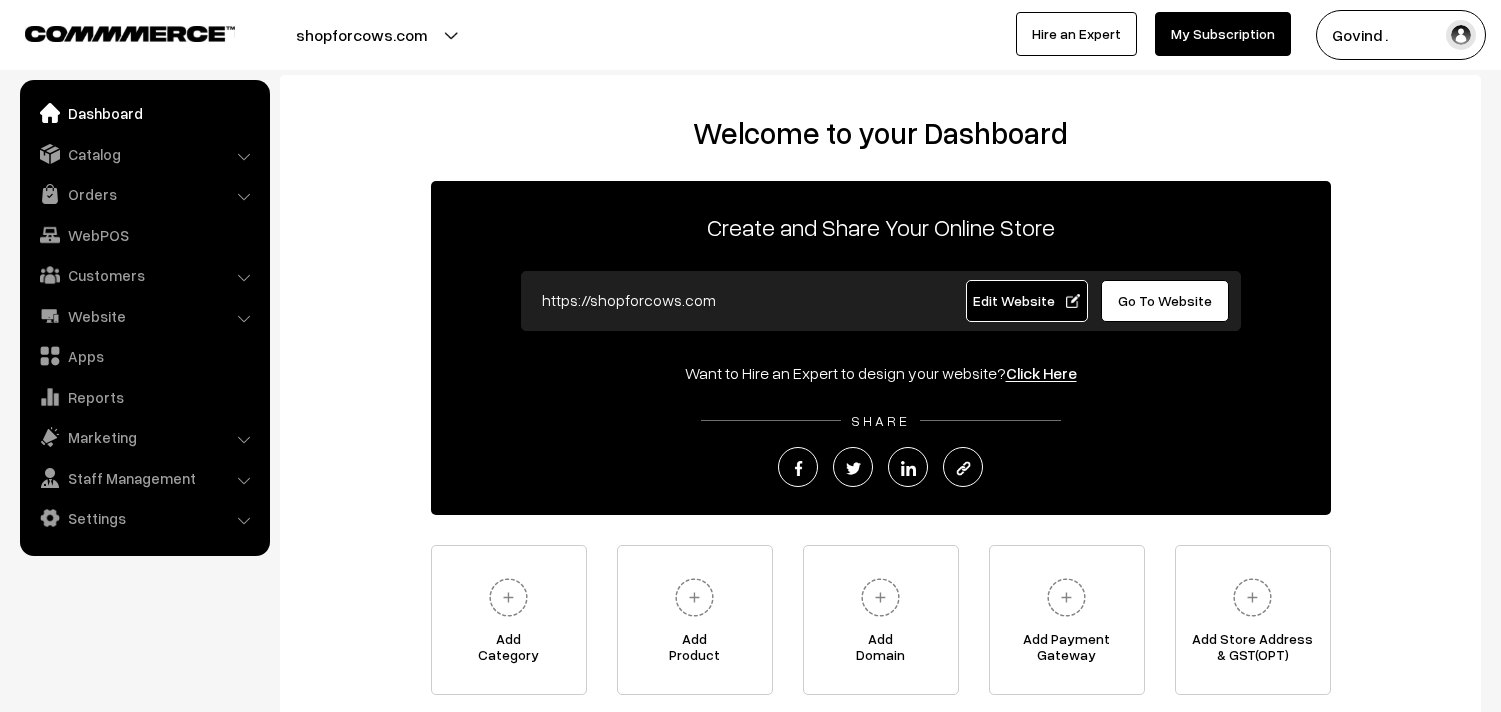 scroll, scrollTop: 0, scrollLeft: 0, axis: both 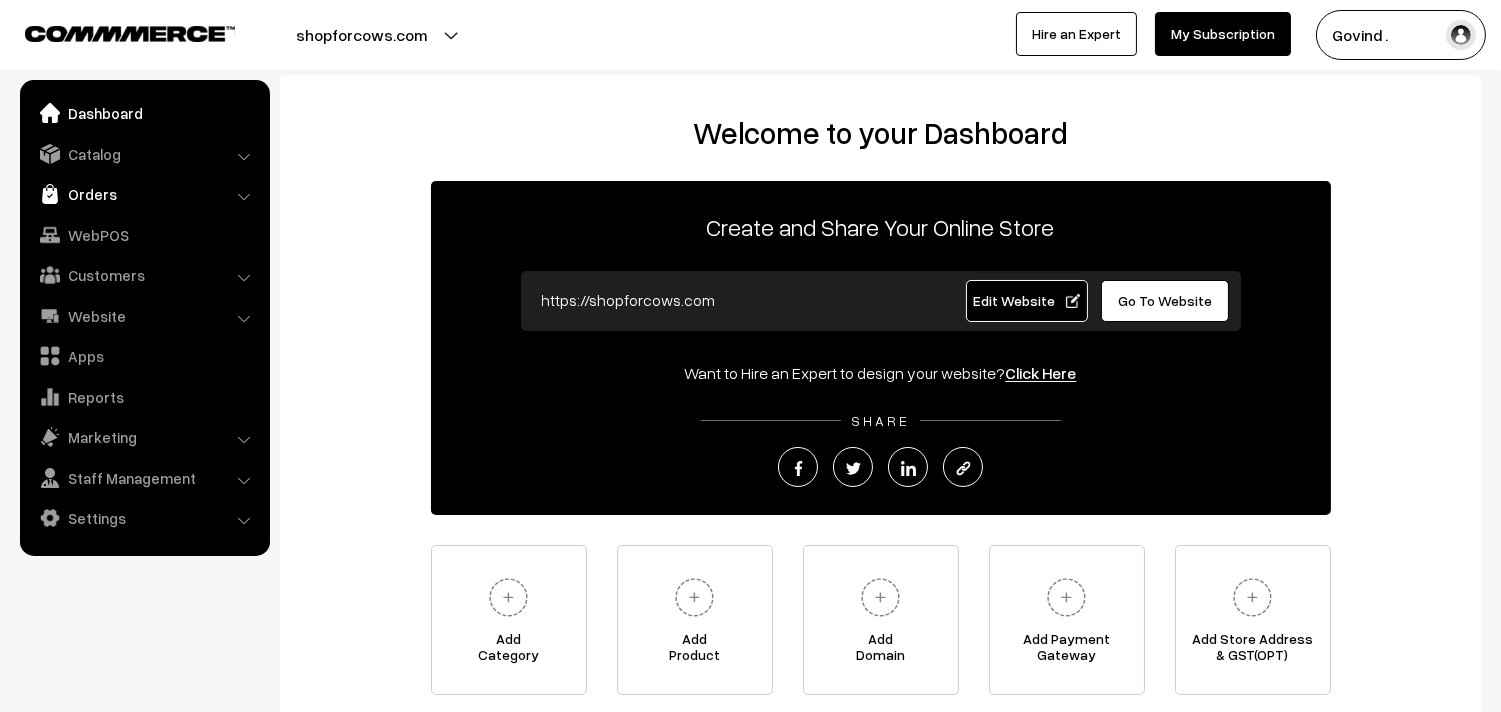 click on "Orders" at bounding box center (144, 194) 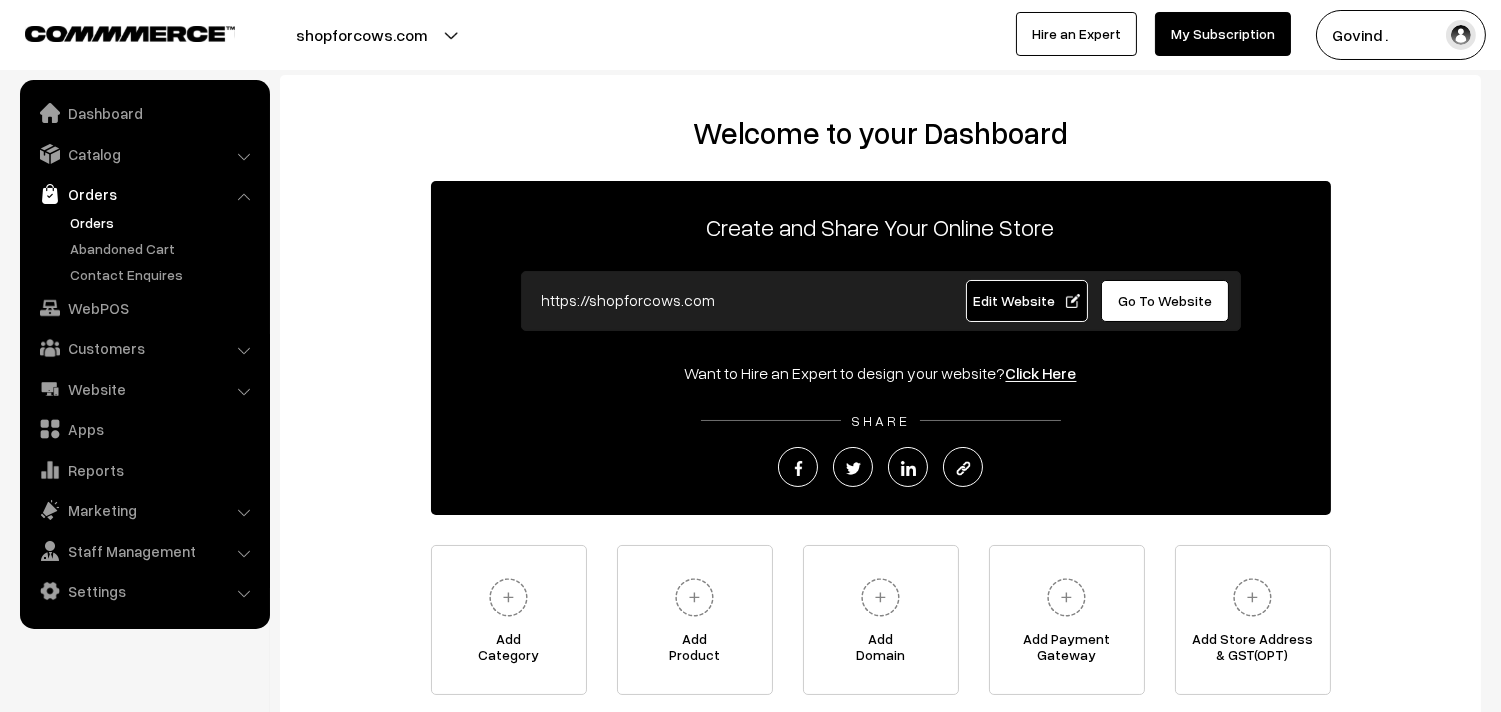 click on "Orders" at bounding box center [164, 222] 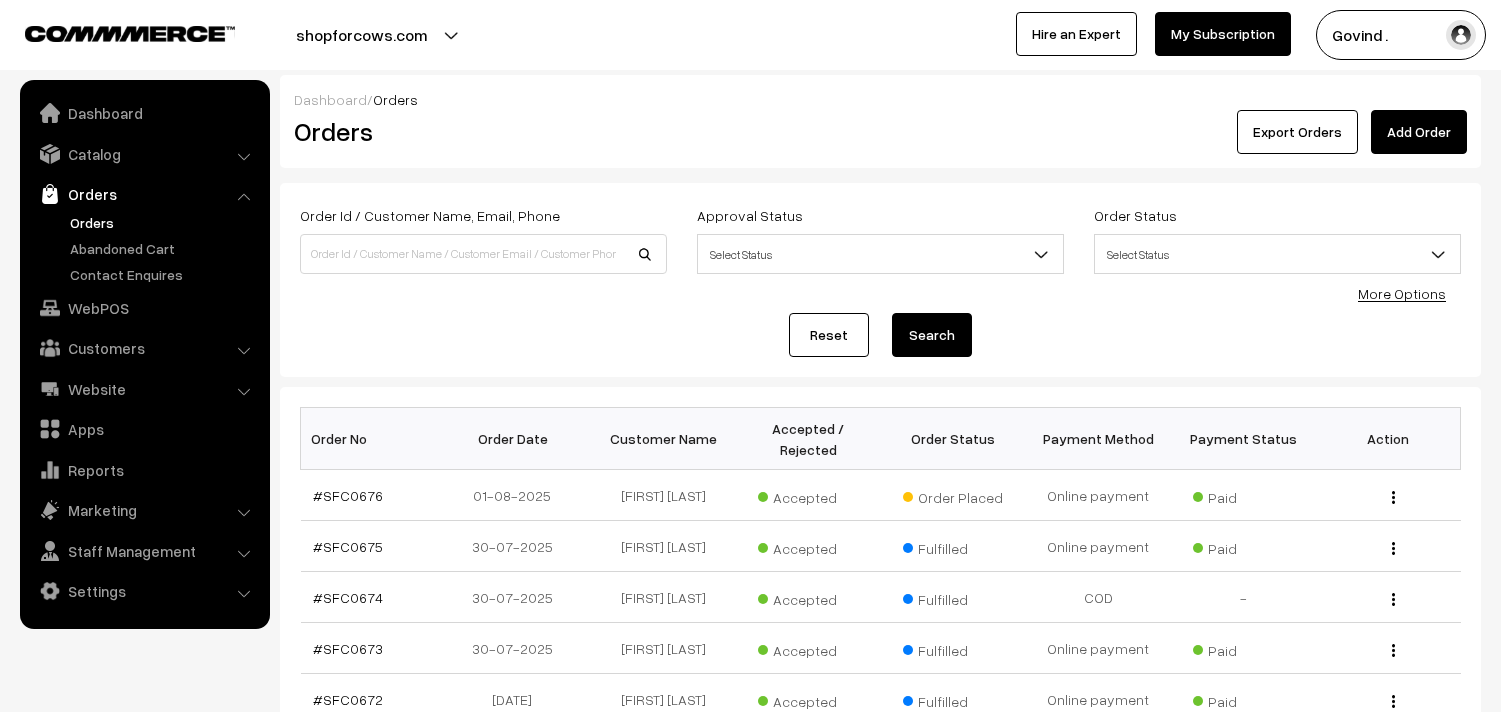 scroll, scrollTop: 0, scrollLeft: 0, axis: both 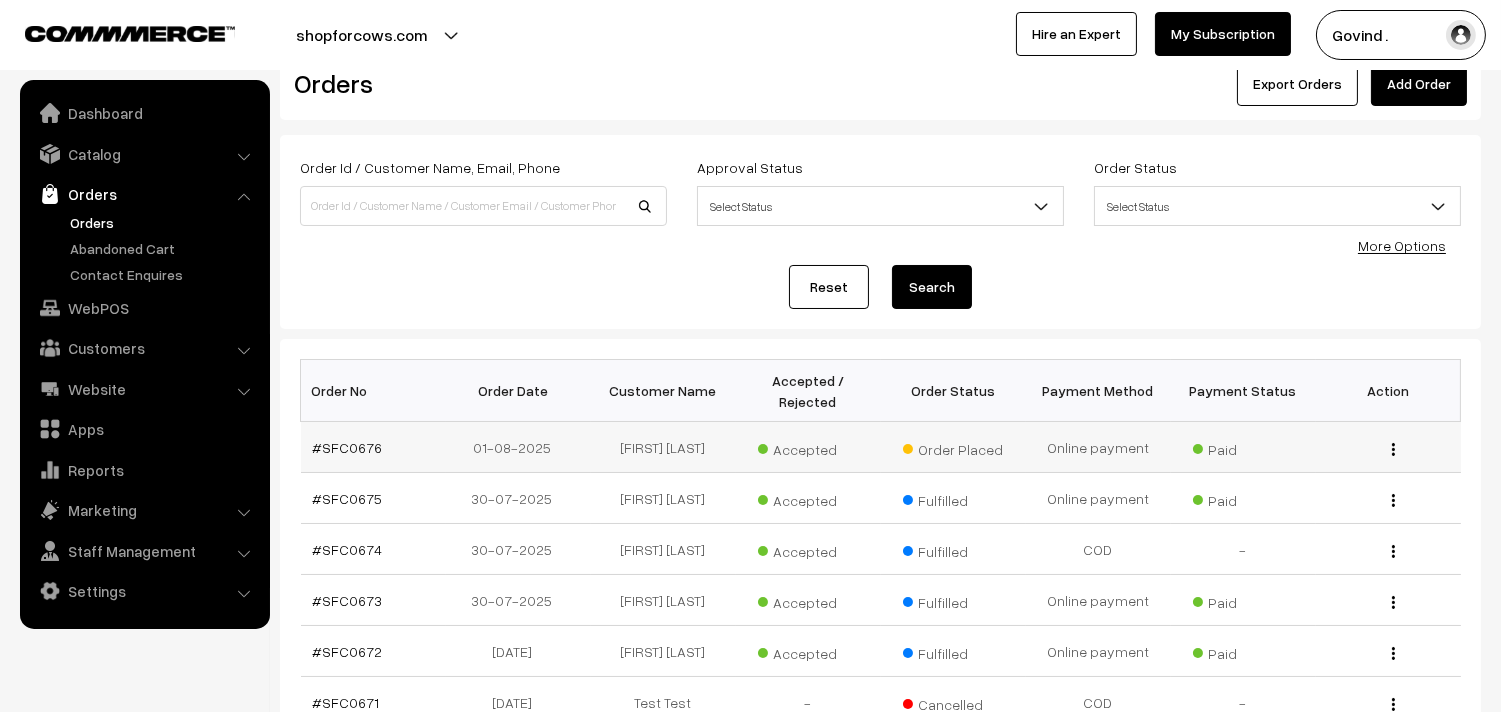 click at bounding box center (1393, 449) 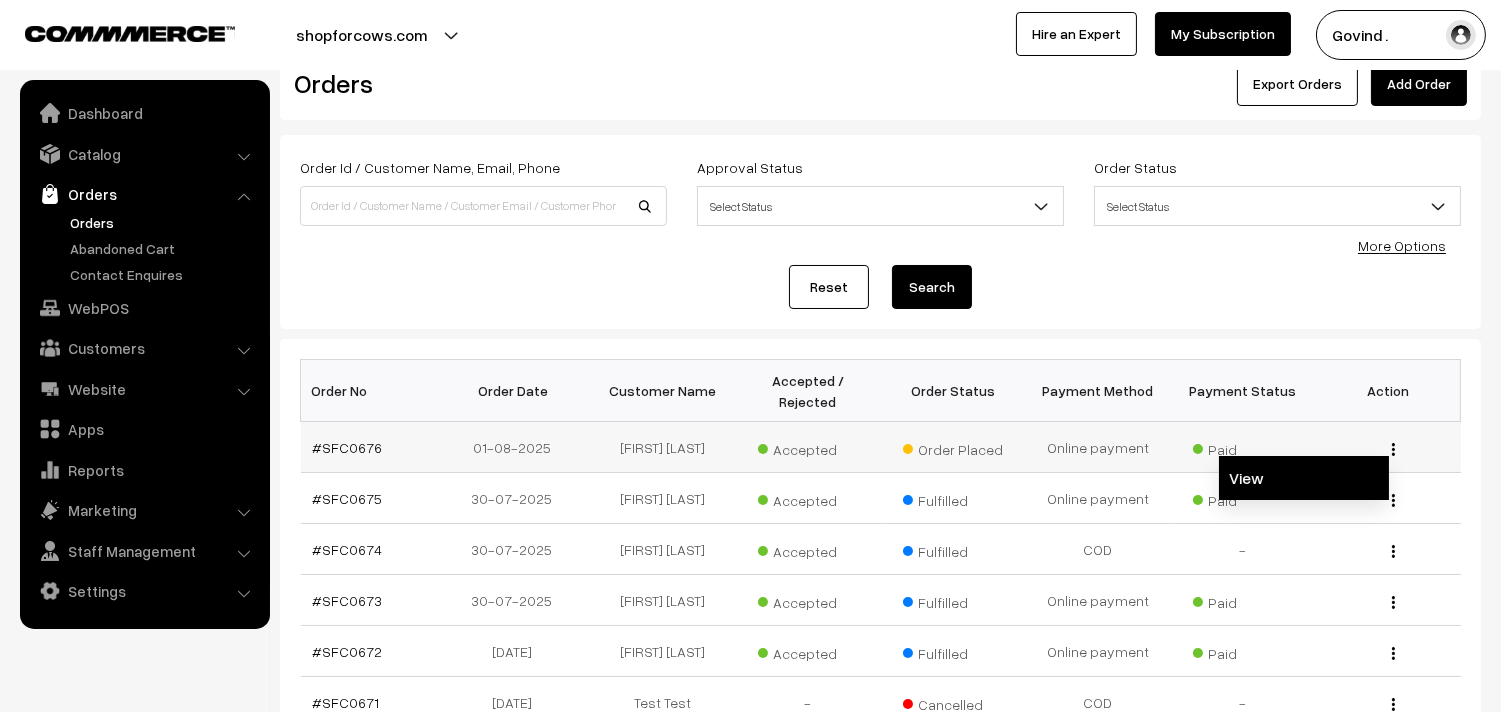 click on "View" at bounding box center (1304, 478) 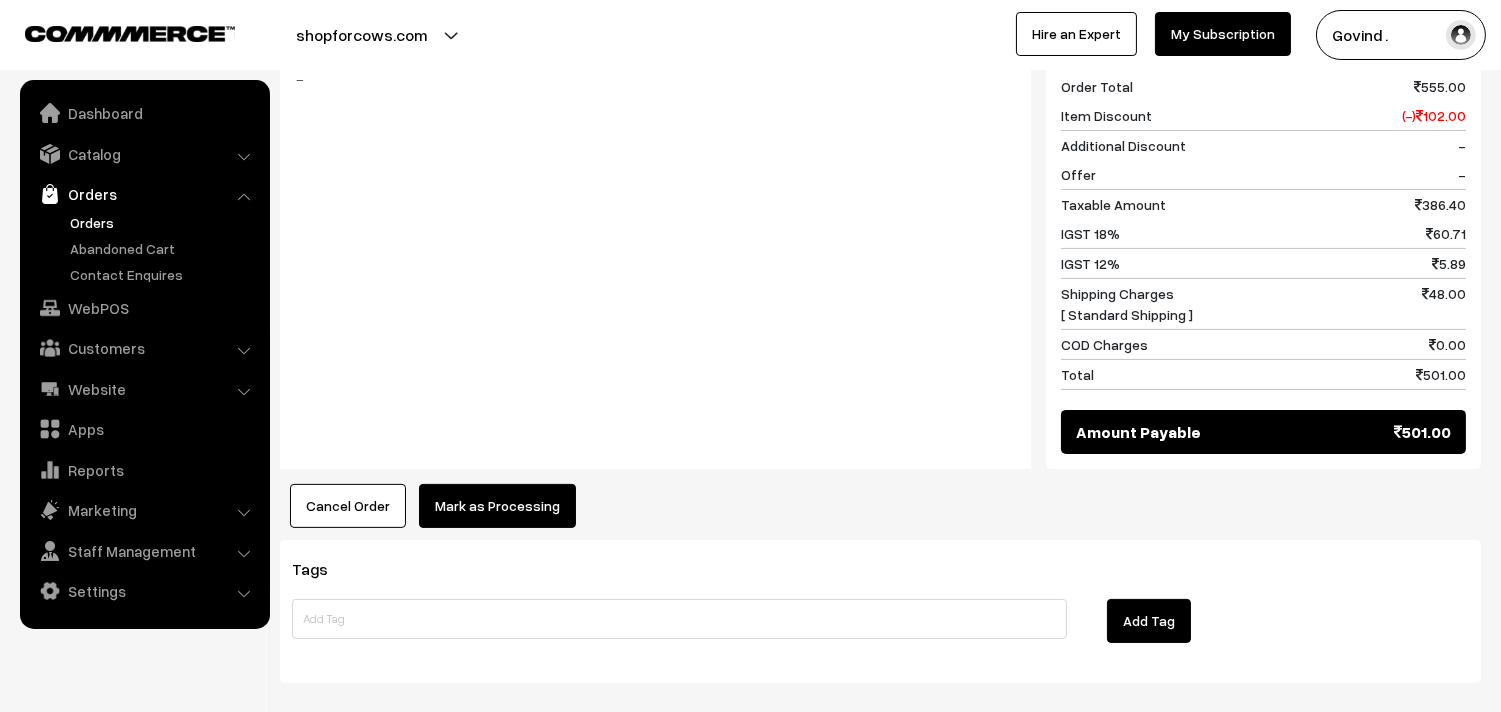 click on "Mark as Processing" at bounding box center [497, 506] 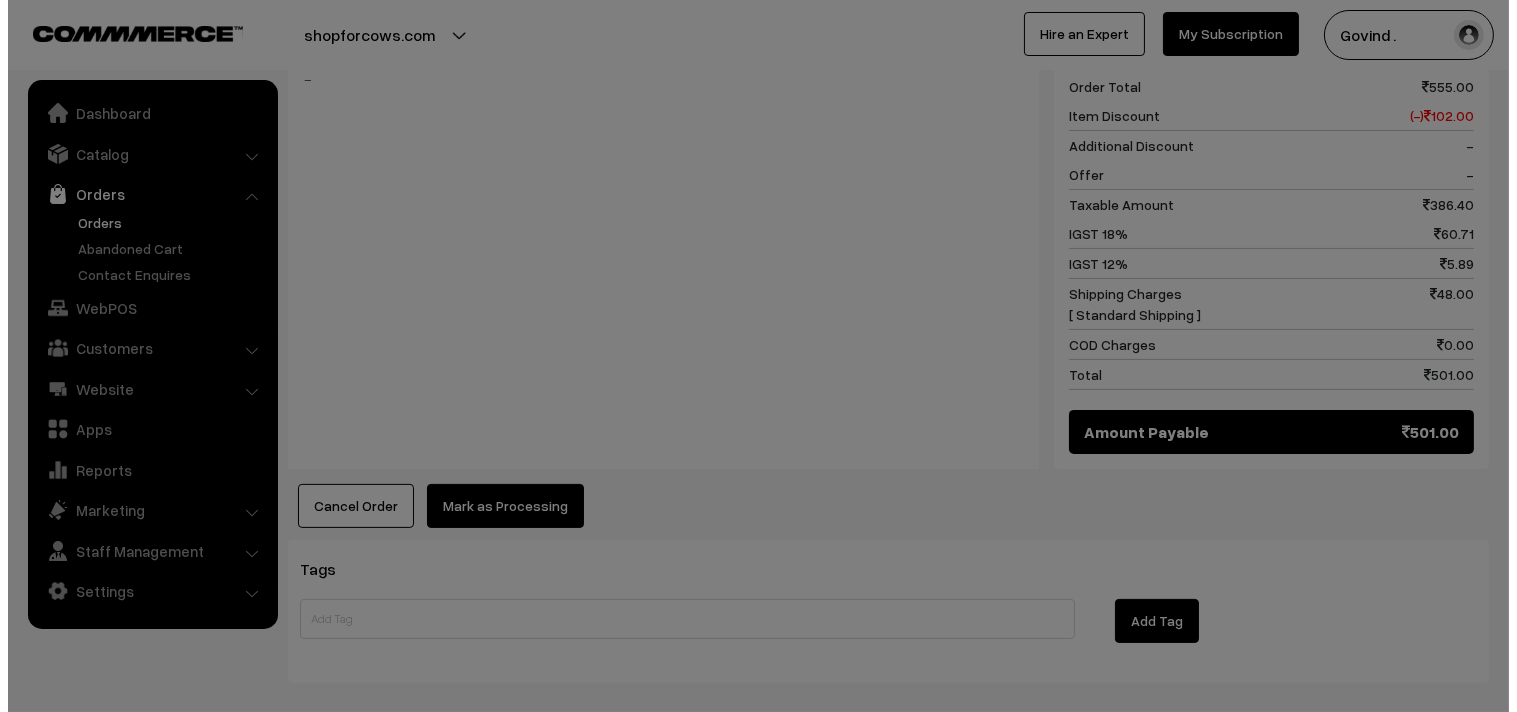scroll, scrollTop: 1026, scrollLeft: 0, axis: vertical 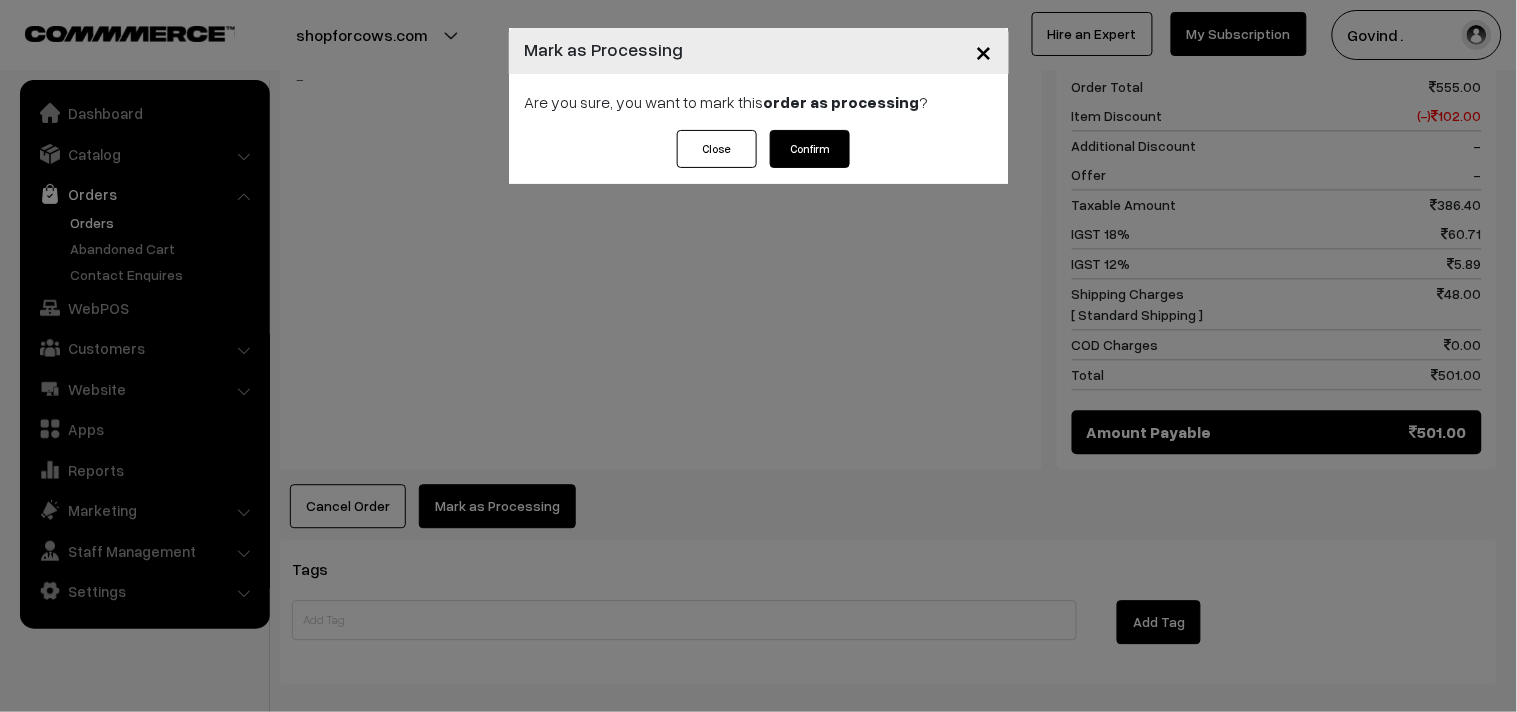 click on "Confirm" at bounding box center [810, 149] 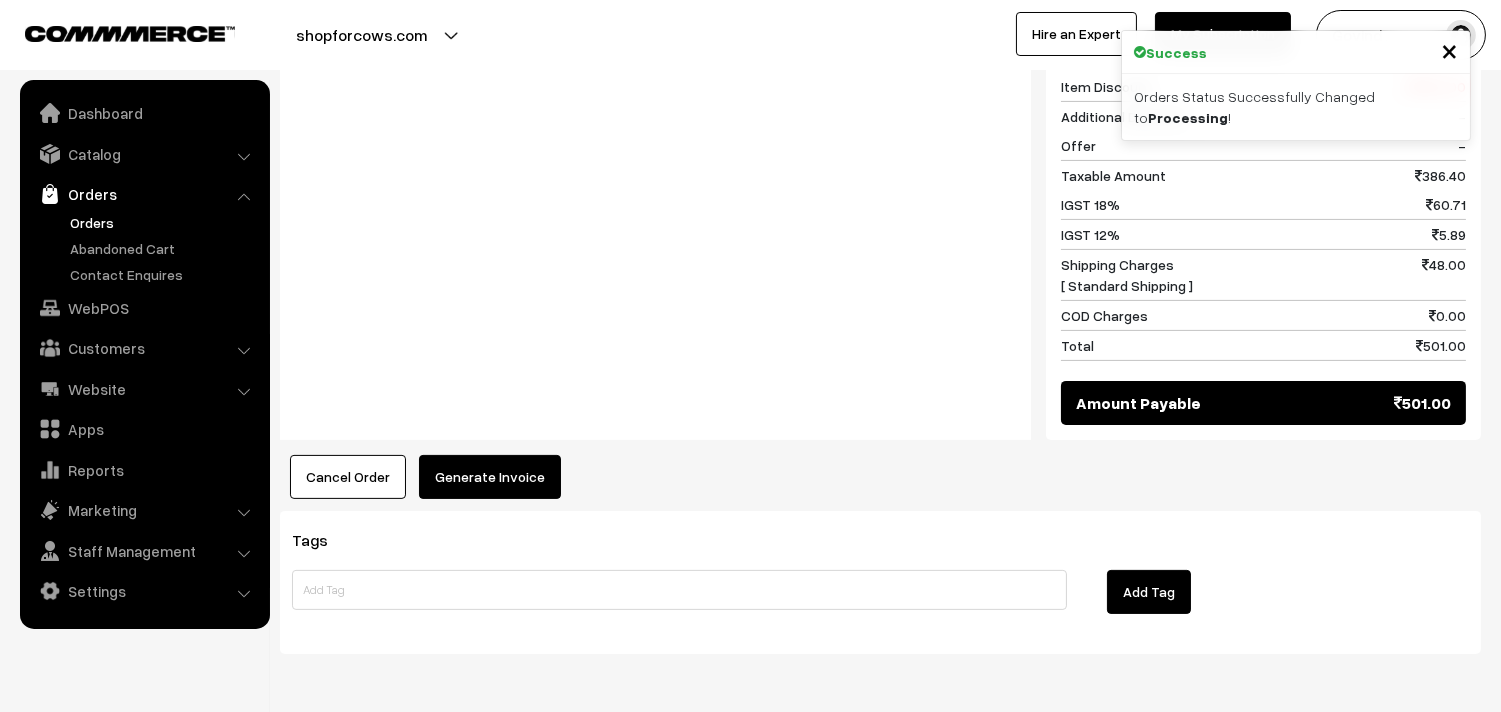 scroll, scrollTop: 1102, scrollLeft: 0, axis: vertical 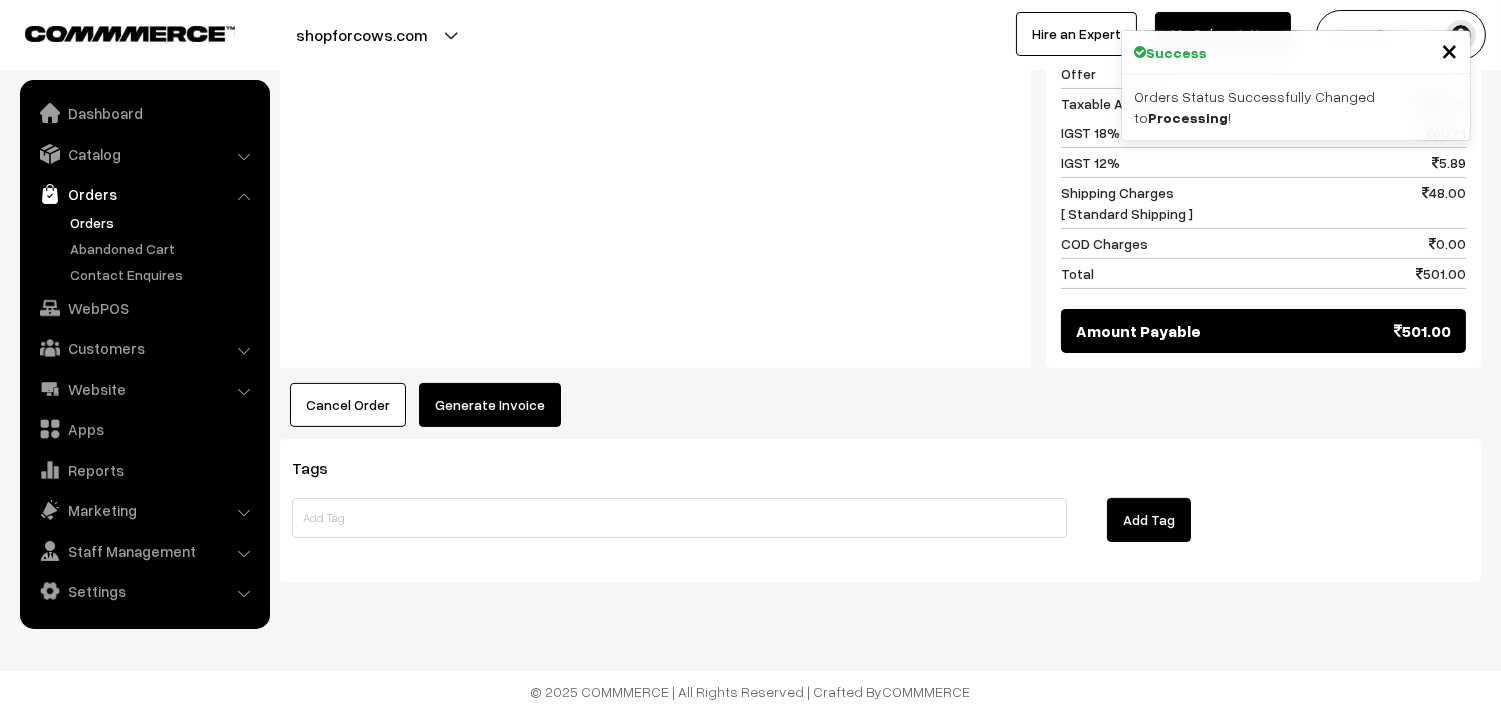 click on "Generate Invoice" at bounding box center (490, 405) 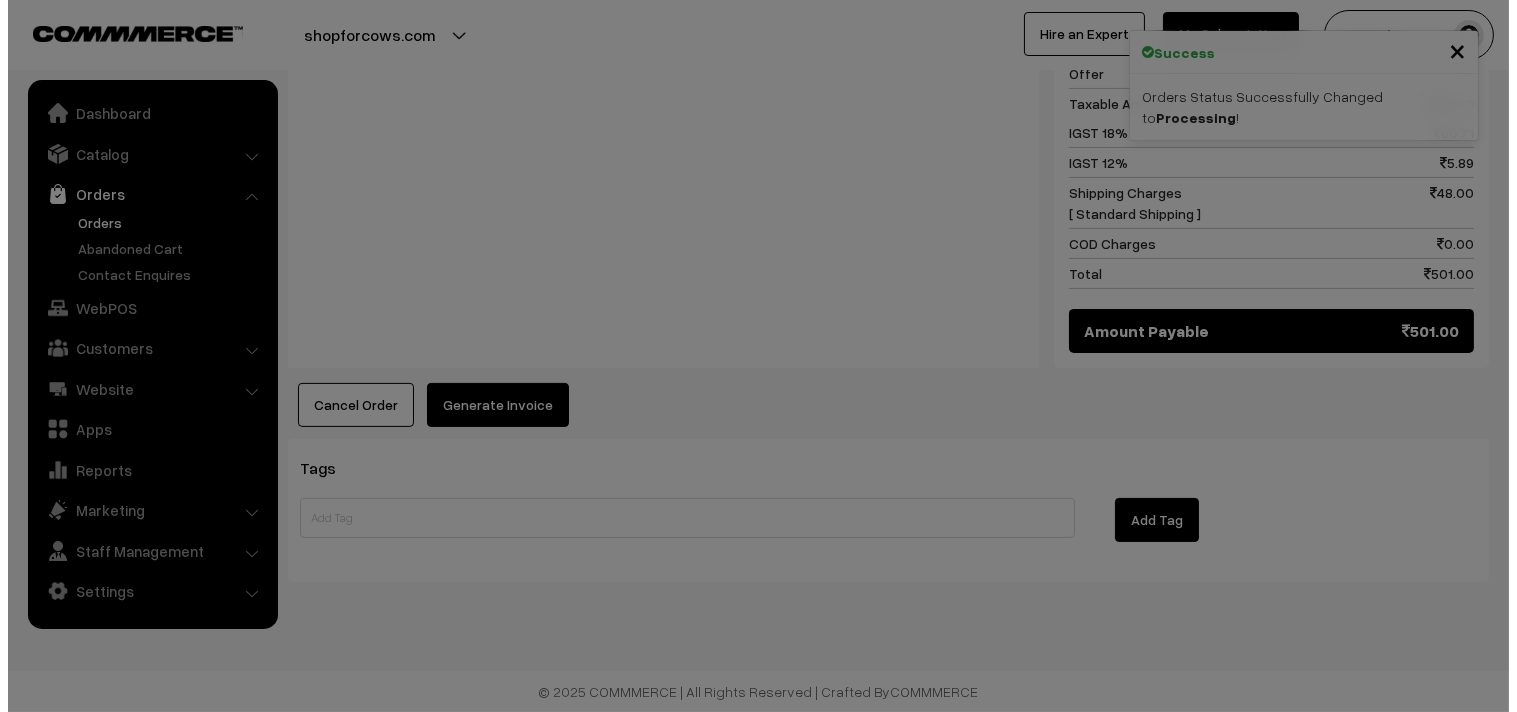 scroll, scrollTop: 1106, scrollLeft: 0, axis: vertical 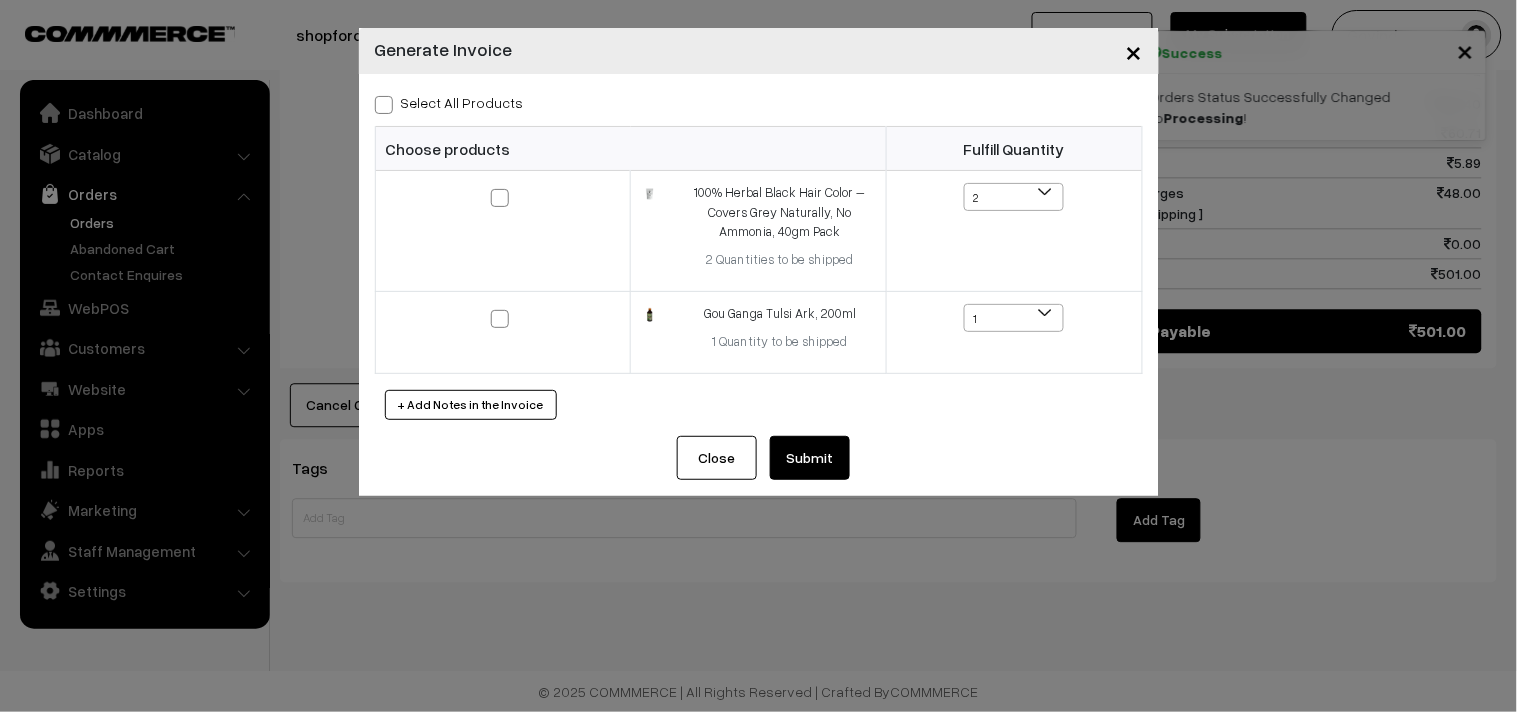 click at bounding box center [384, 105] 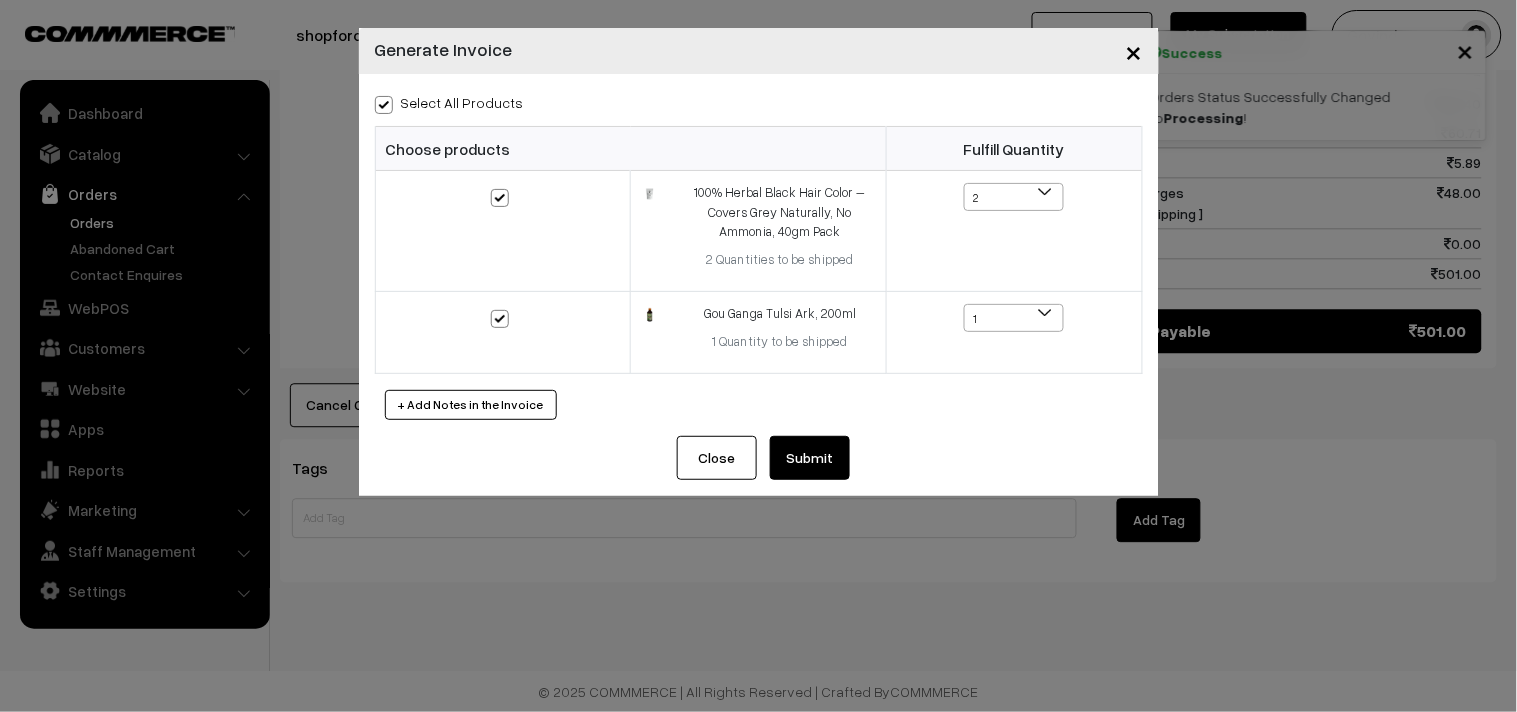 checkbox on "true" 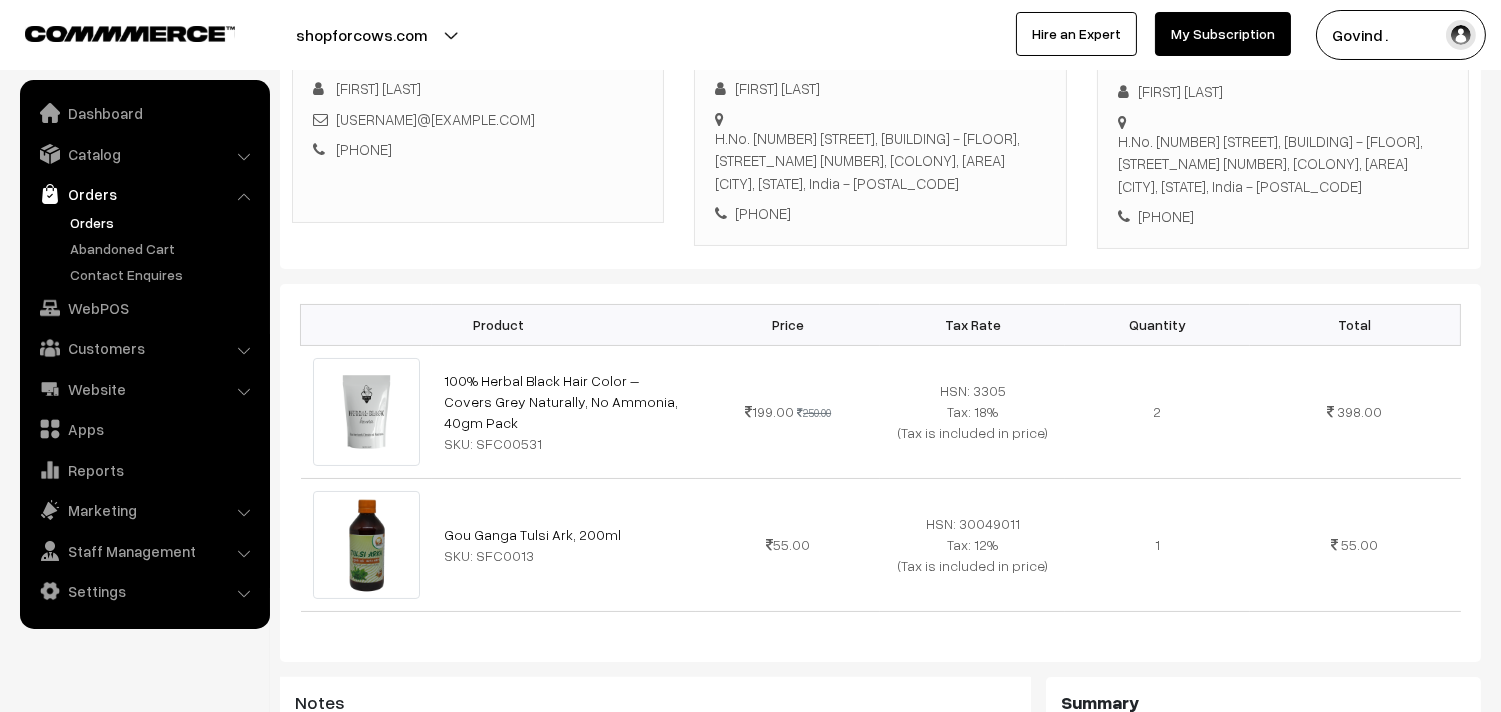 scroll, scrollTop: 348, scrollLeft: 0, axis: vertical 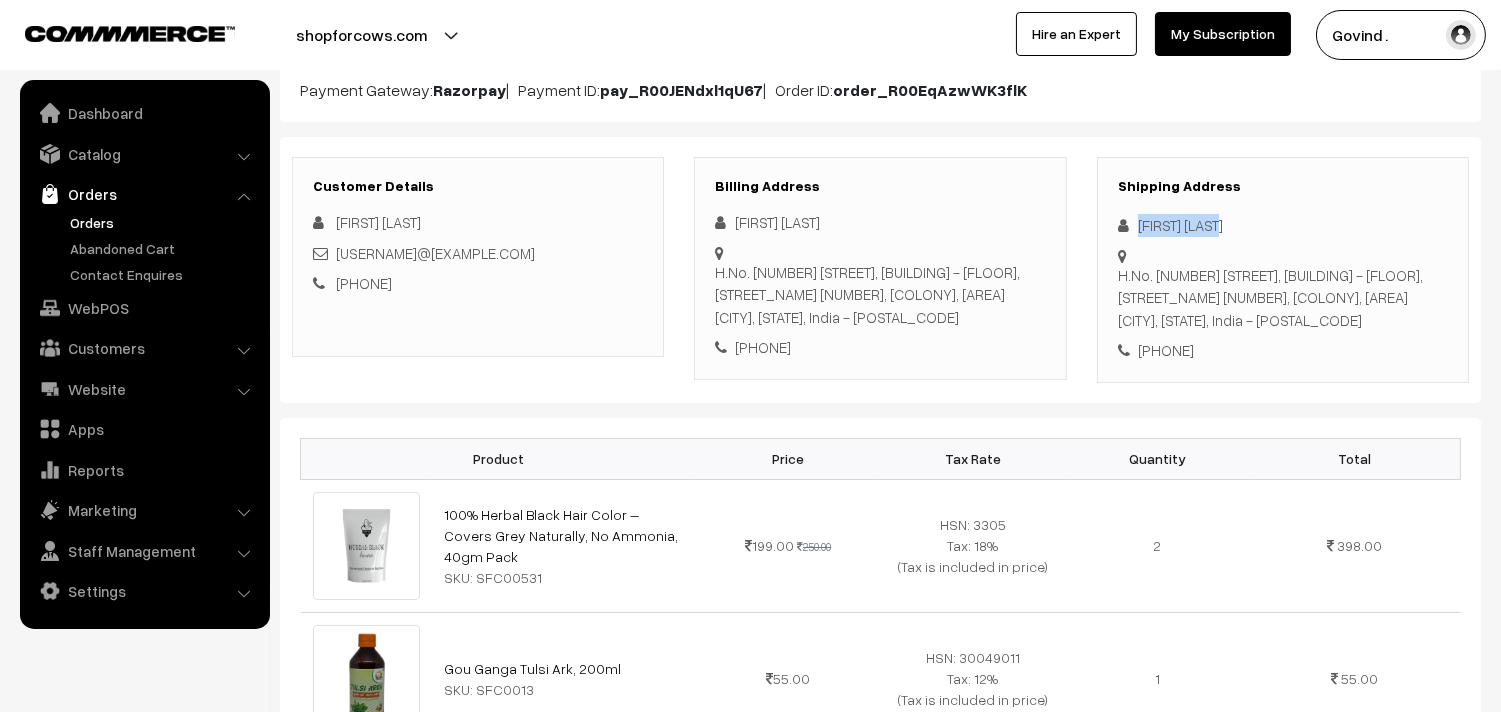 drag, startPoint x: 1137, startPoint y: 224, endPoint x: 1300, endPoint y: 223, distance: 163.00307 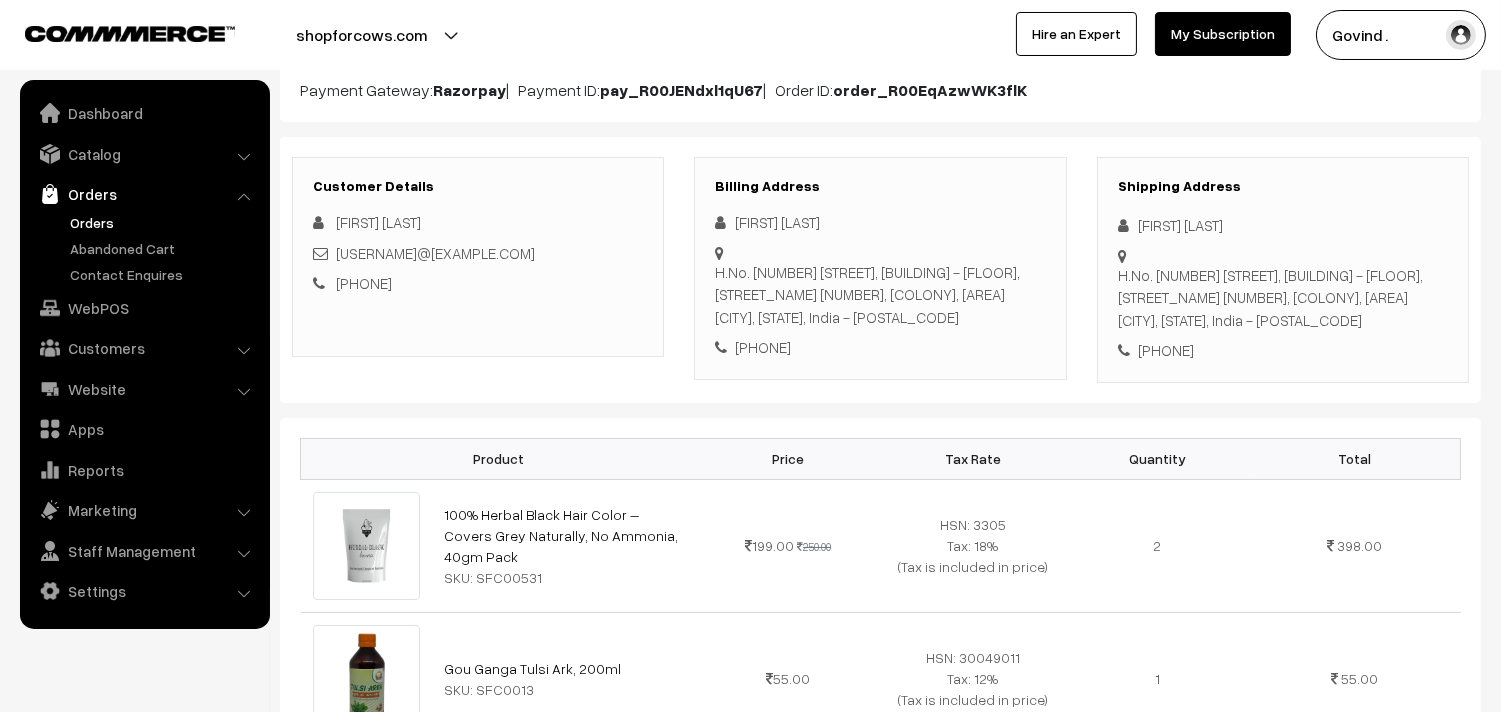 click on "Shipping Address
Anjali Sharma
H.No. 5-1 75/A, Sharma Sadan - First floor, Road No.1, Phase-3, Mythrinagar Colony, Madinaguda
Hyderabad,                                 Telangana,  India                                 - 500049
+91 9553242489" at bounding box center (1283, 270) 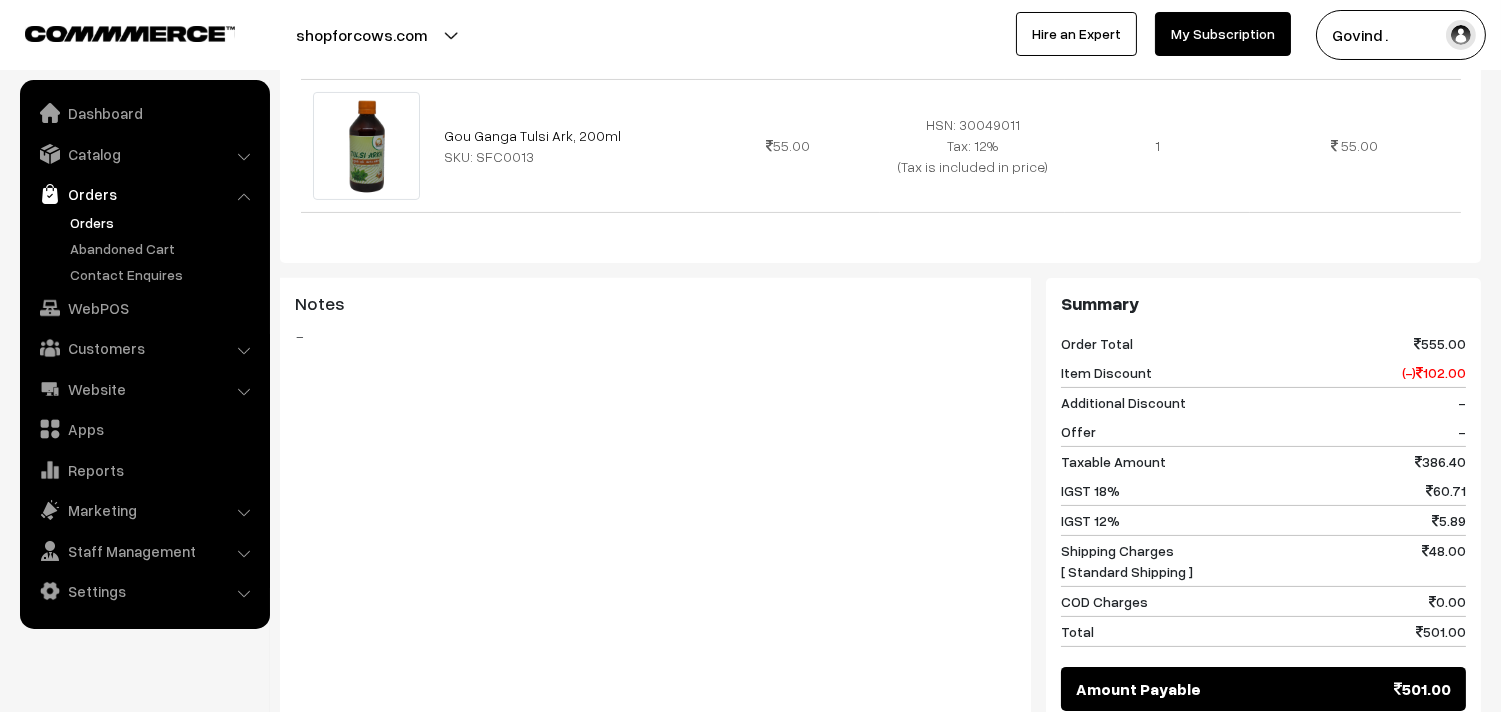 scroll, scrollTop: 787, scrollLeft: 0, axis: vertical 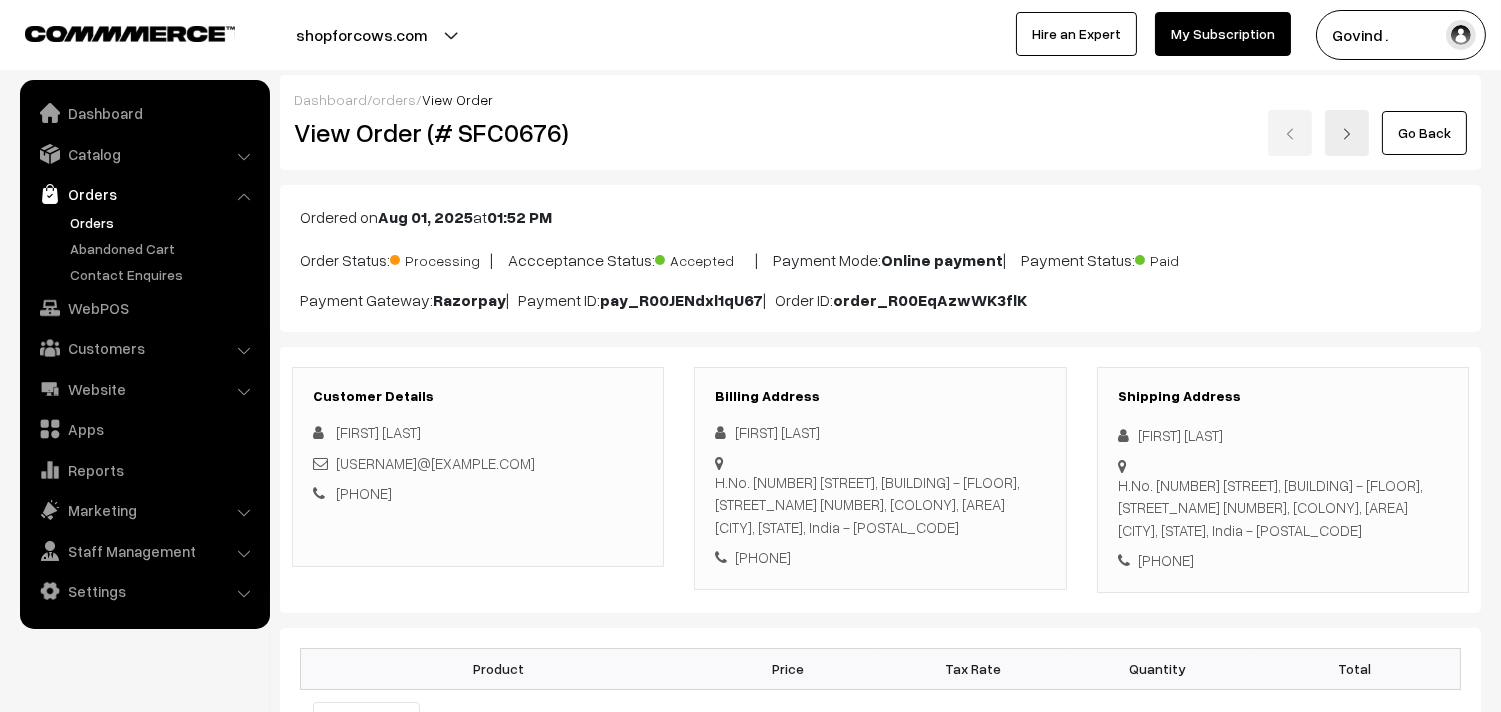 click on "Go Back" at bounding box center [1424, 133] 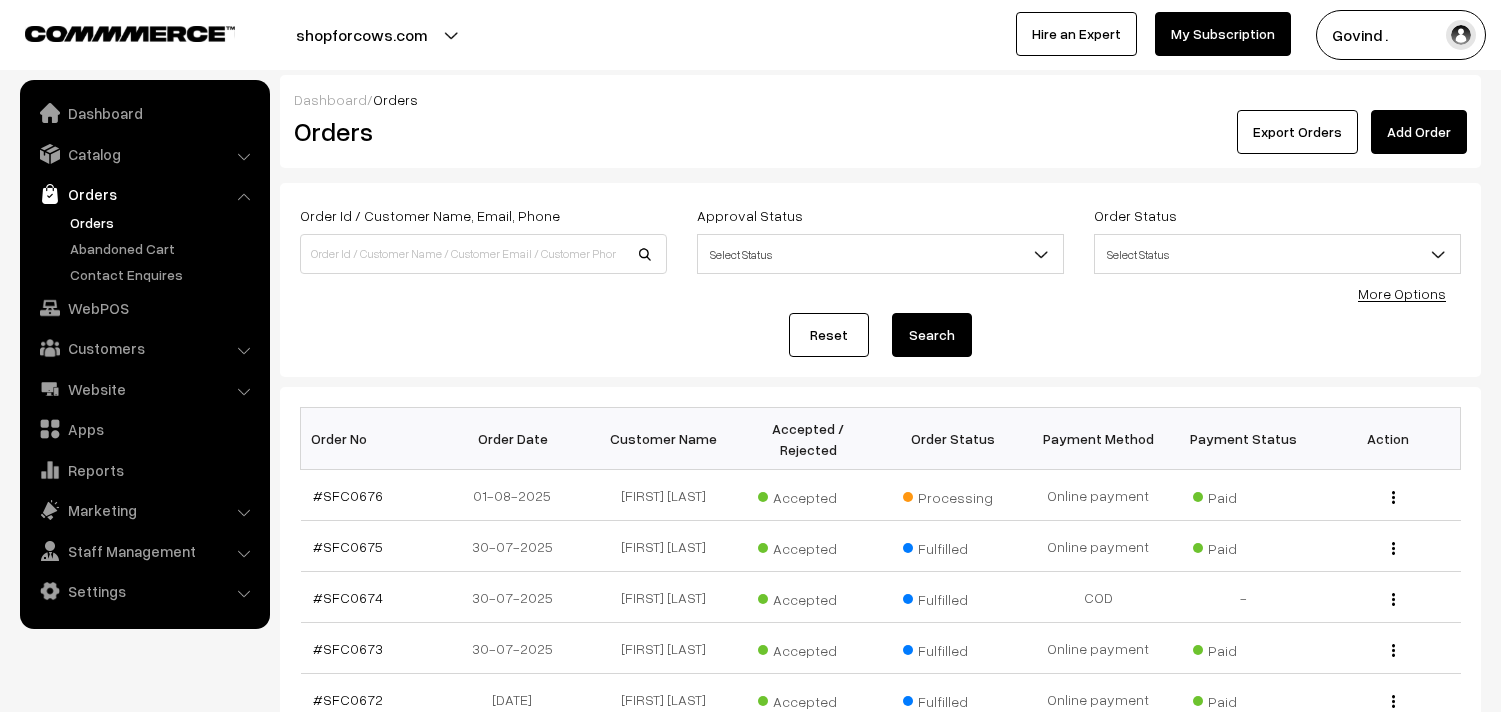 scroll, scrollTop: 0, scrollLeft: 0, axis: both 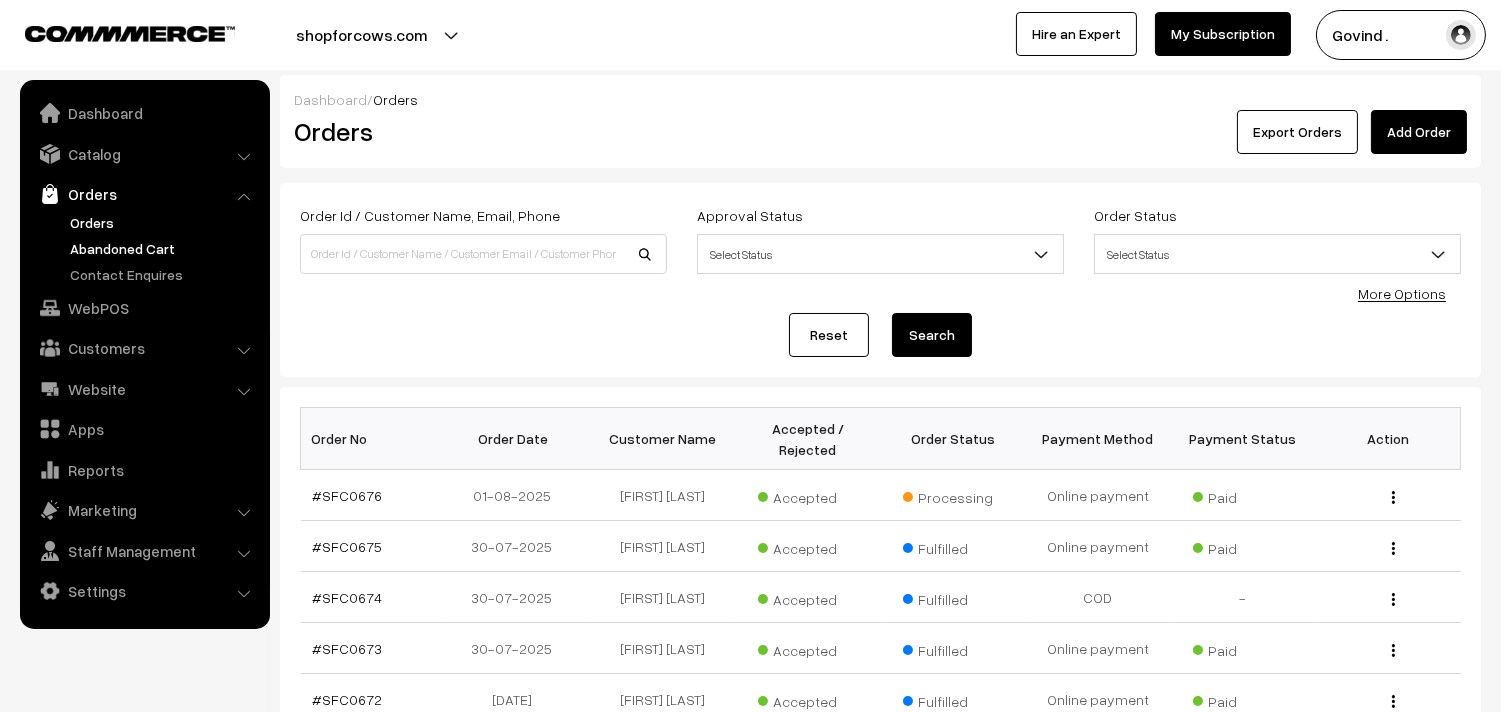click on "Abandoned Cart" at bounding box center [164, 248] 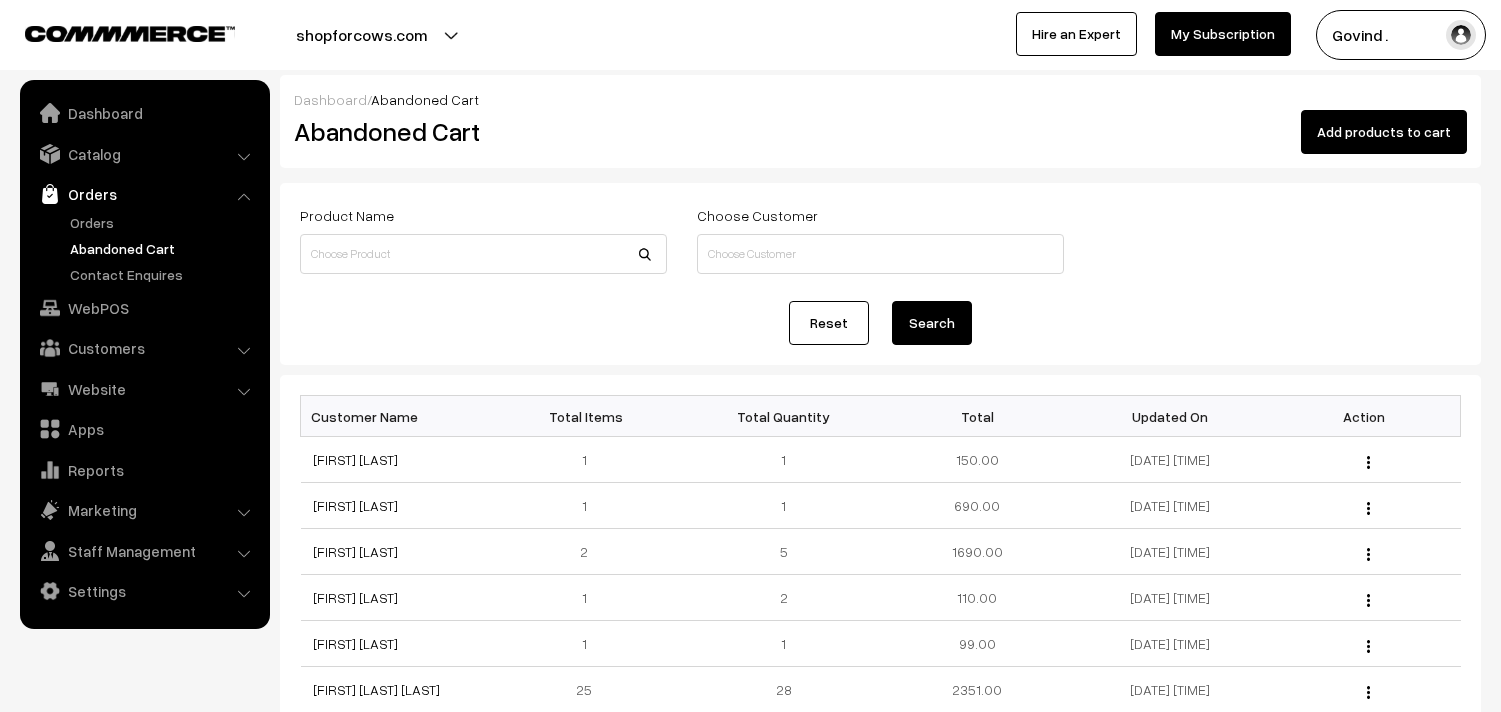scroll, scrollTop: 0, scrollLeft: 0, axis: both 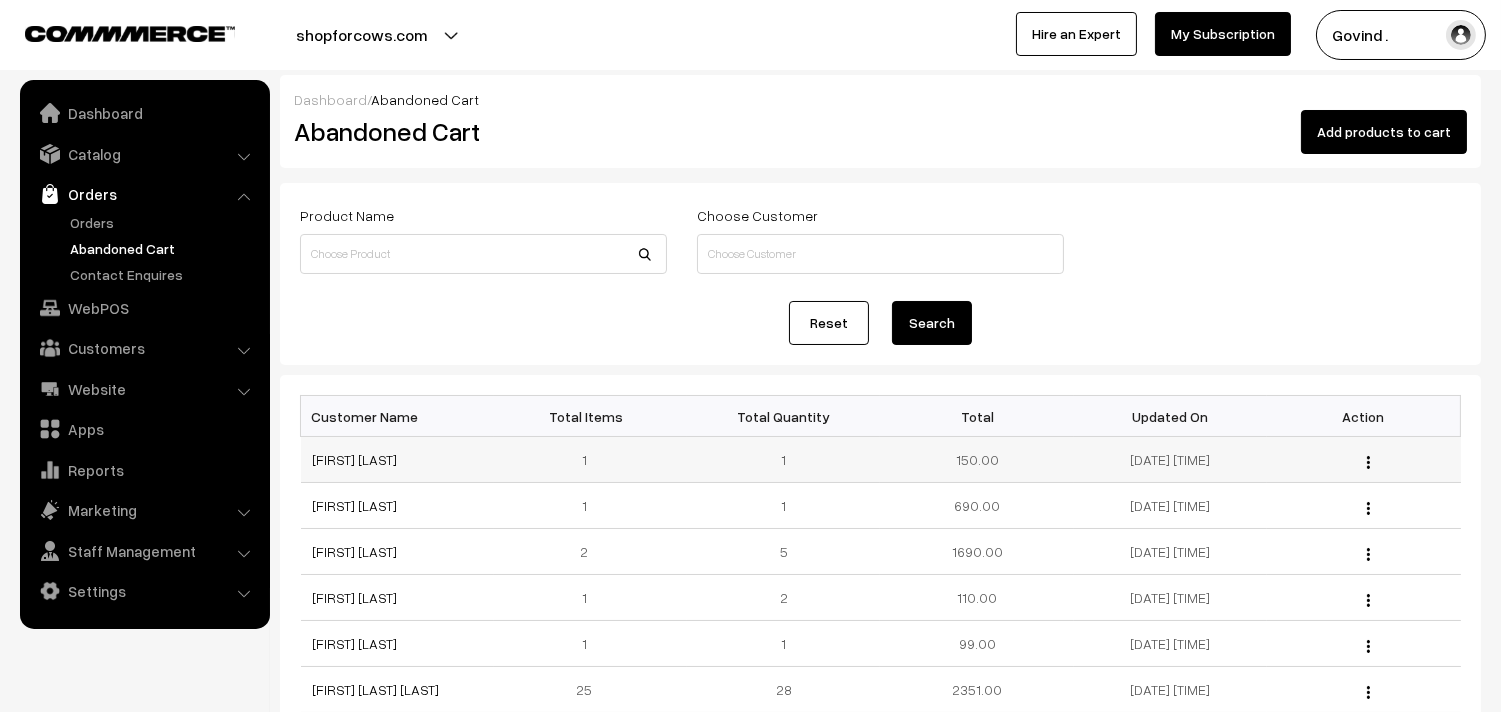 click at bounding box center [1368, 462] 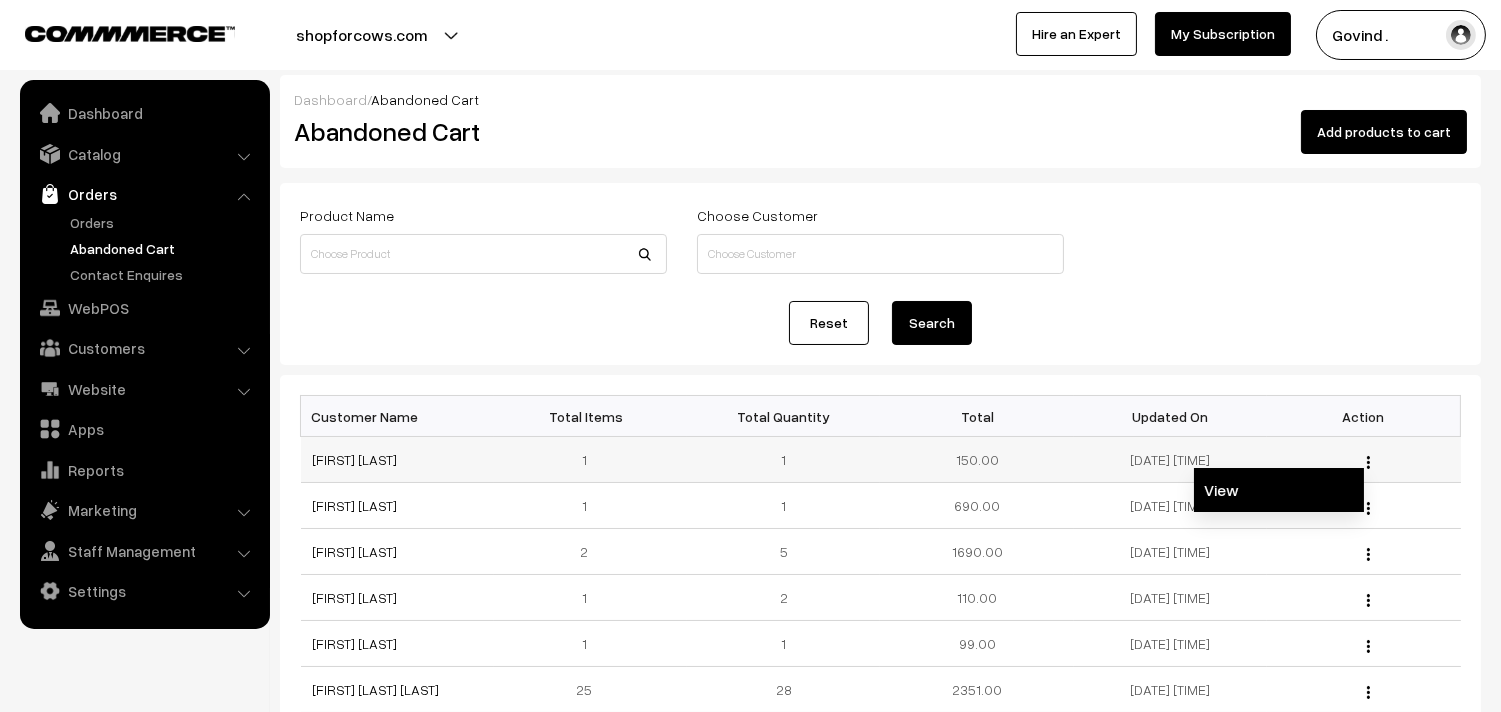 click on "View" at bounding box center (1279, 490) 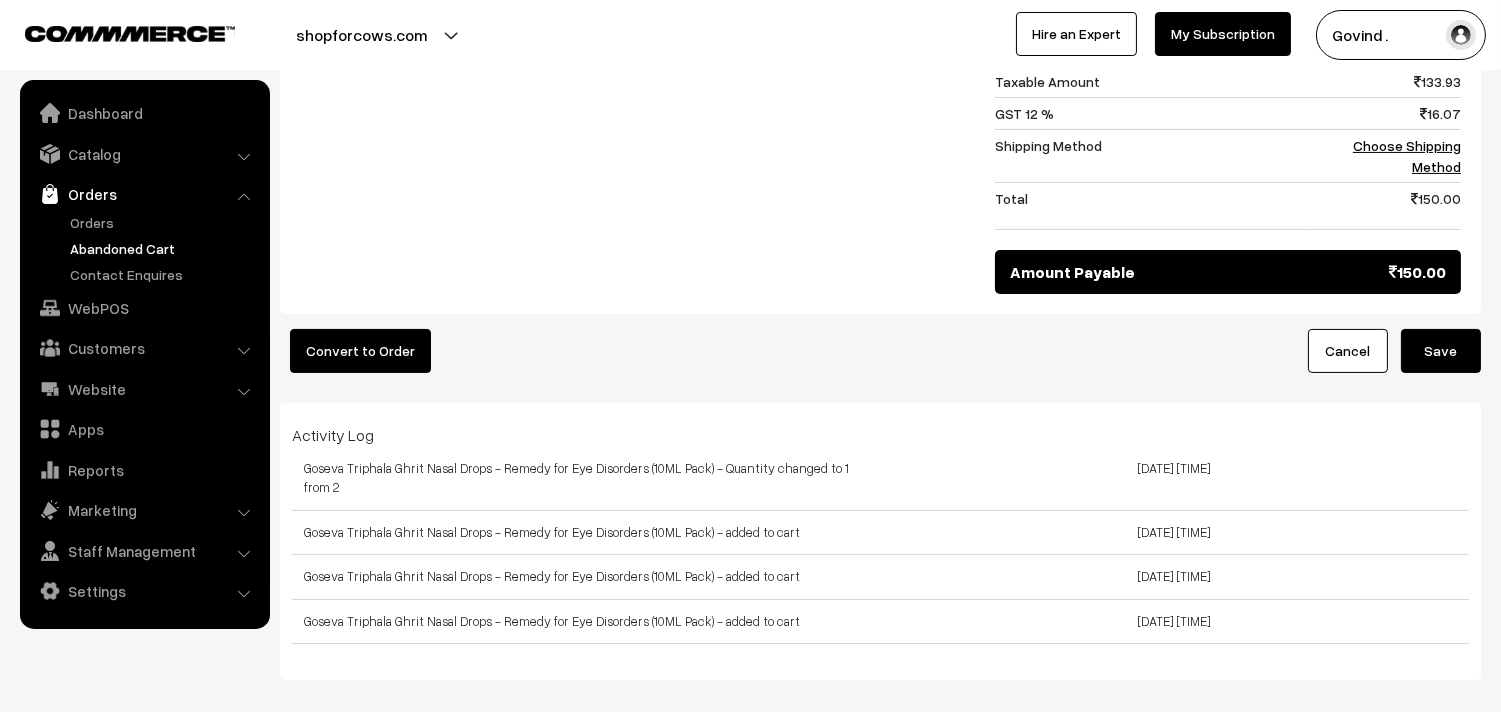 scroll, scrollTop: 0, scrollLeft: 0, axis: both 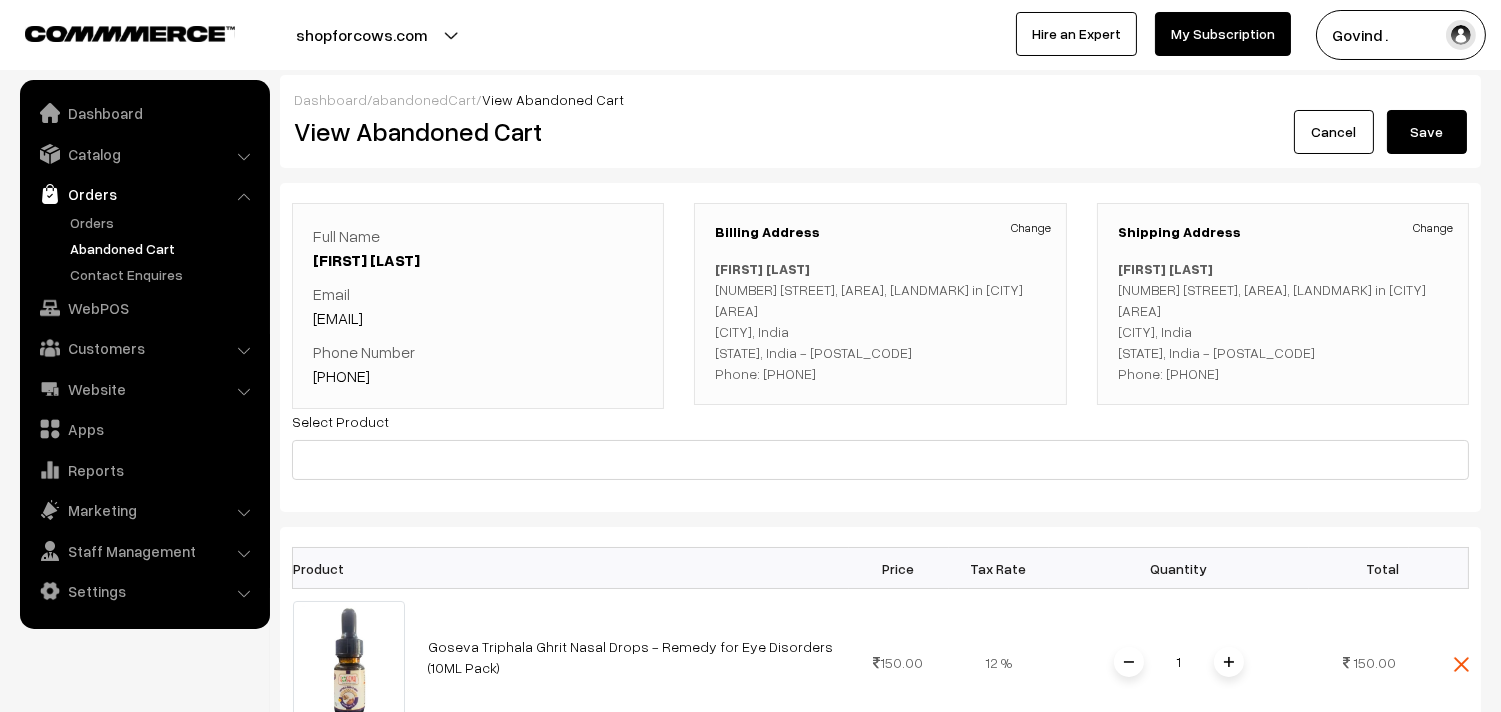 click on "Cancel" at bounding box center (1334, 132) 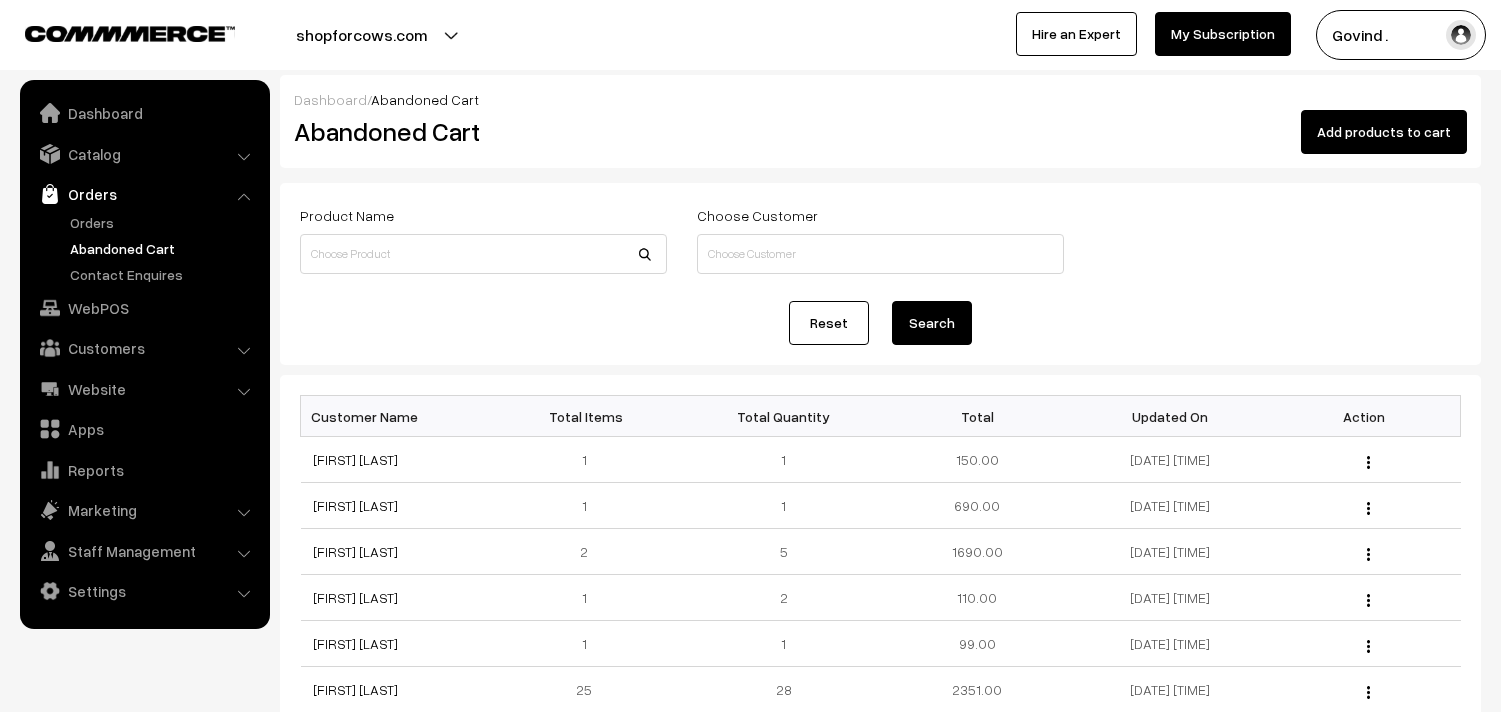 scroll, scrollTop: 0, scrollLeft: 0, axis: both 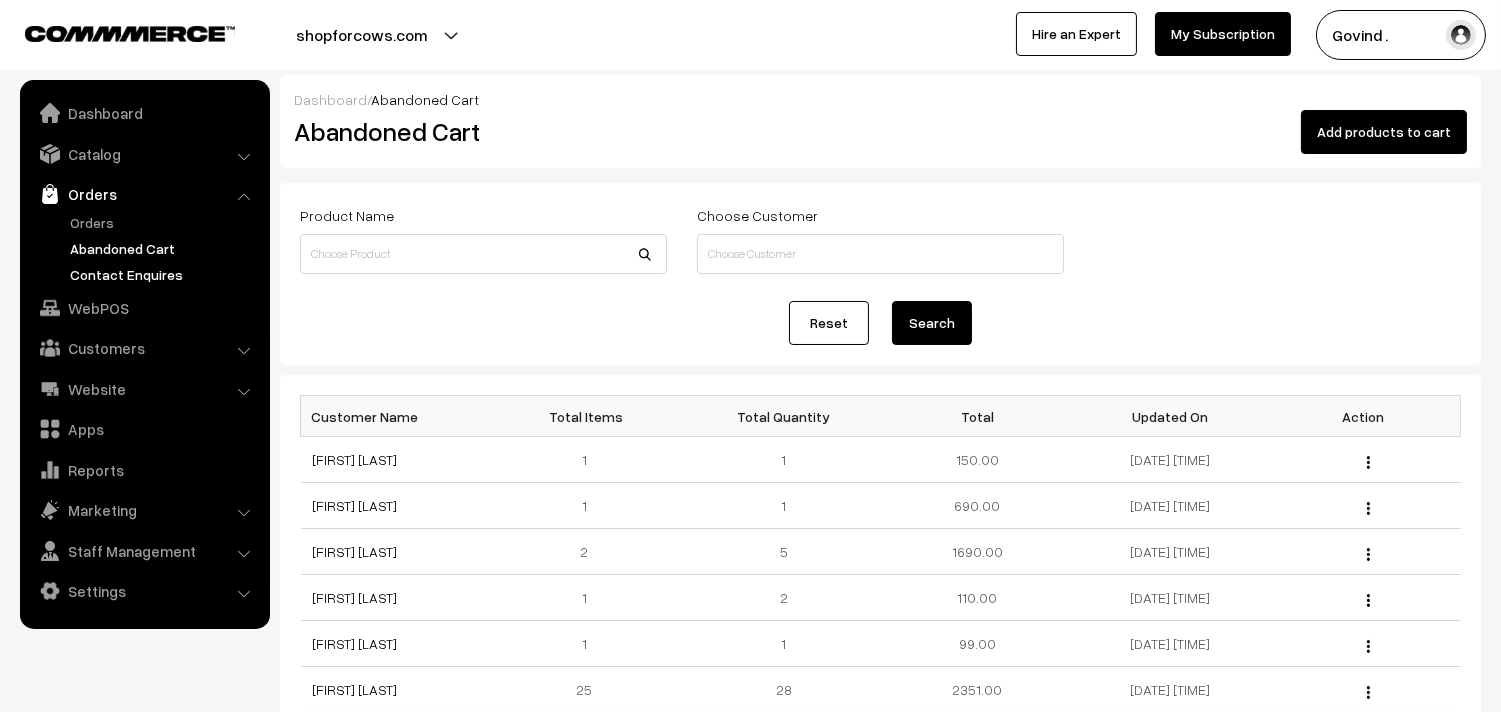 click on "Contact Enquires" at bounding box center [164, 274] 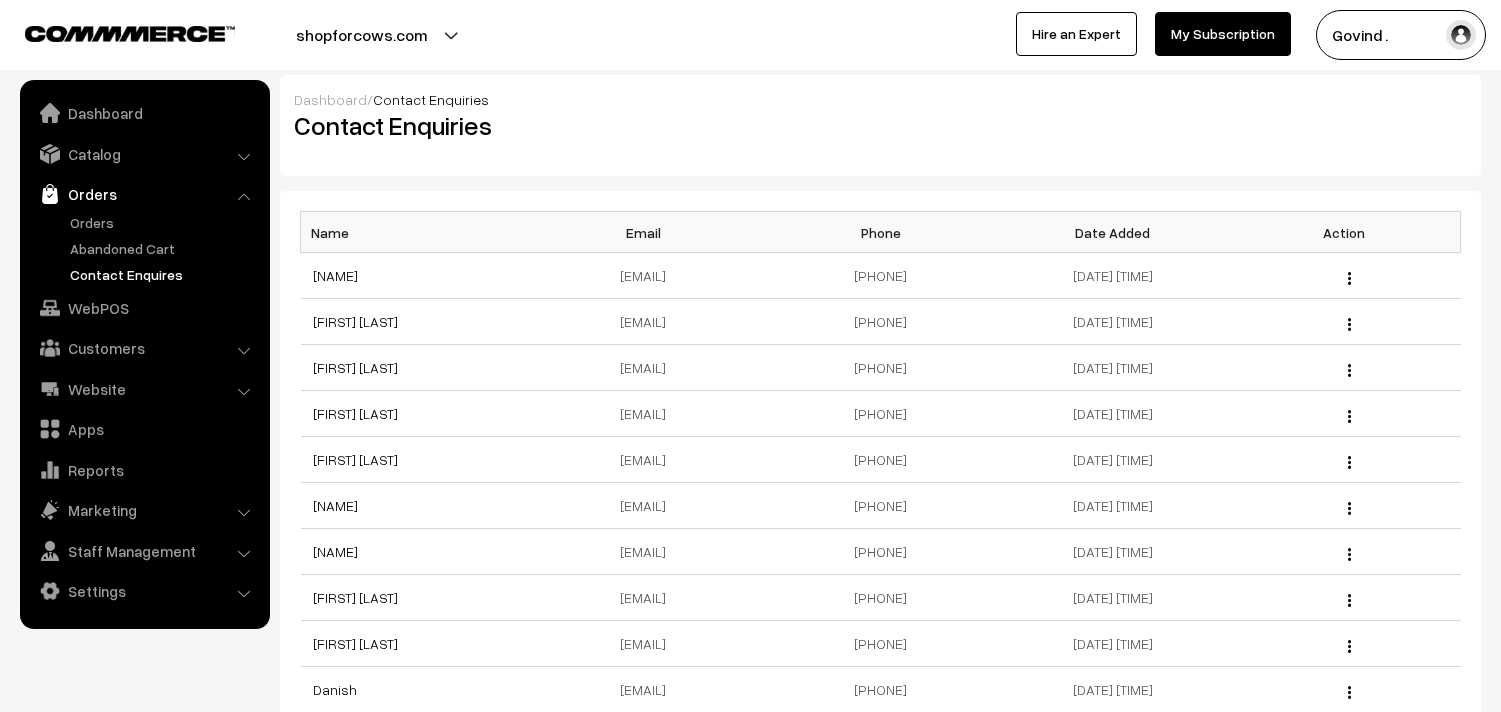 scroll, scrollTop: 0, scrollLeft: 0, axis: both 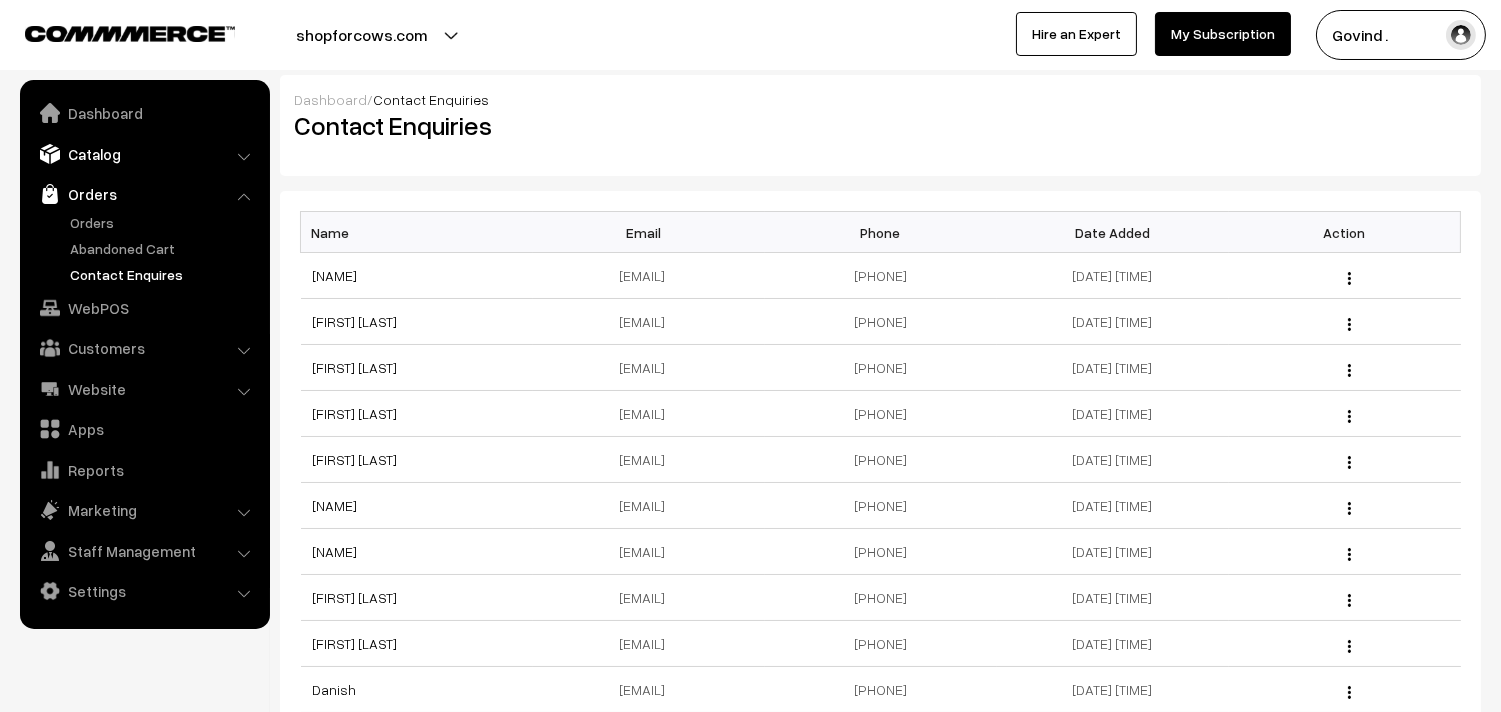 click on "Catalog" at bounding box center (144, 154) 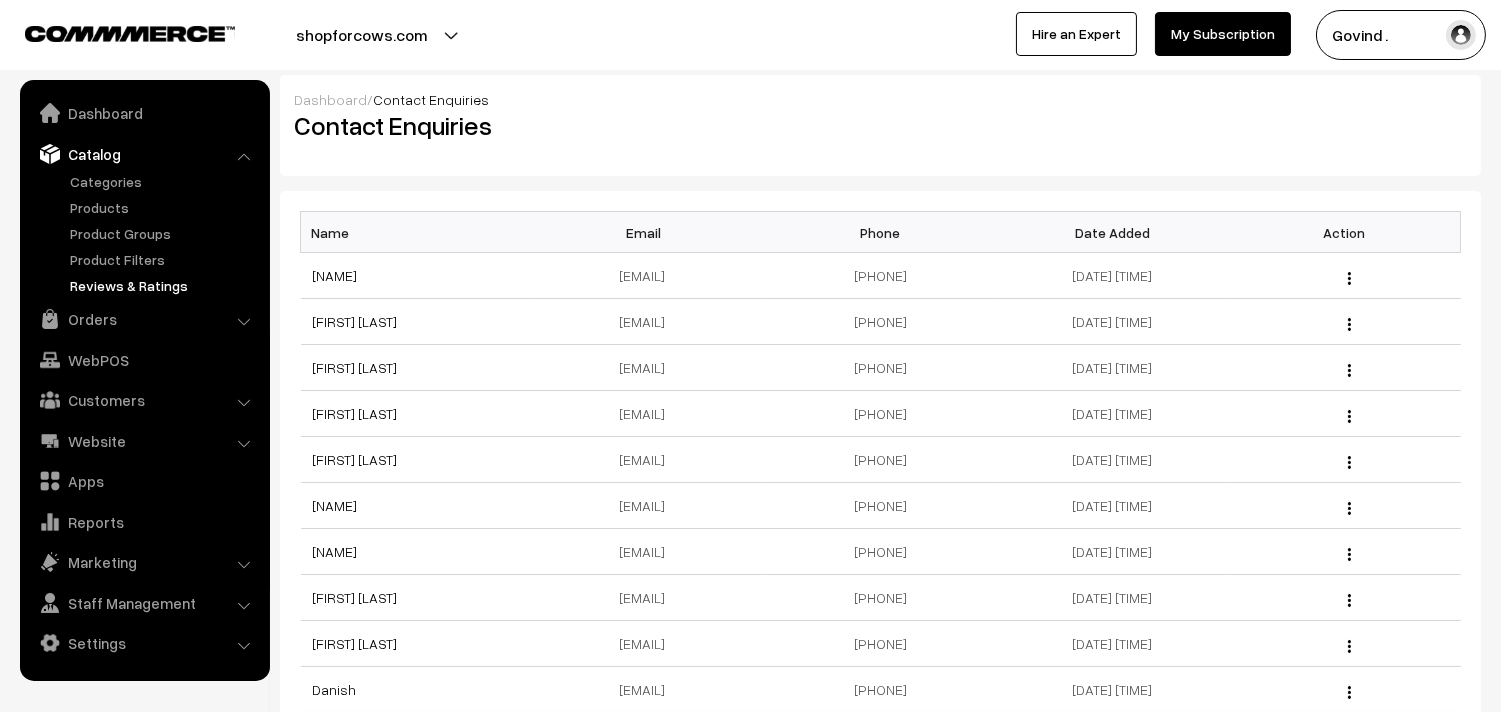 click on "Reviews & Ratings" at bounding box center (164, 285) 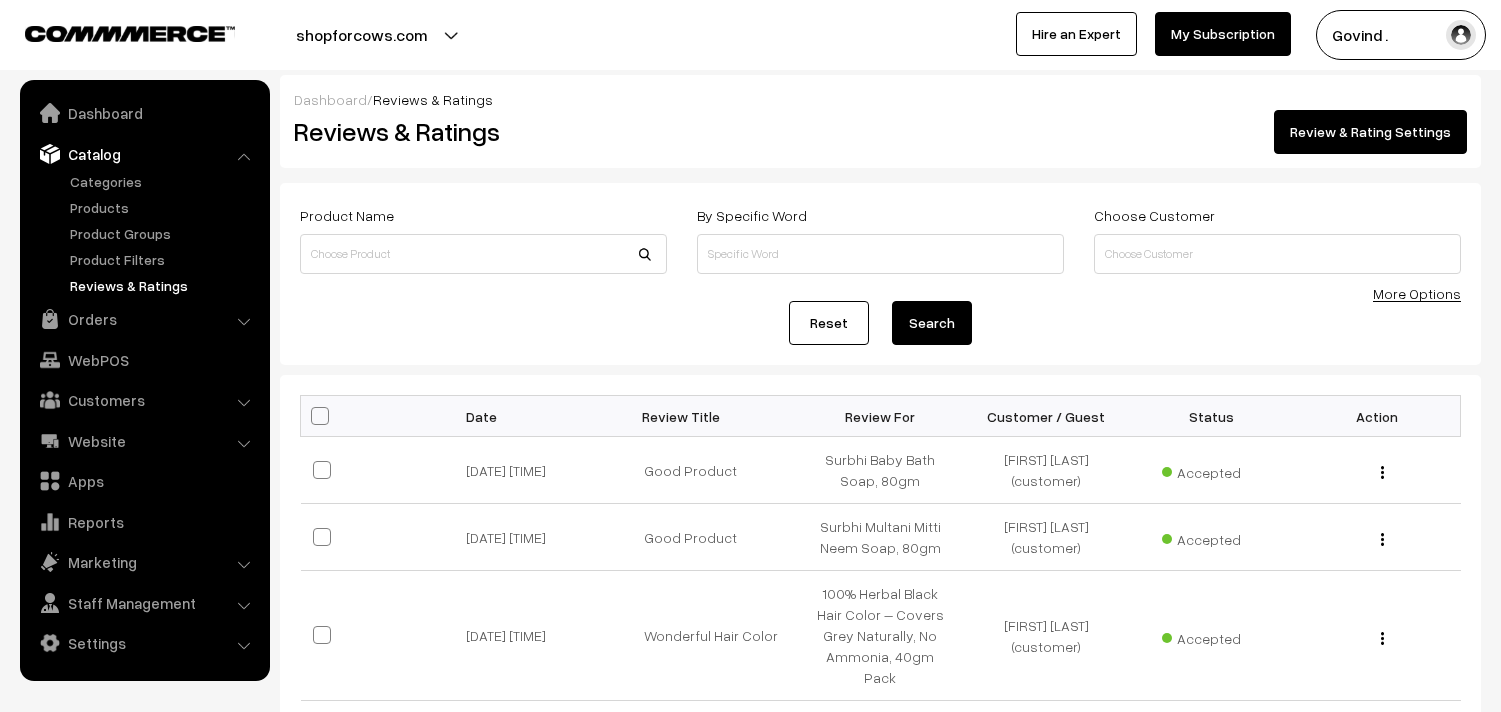 scroll, scrollTop: 0, scrollLeft: 0, axis: both 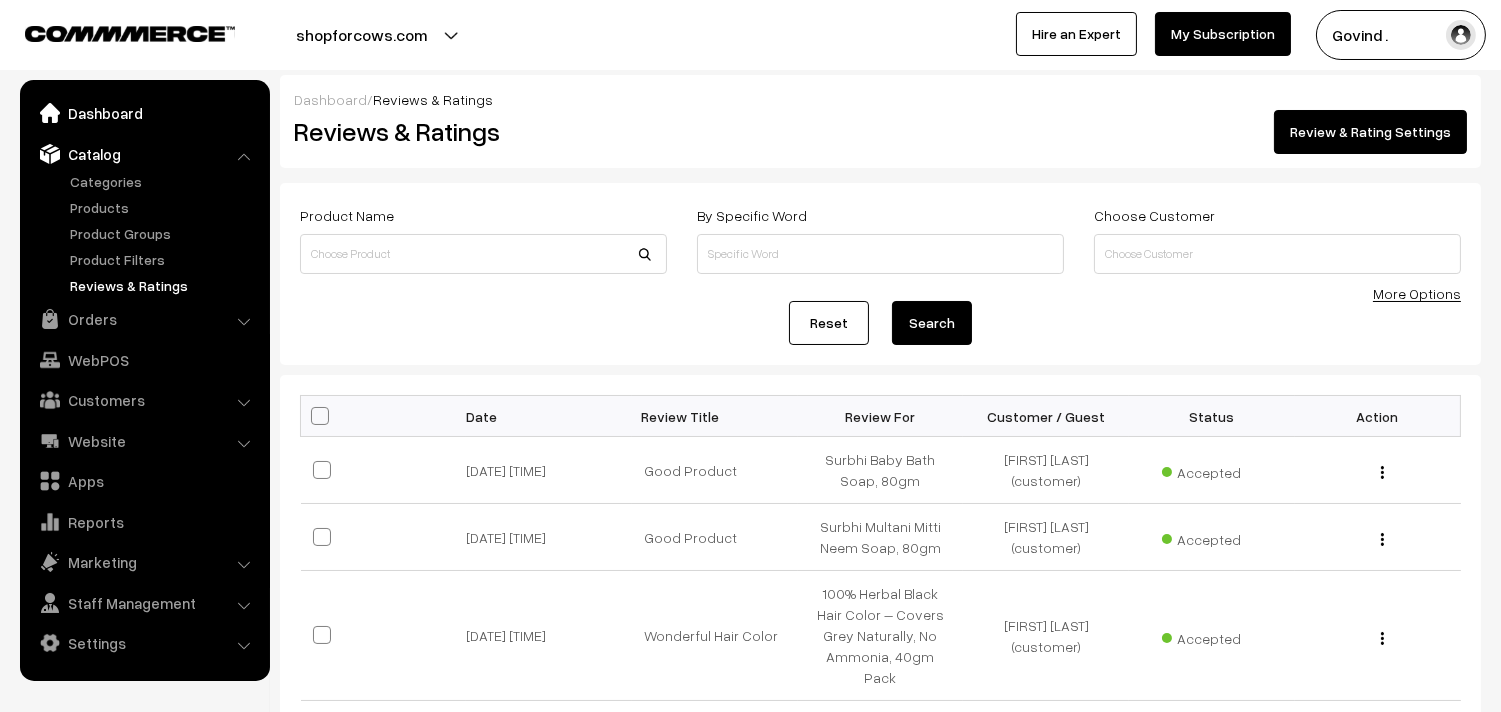 click on "Dashboard" at bounding box center [144, 113] 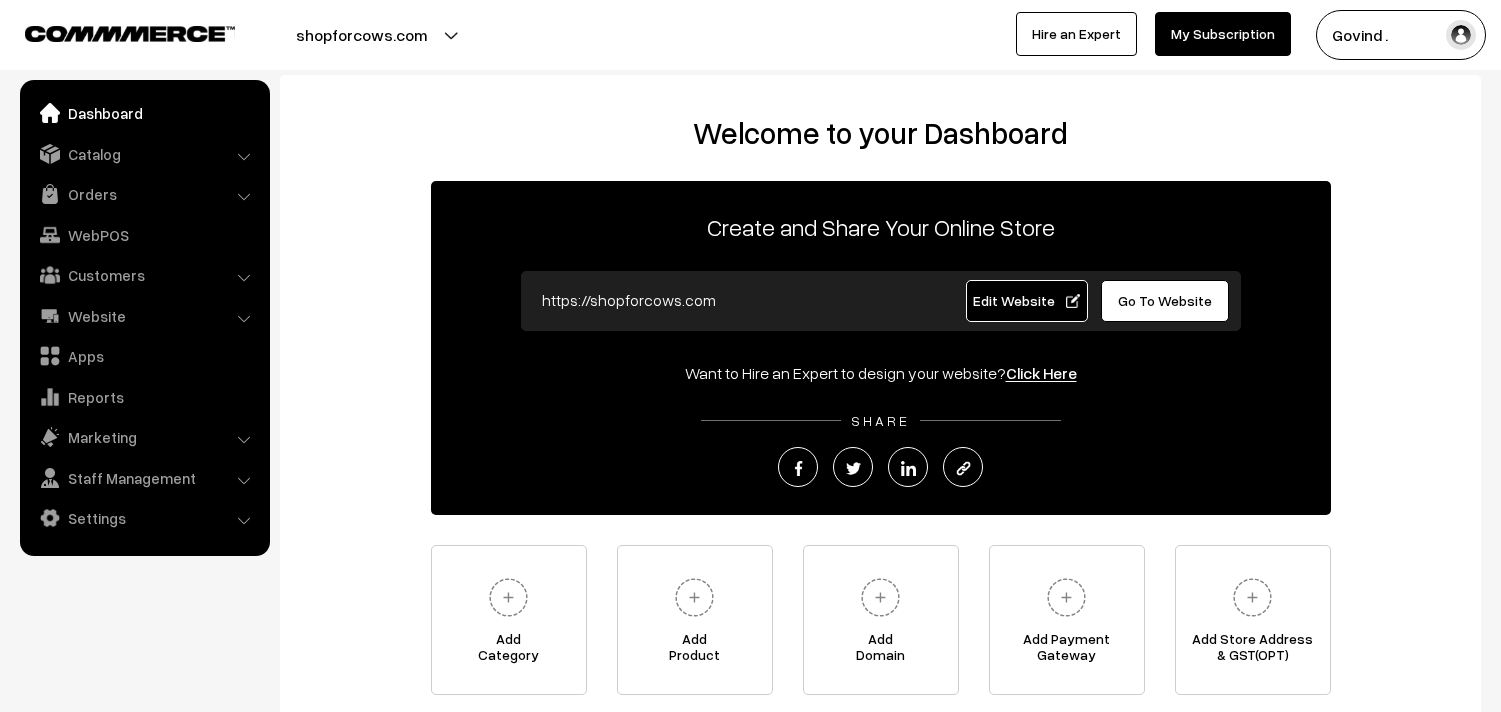 scroll, scrollTop: 0, scrollLeft: 0, axis: both 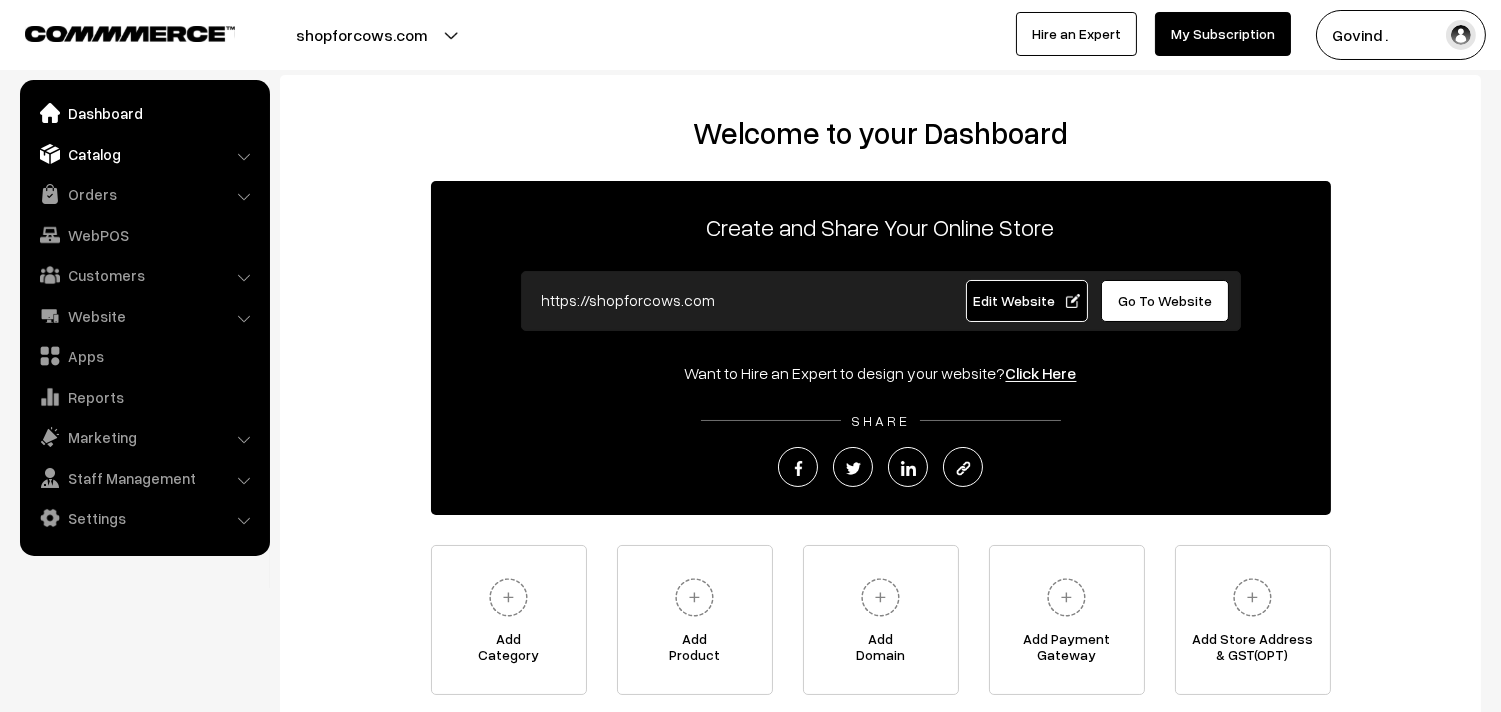 click on "Catalog" at bounding box center [144, 154] 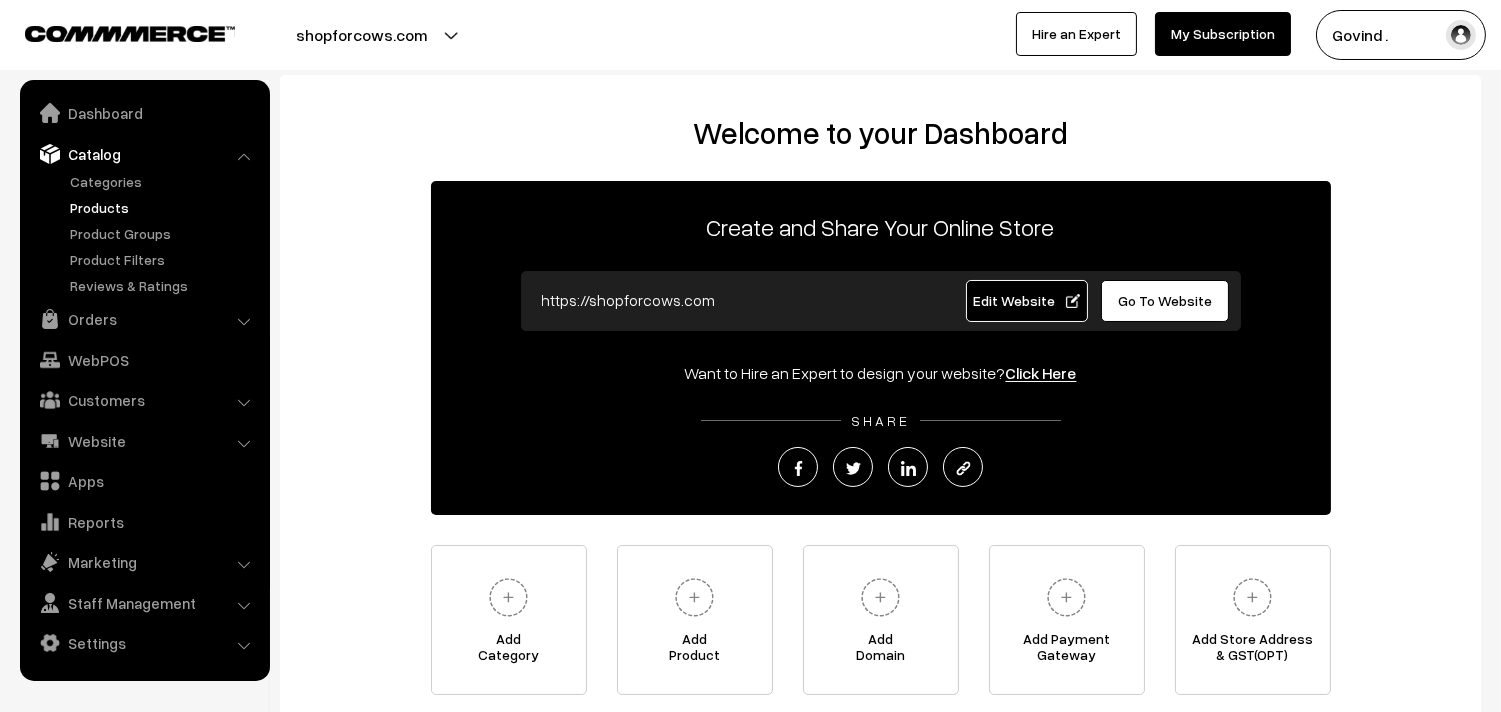 click on "Products" at bounding box center [164, 207] 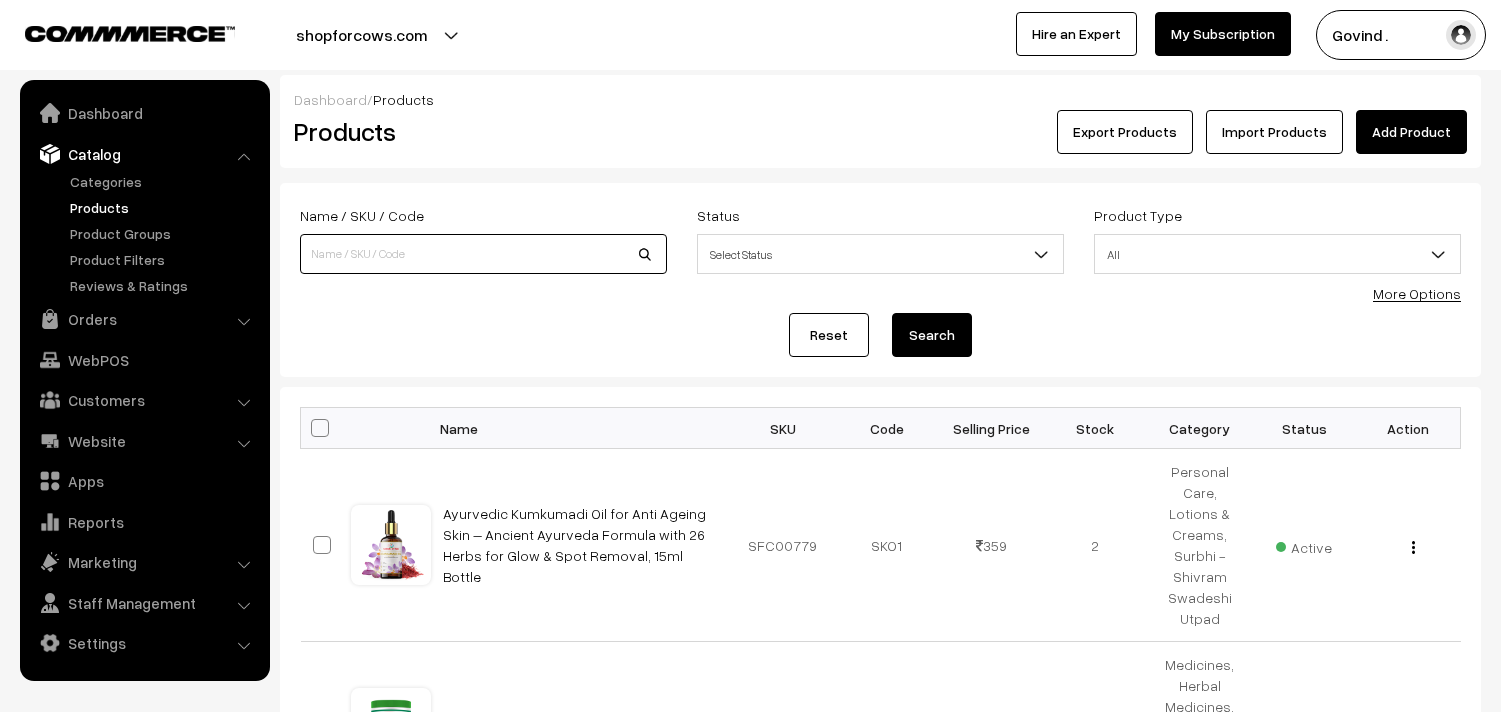 drag, startPoint x: 0, startPoint y: 0, endPoint x: 430, endPoint y: 244, distance: 494.4047 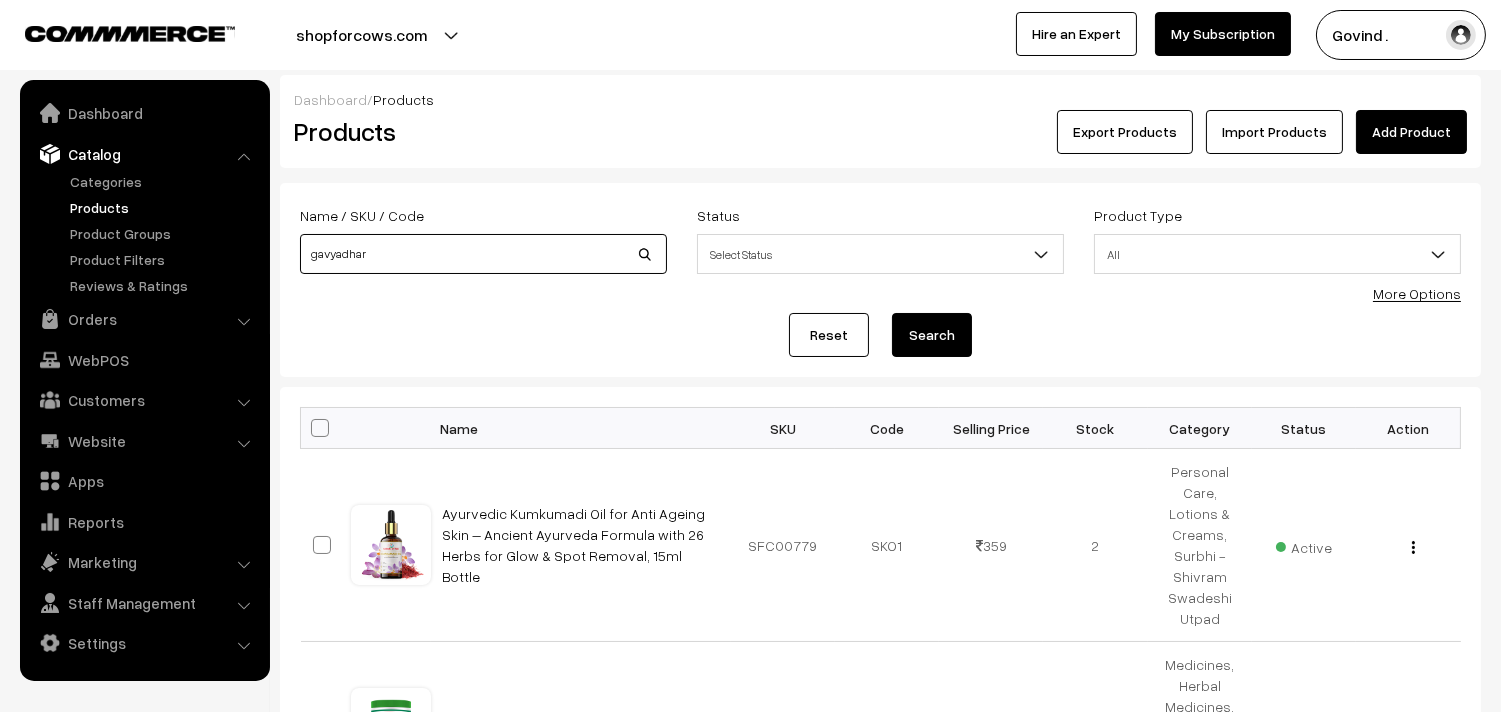 type on "gavyadhara" 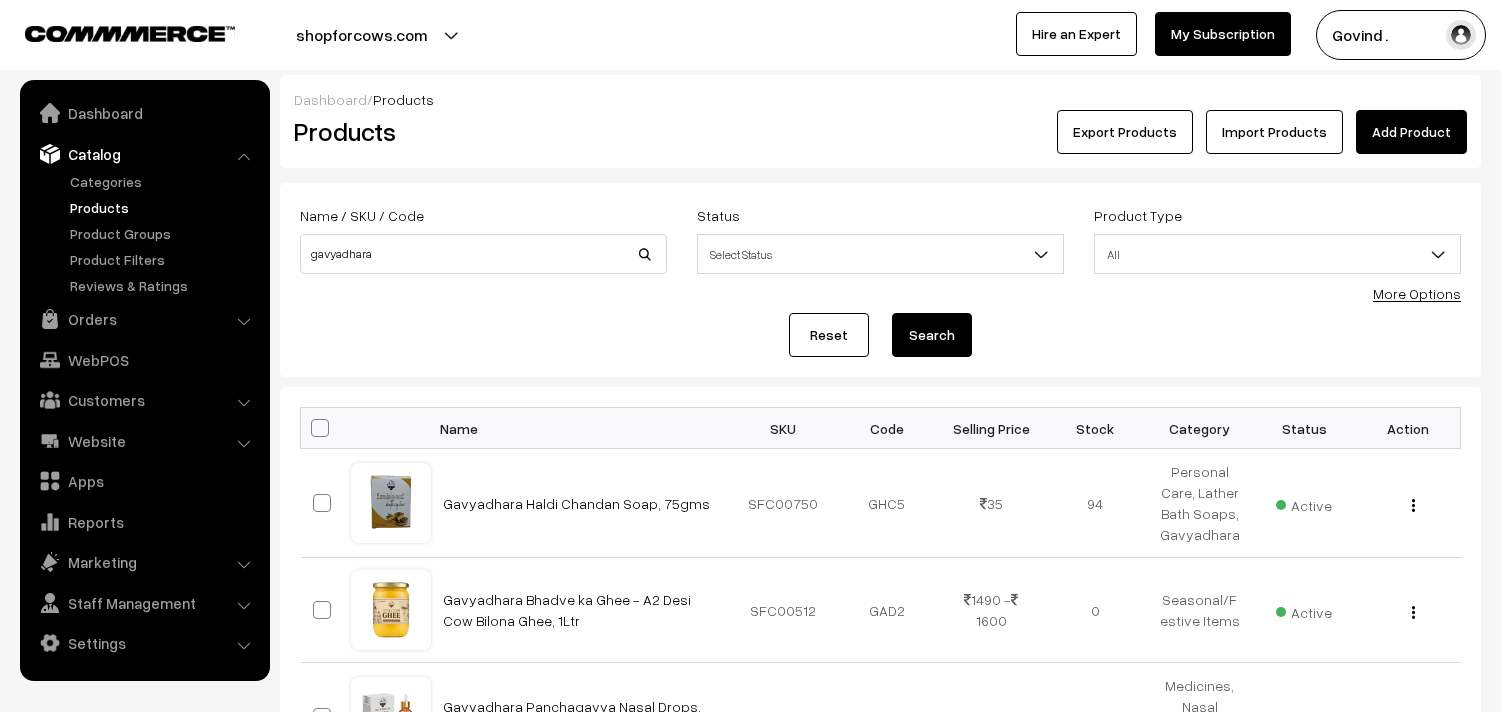 scroll, scrollTop: 0, scrollLeft: 0, axis: both 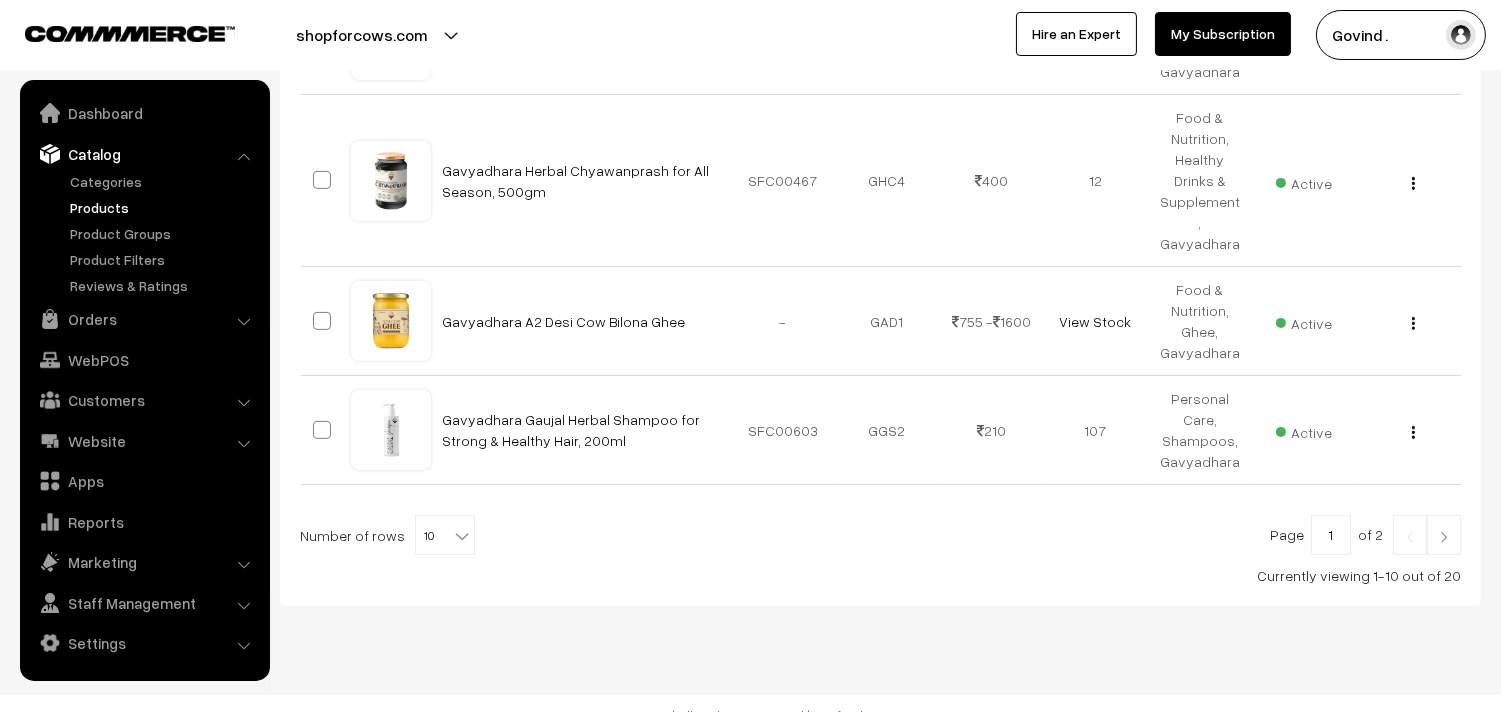 click on "Thank you for showing interest. Our team will call you shortly.
Close
shopforcows.com
Go to Website
Create New Store" at bounding box center [750, -757] 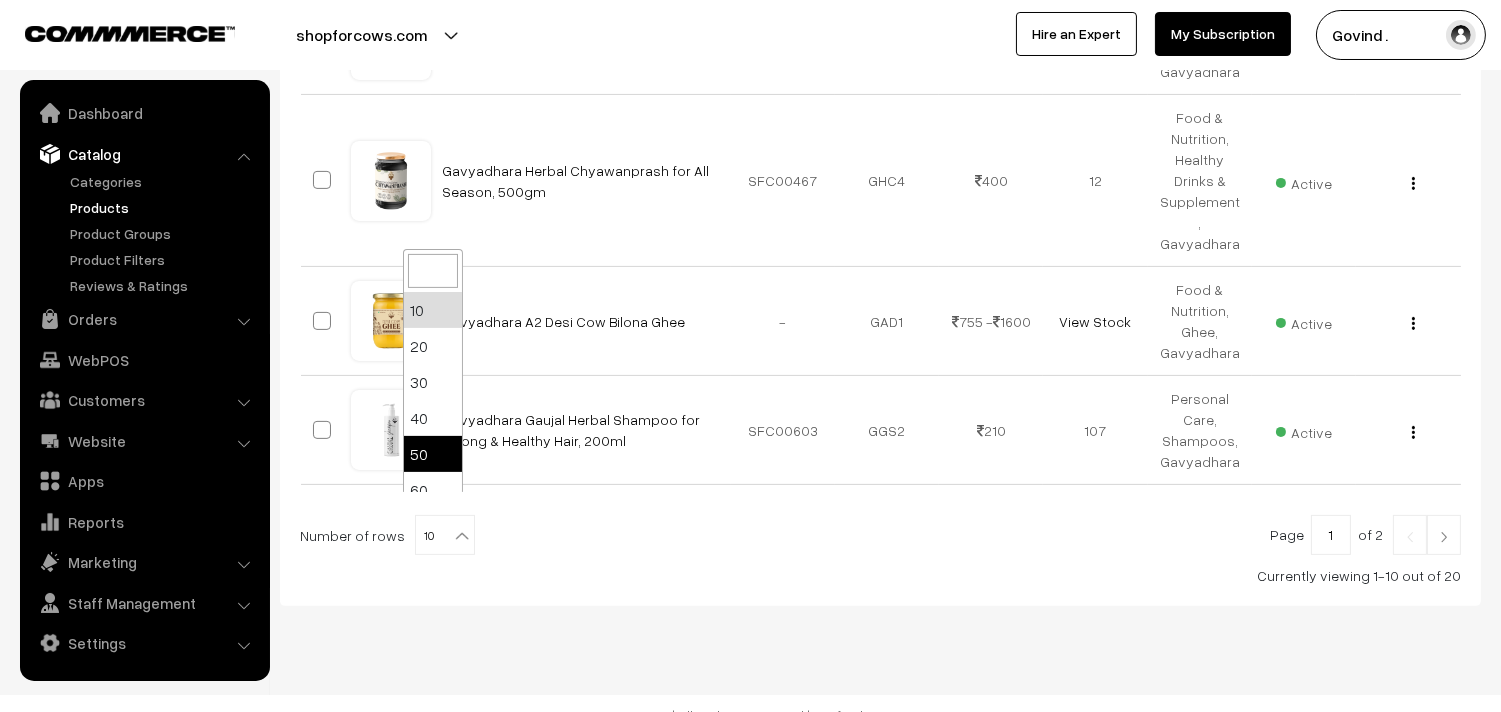 select on "50" 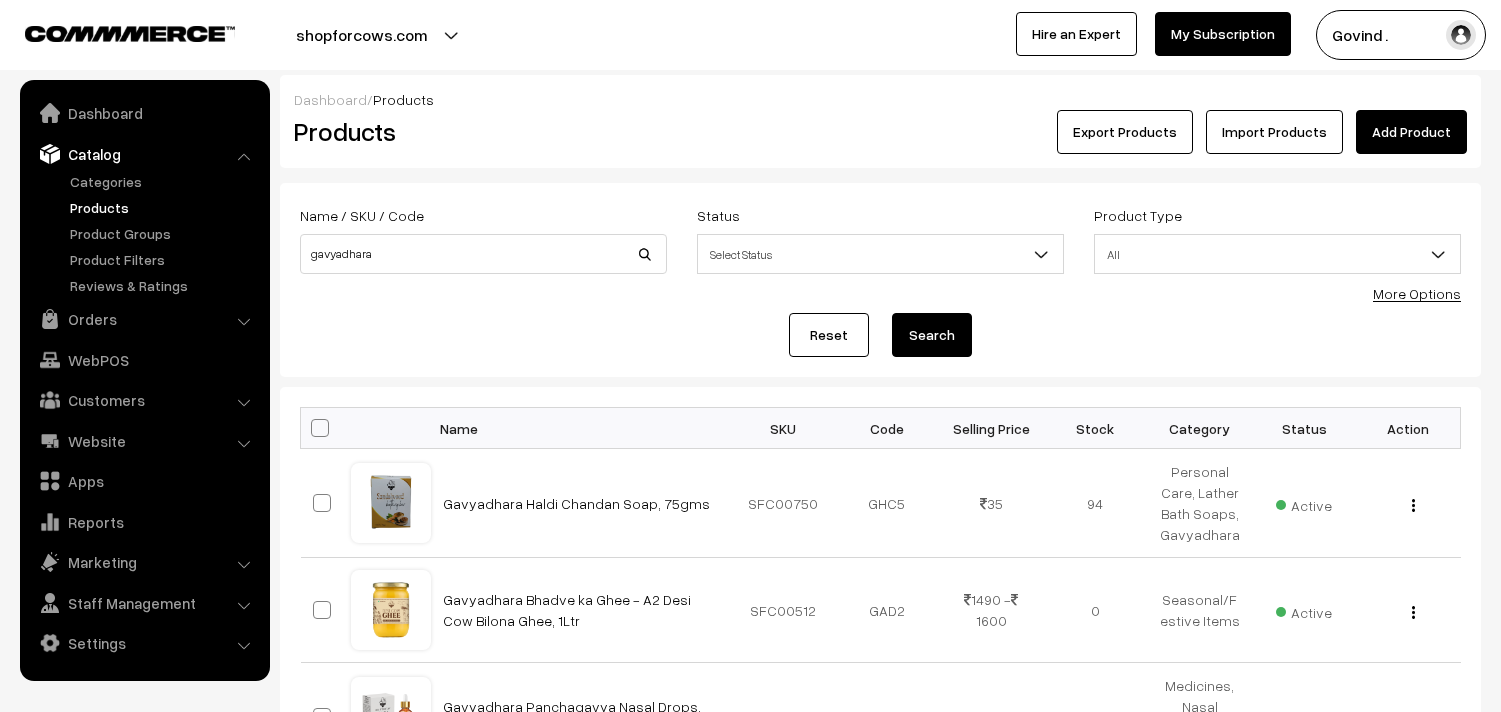 scroll, scrollTop: 0, scrollLeft: 0, axis: both 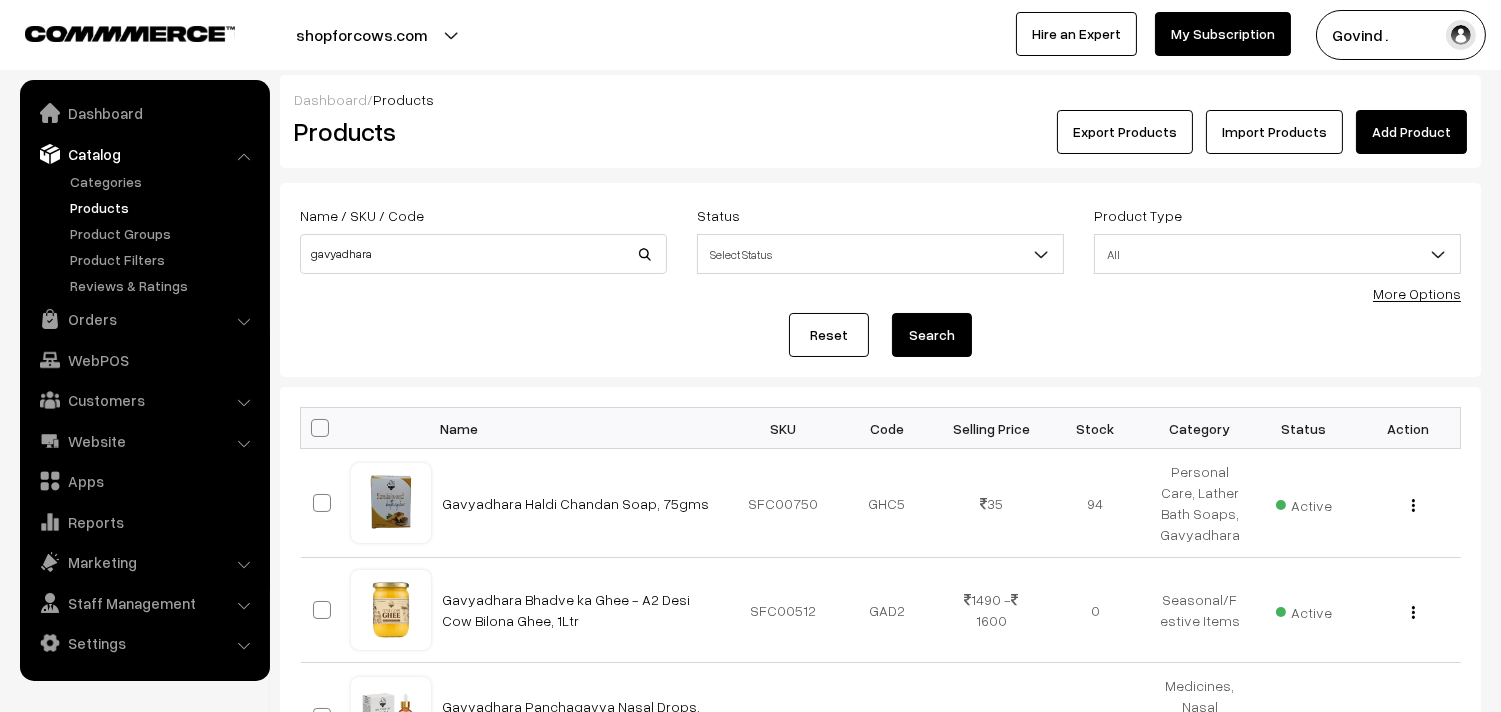 click at bounding box center [320, 428] 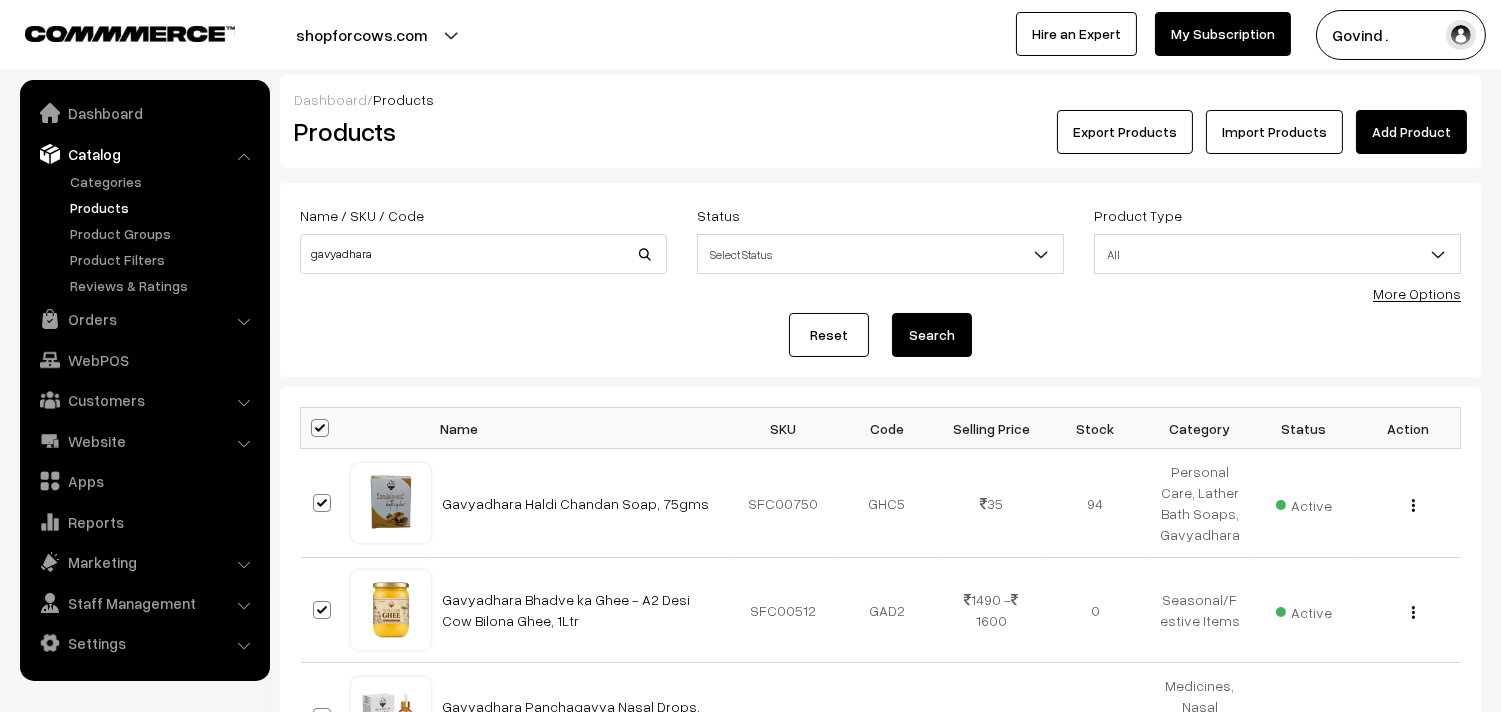 checkbox on "true" 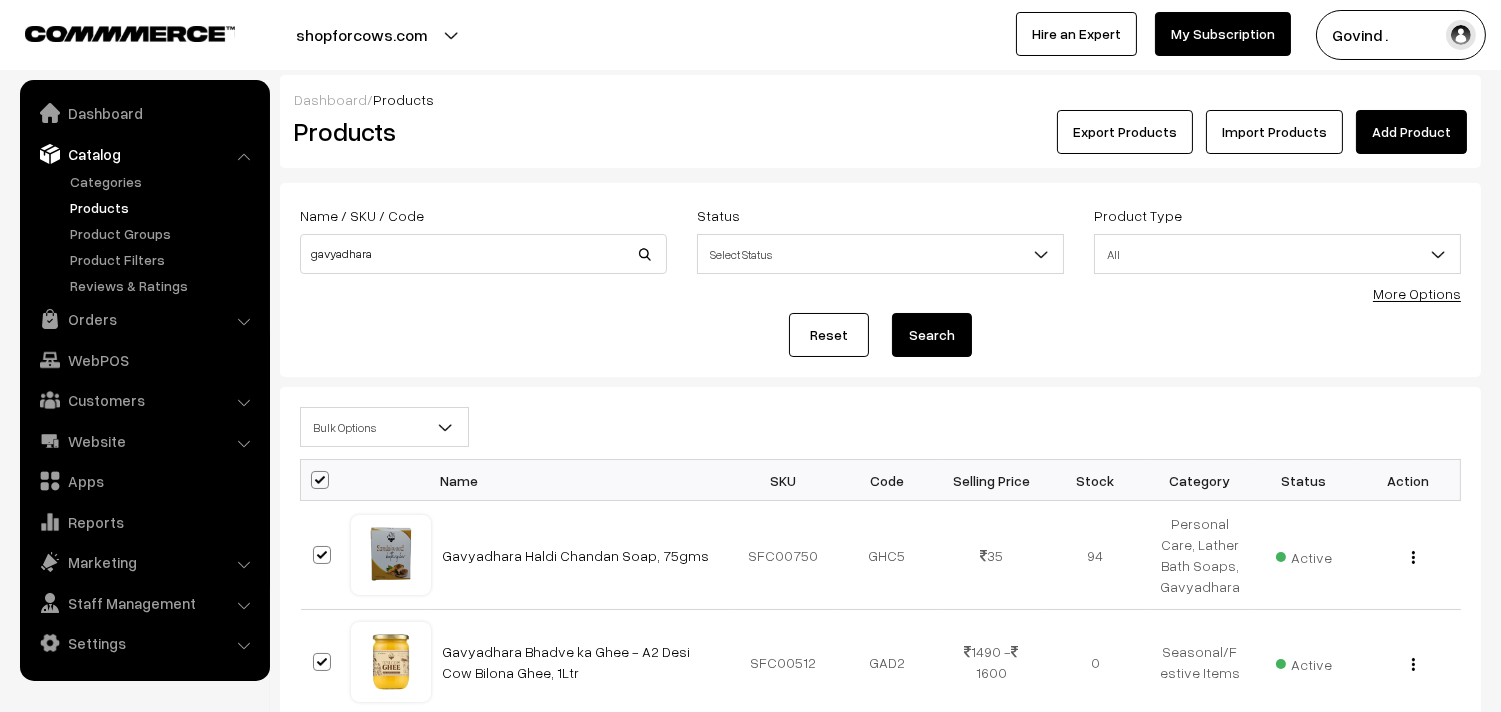 click on "Bulk Options" at bounding box center [384, 427] 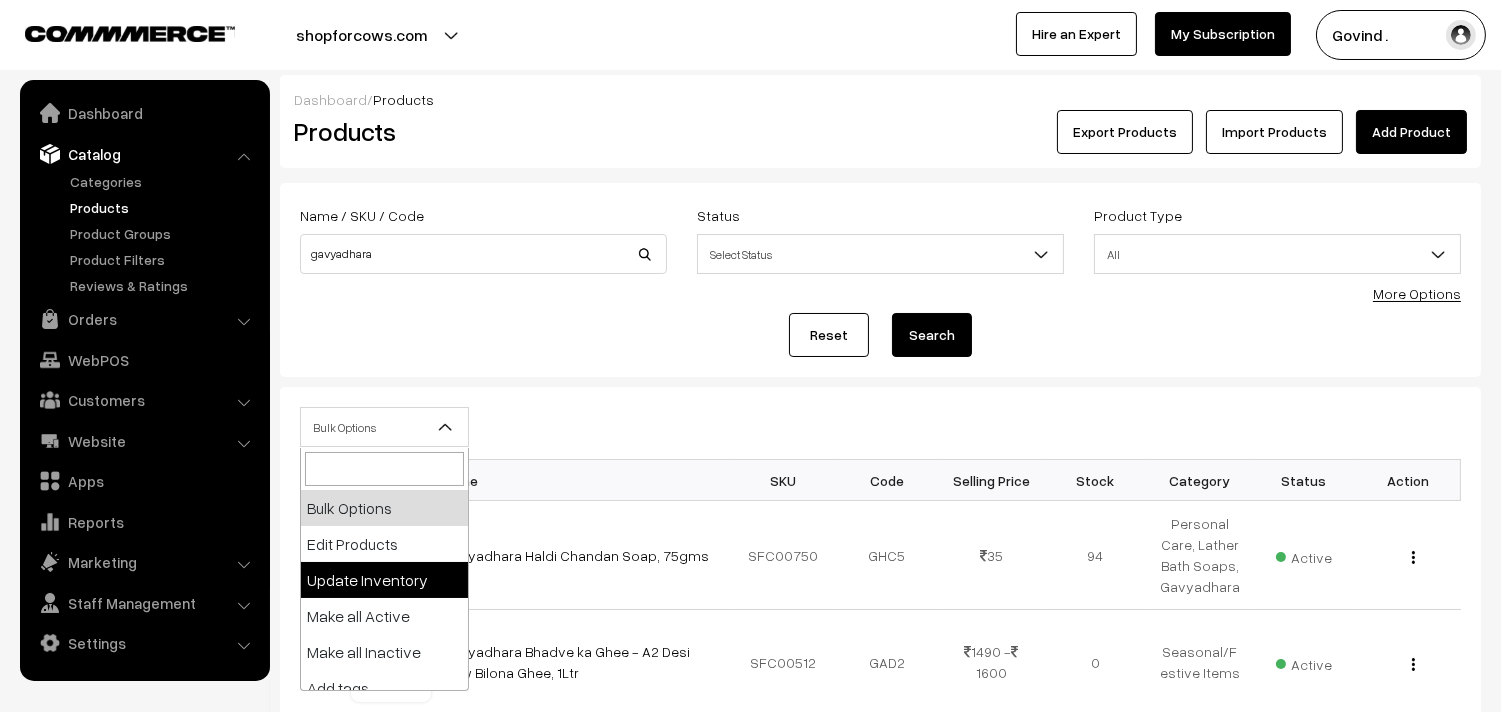 select on "updateInventory" 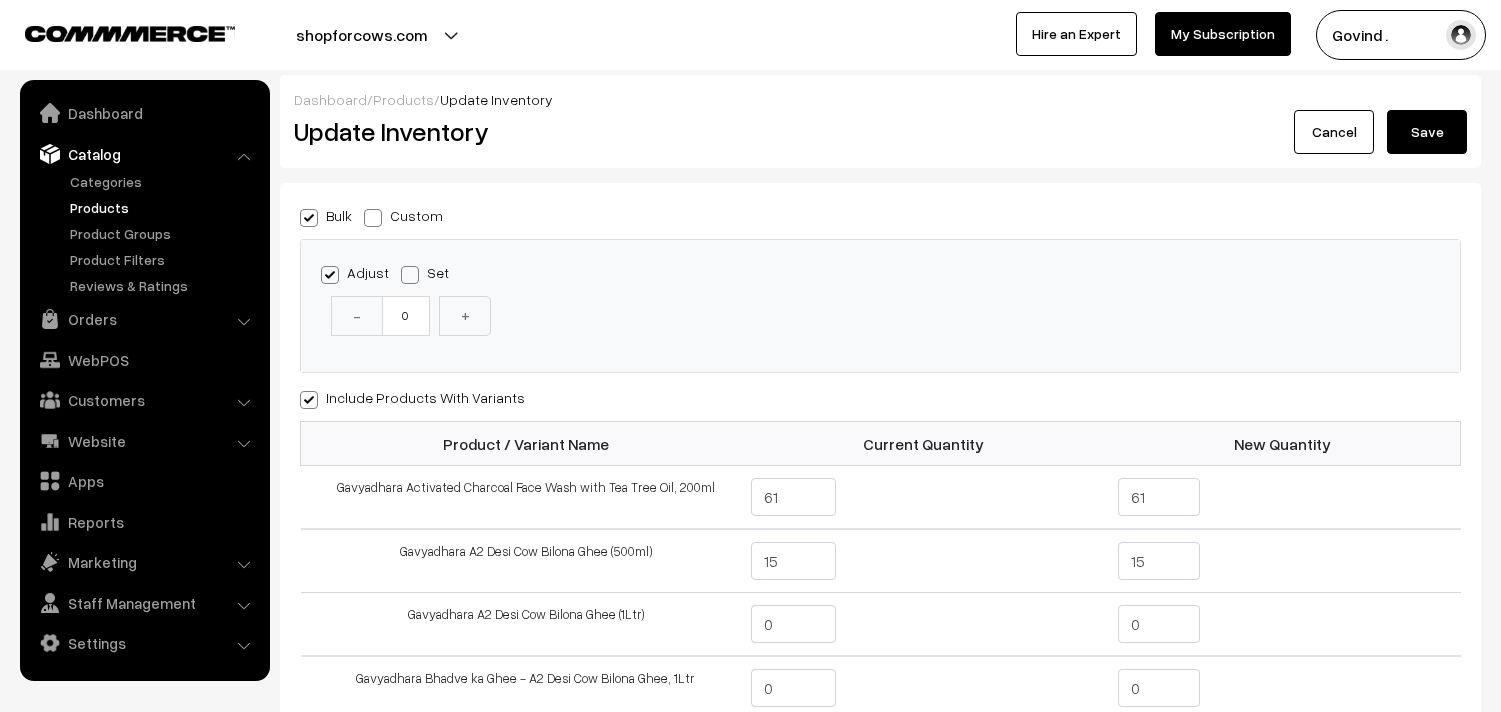 scroll, scrollTop: 0, scrollLeft: 0, axis: both 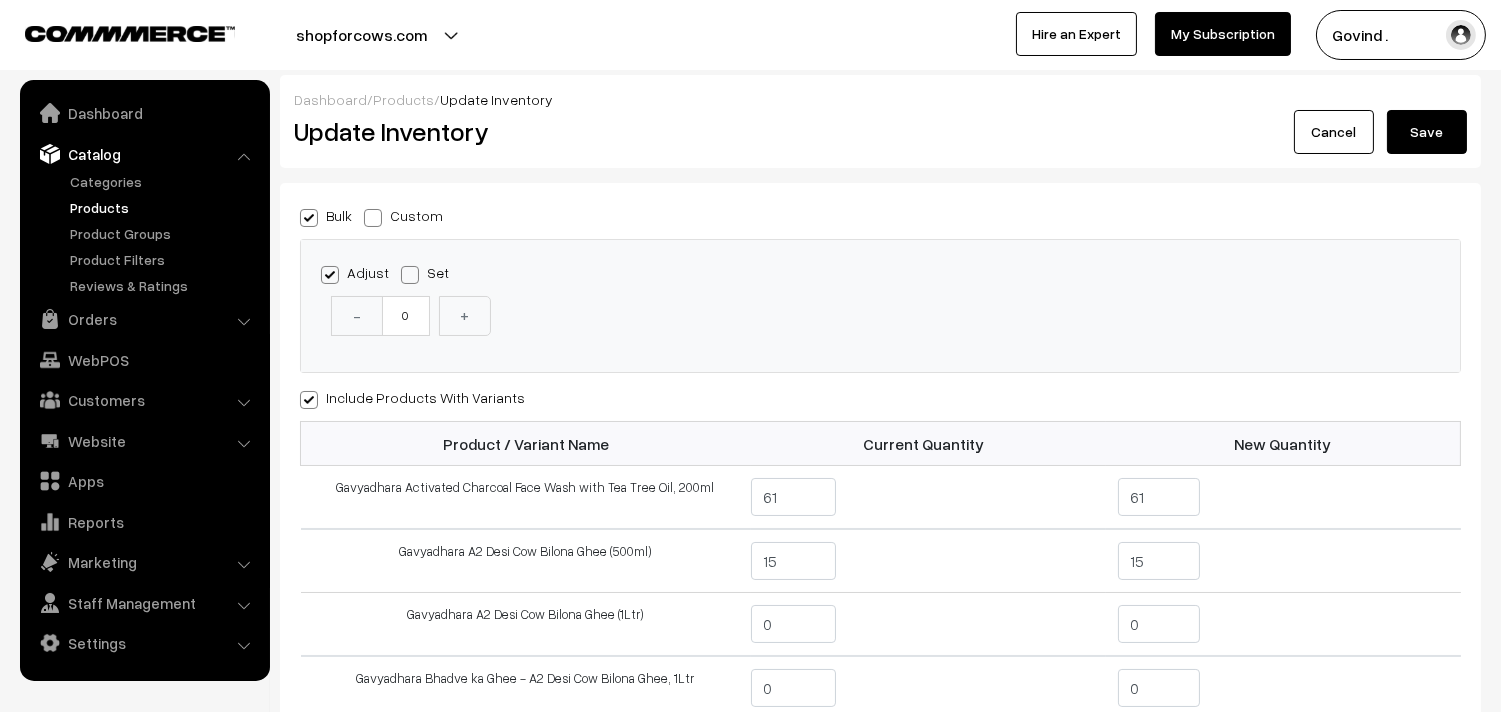 click at bounding box center (373, 218) 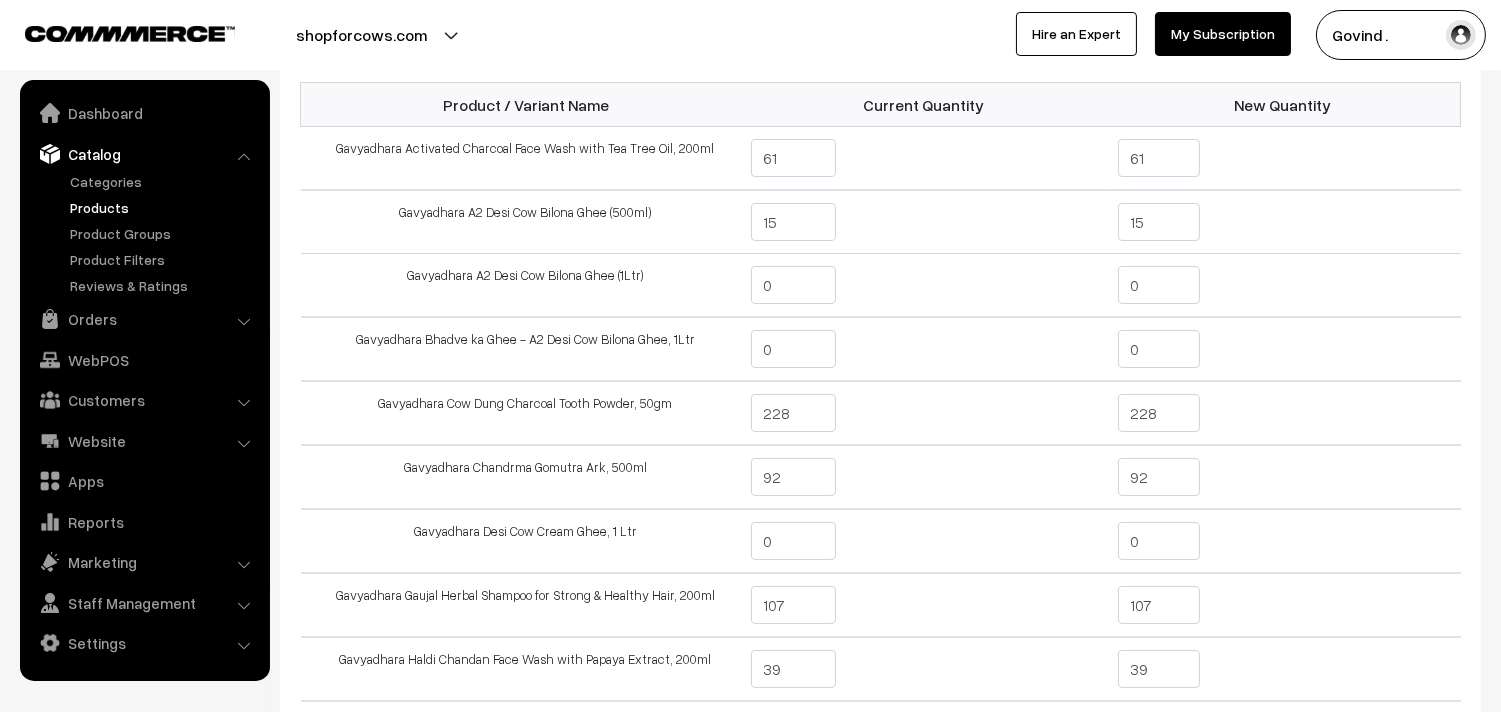 scroll, scrollTop: 196, scrollLeft: 0, axis: vertical 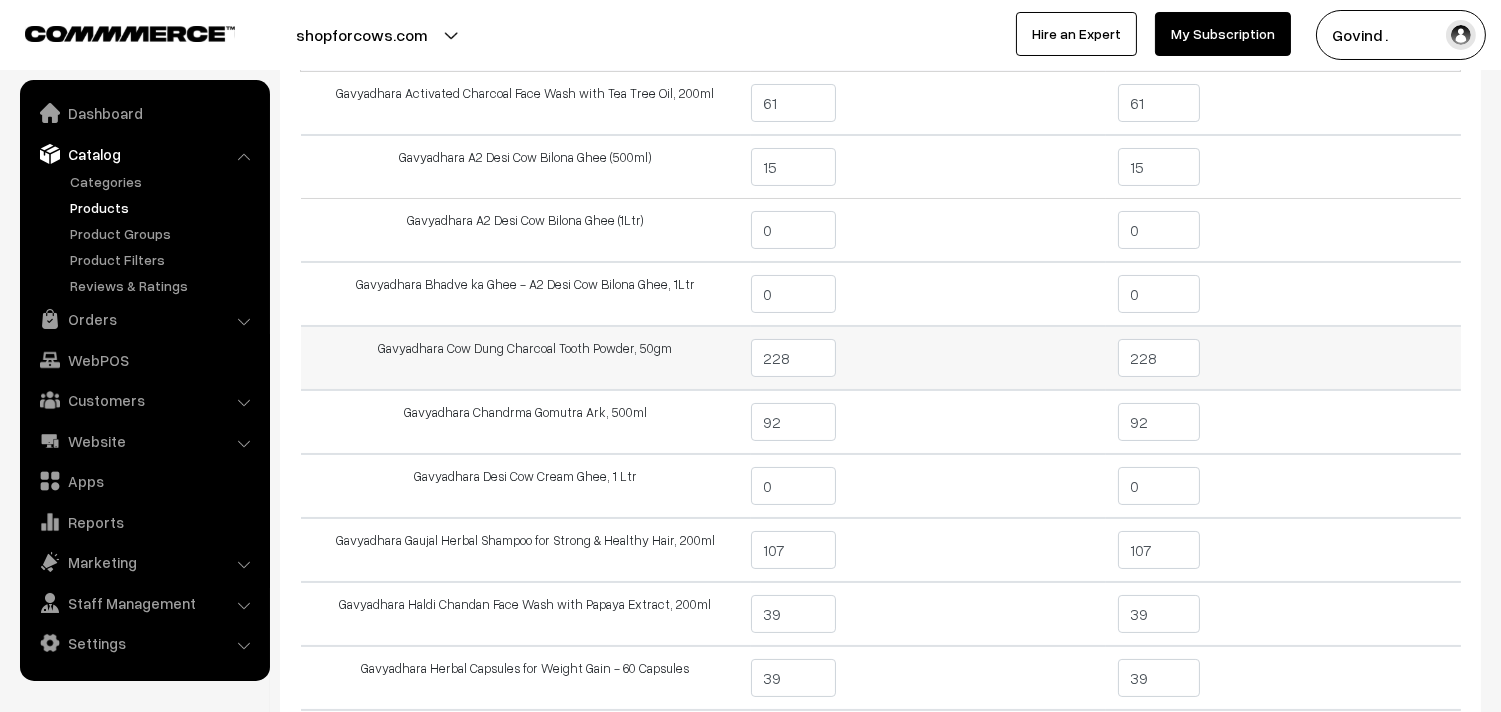 click on "228" at bounding box center (1159, 358) 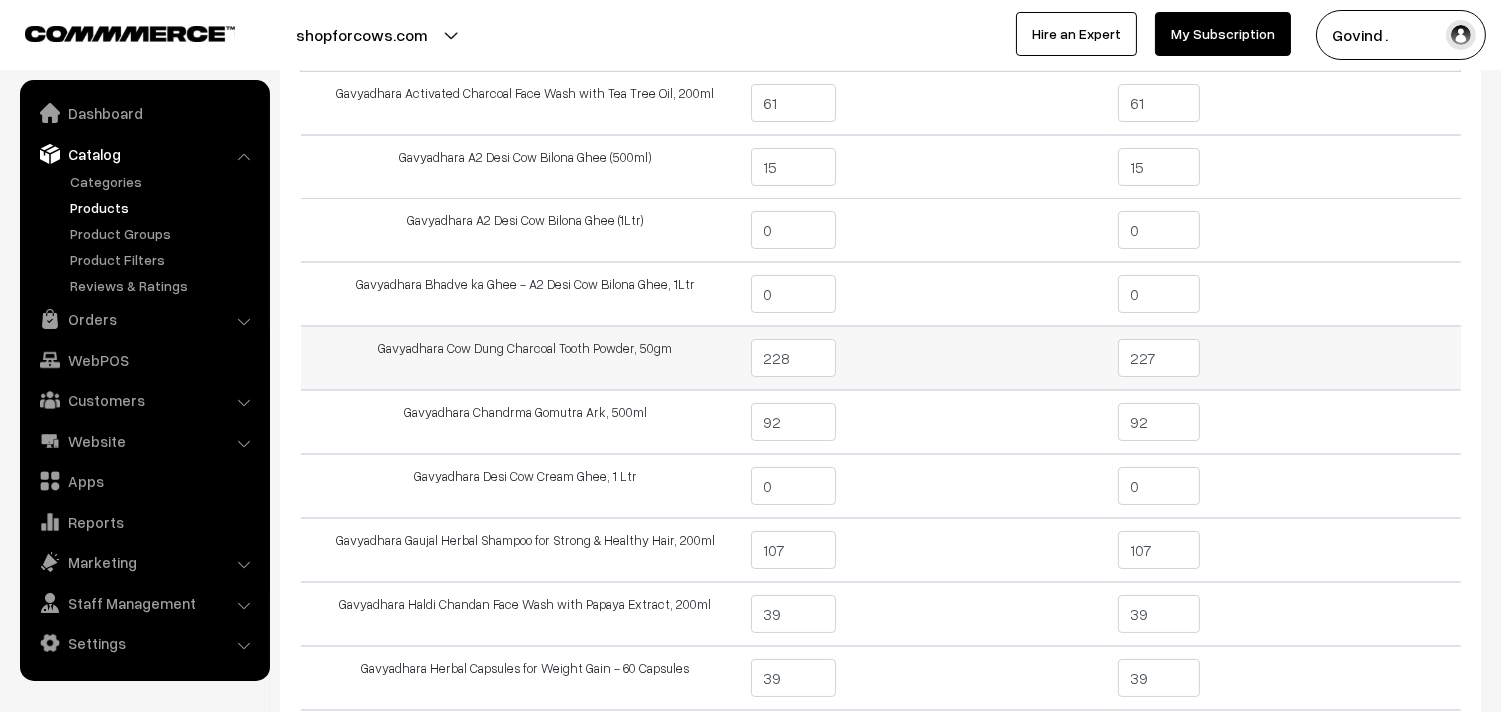 click on "227" at bounding box center (1283, 358) 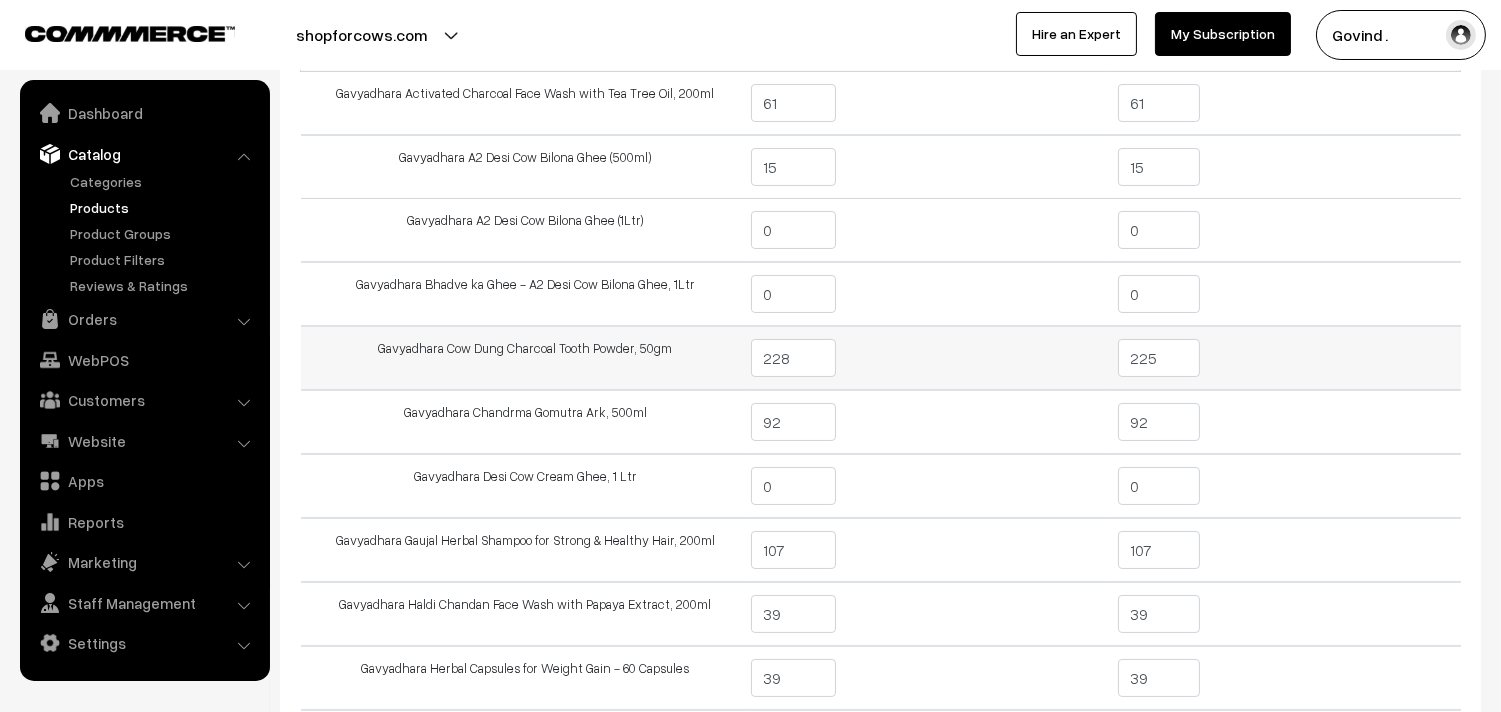 type on "225" 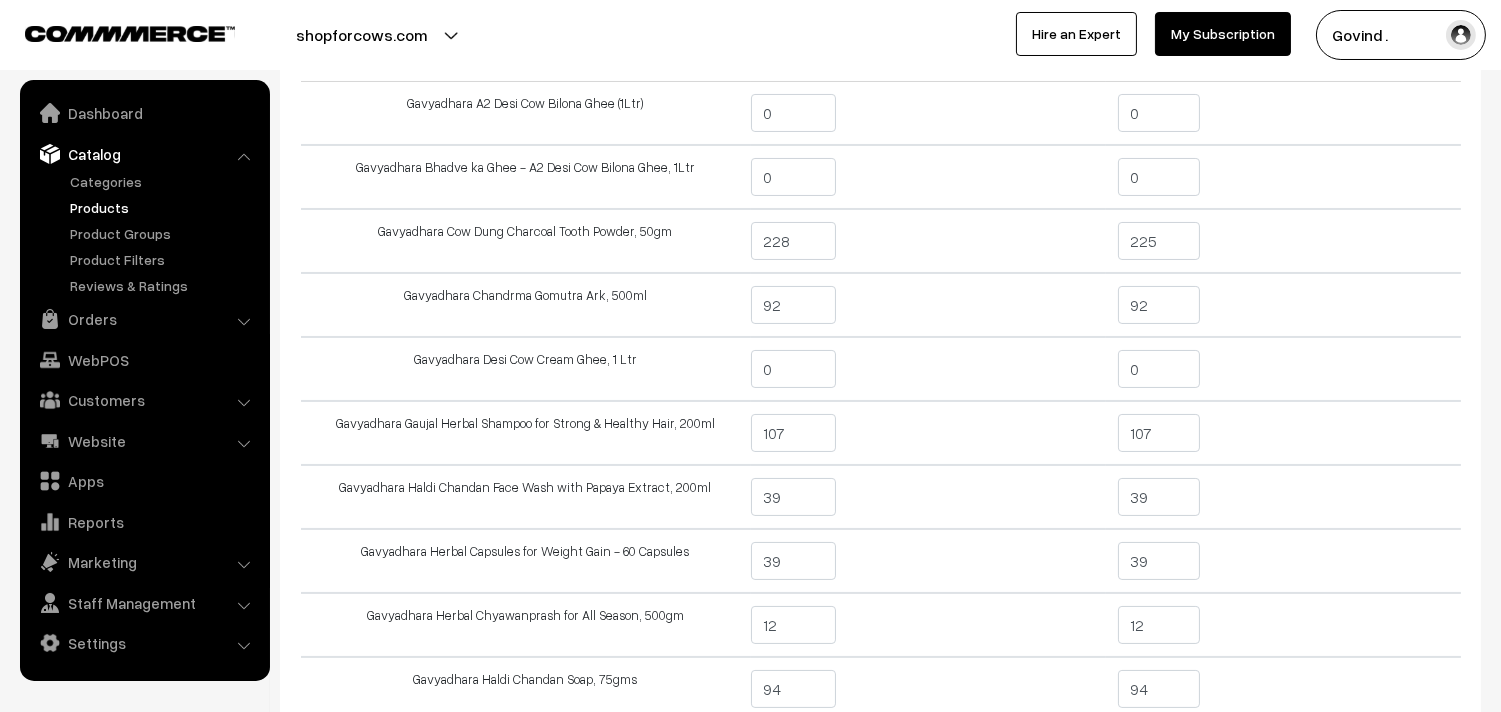 scroll, scrollTop: 367, scrollLeft: 0, axis: vertical 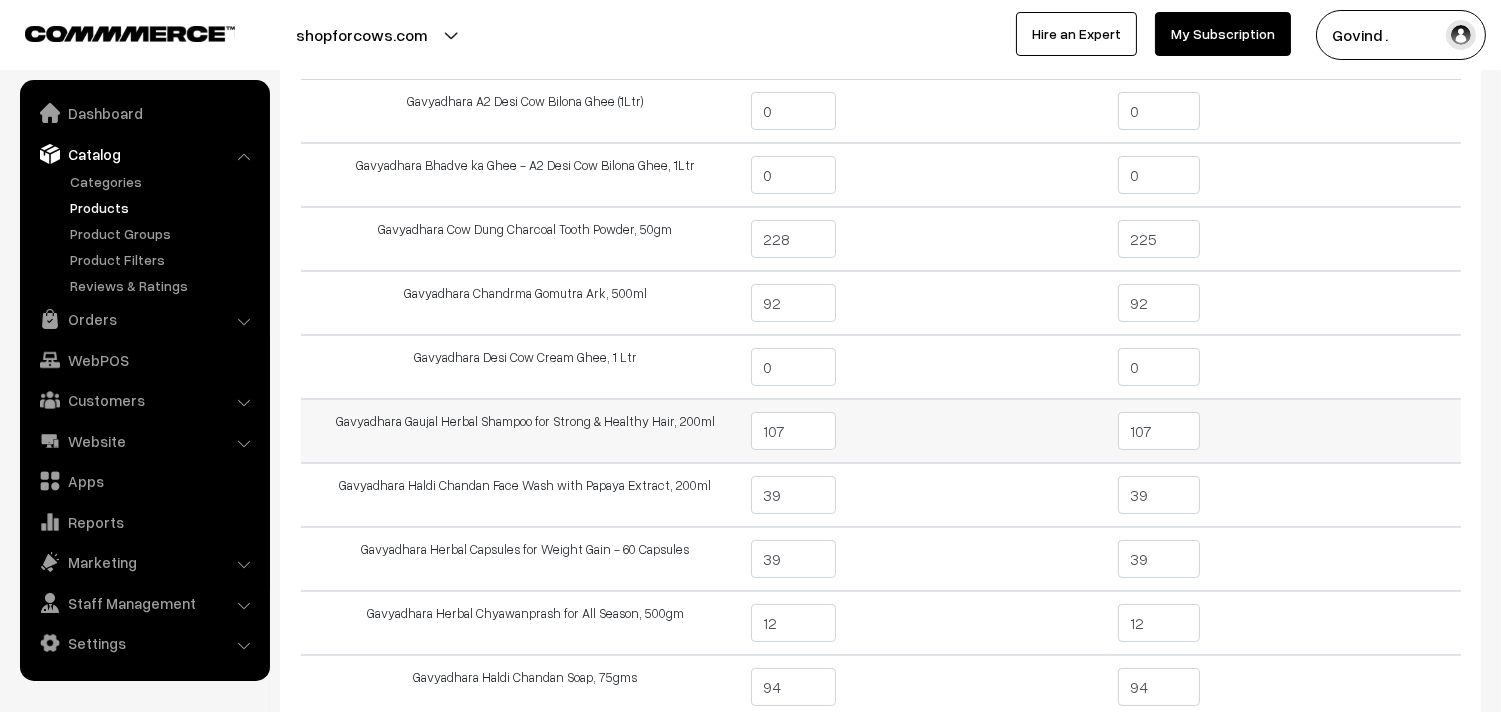 click on "107" at bounding box center (1159, 431) 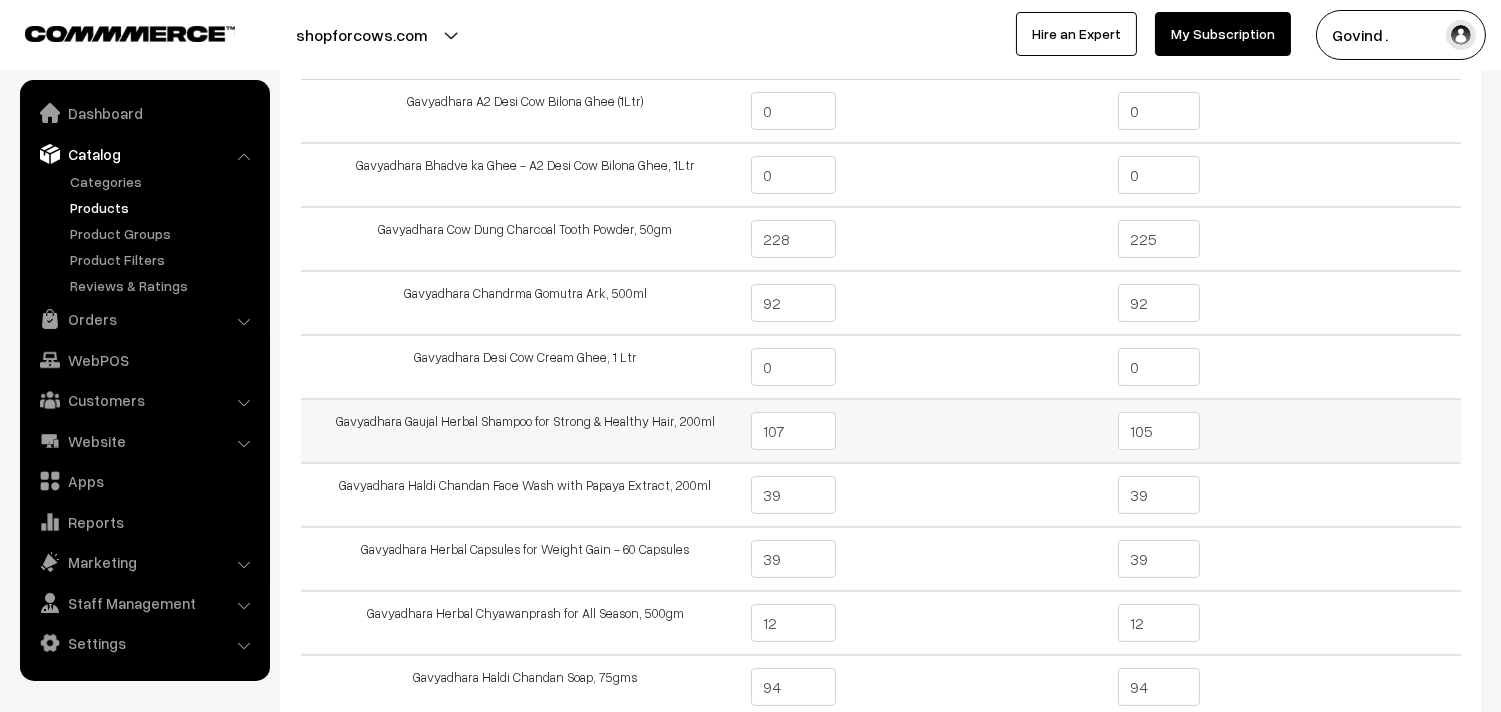 type on "105" 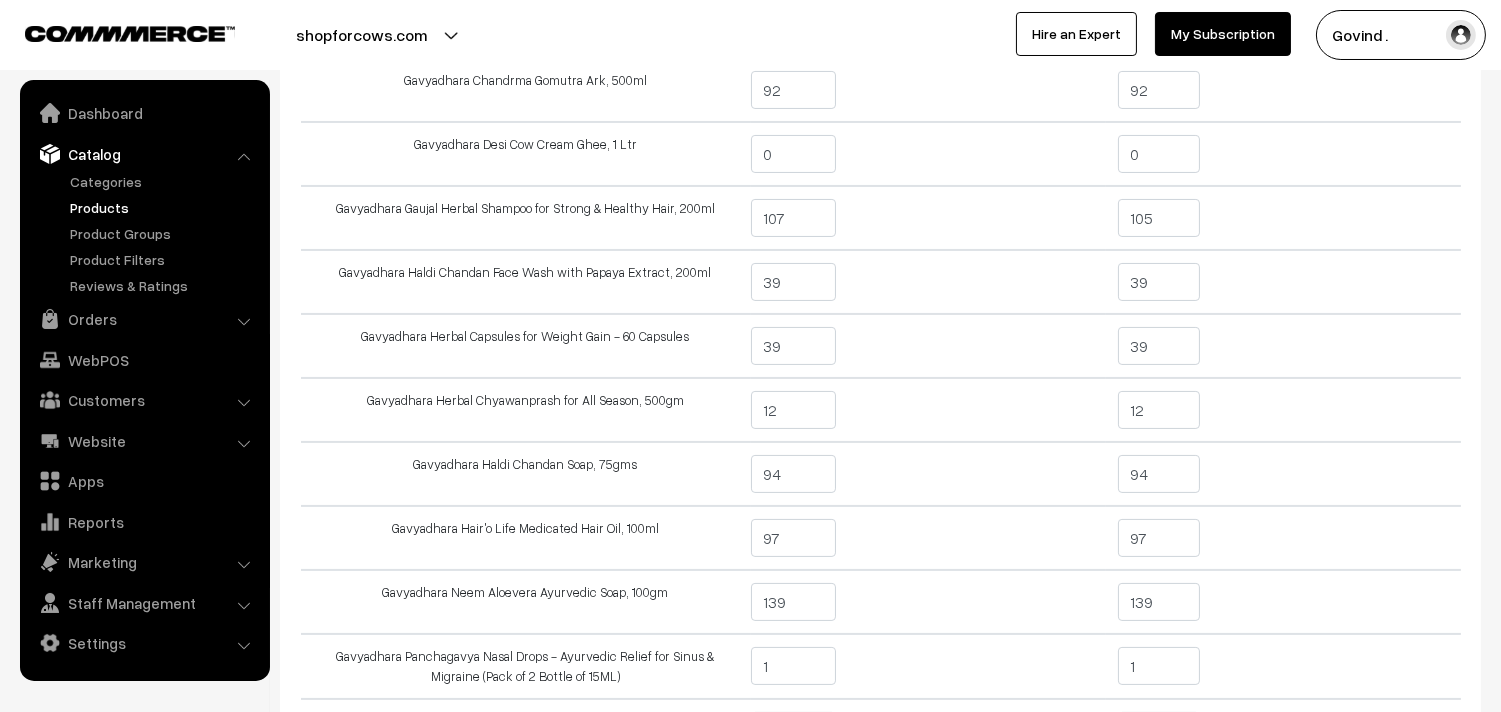 scroll, scrollTop: 601, scrollLeft: 0, axis: vertical 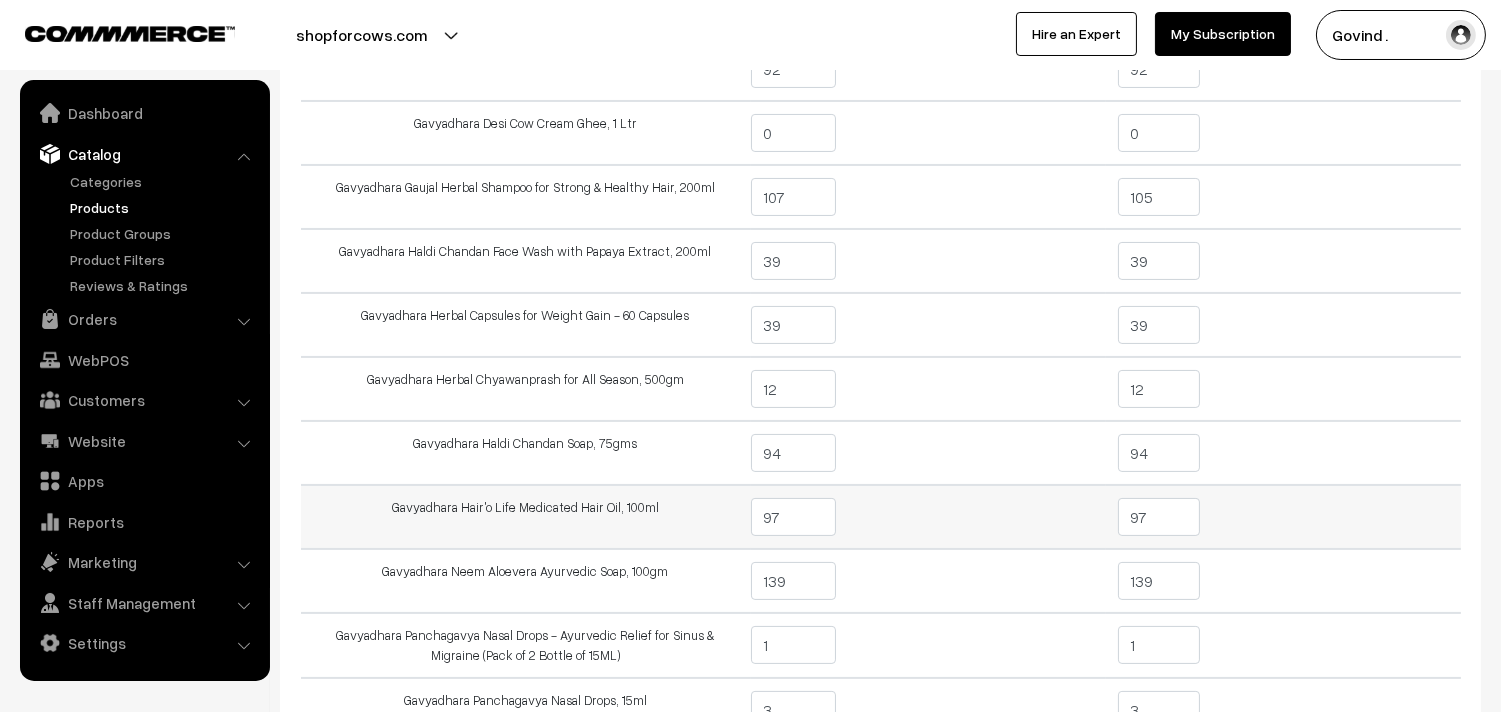 click on "97" at bounding box center (1159, 517) 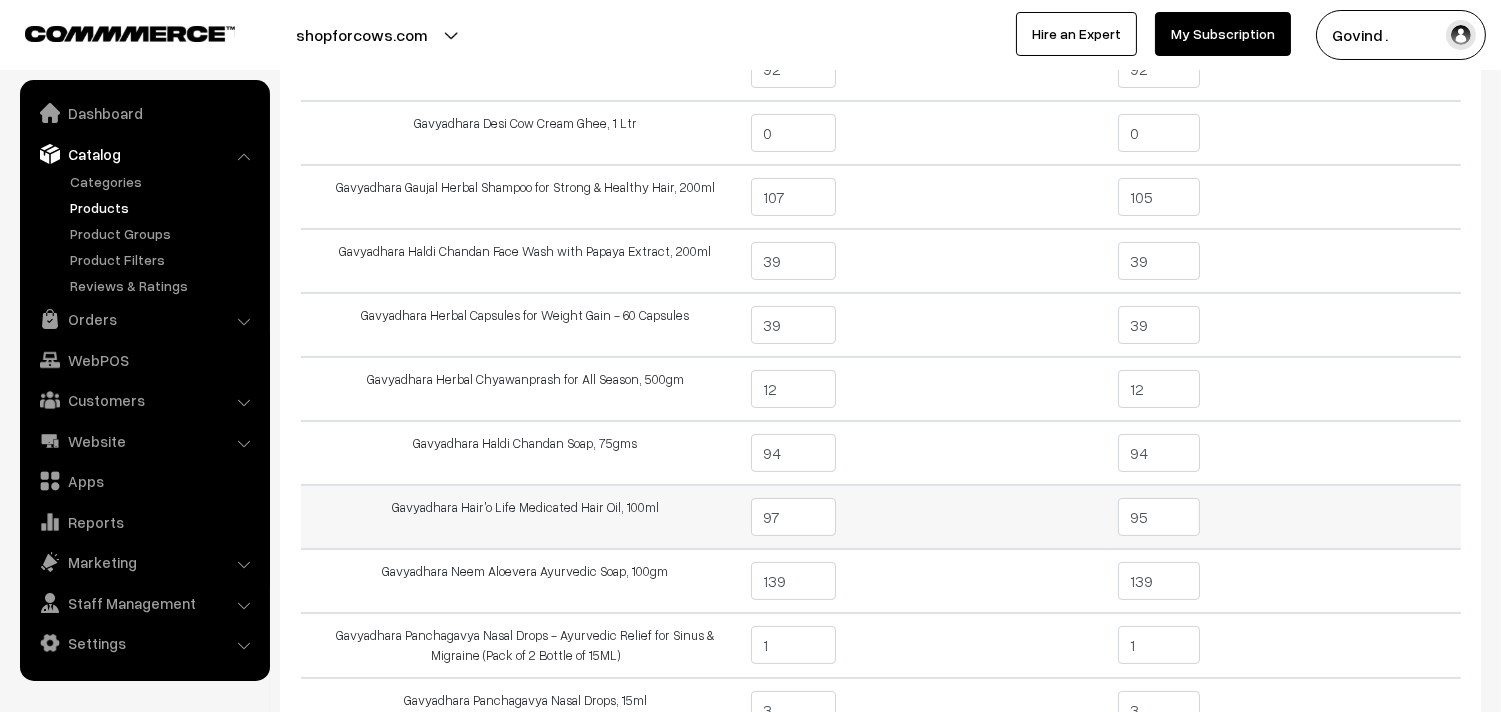 type on "95" 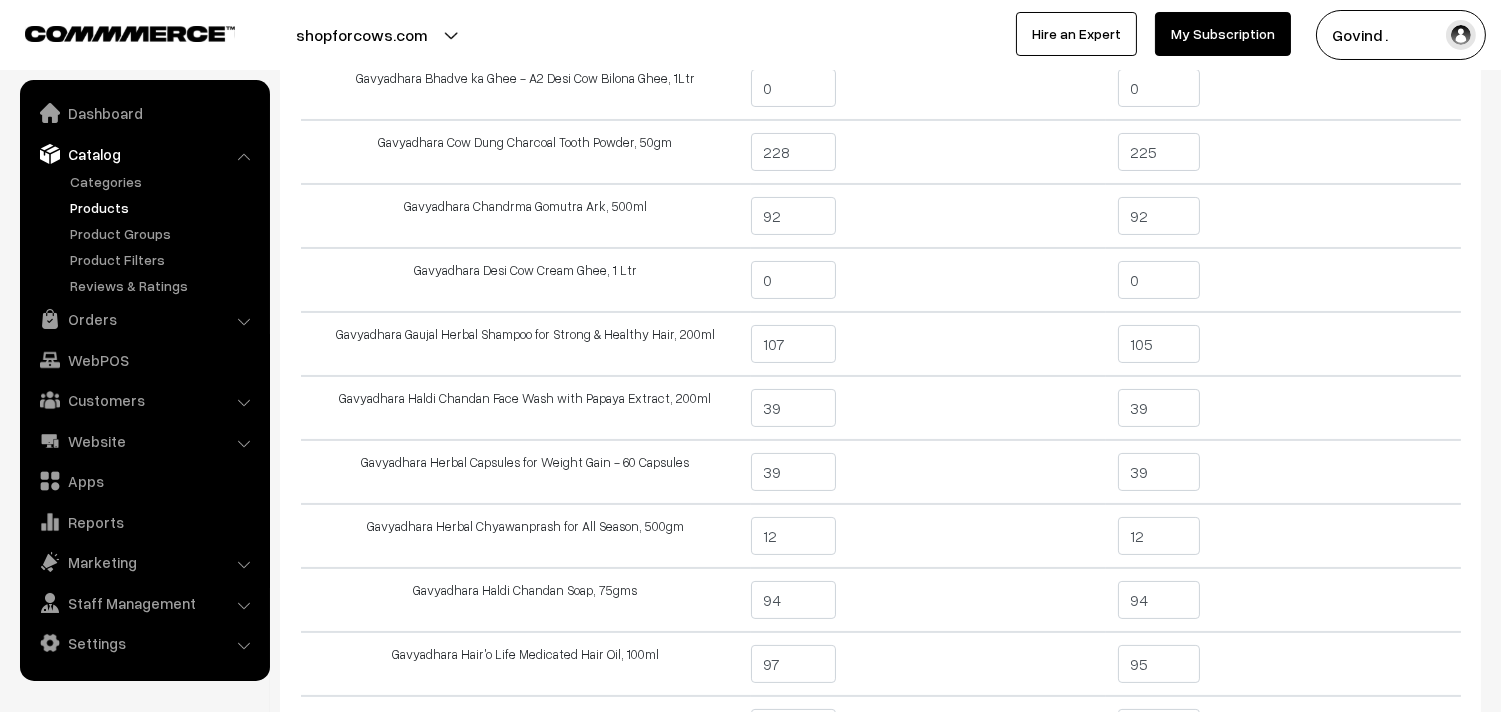 scroll, scrollTop: 466, scrollLeft: 0, axis: vertical 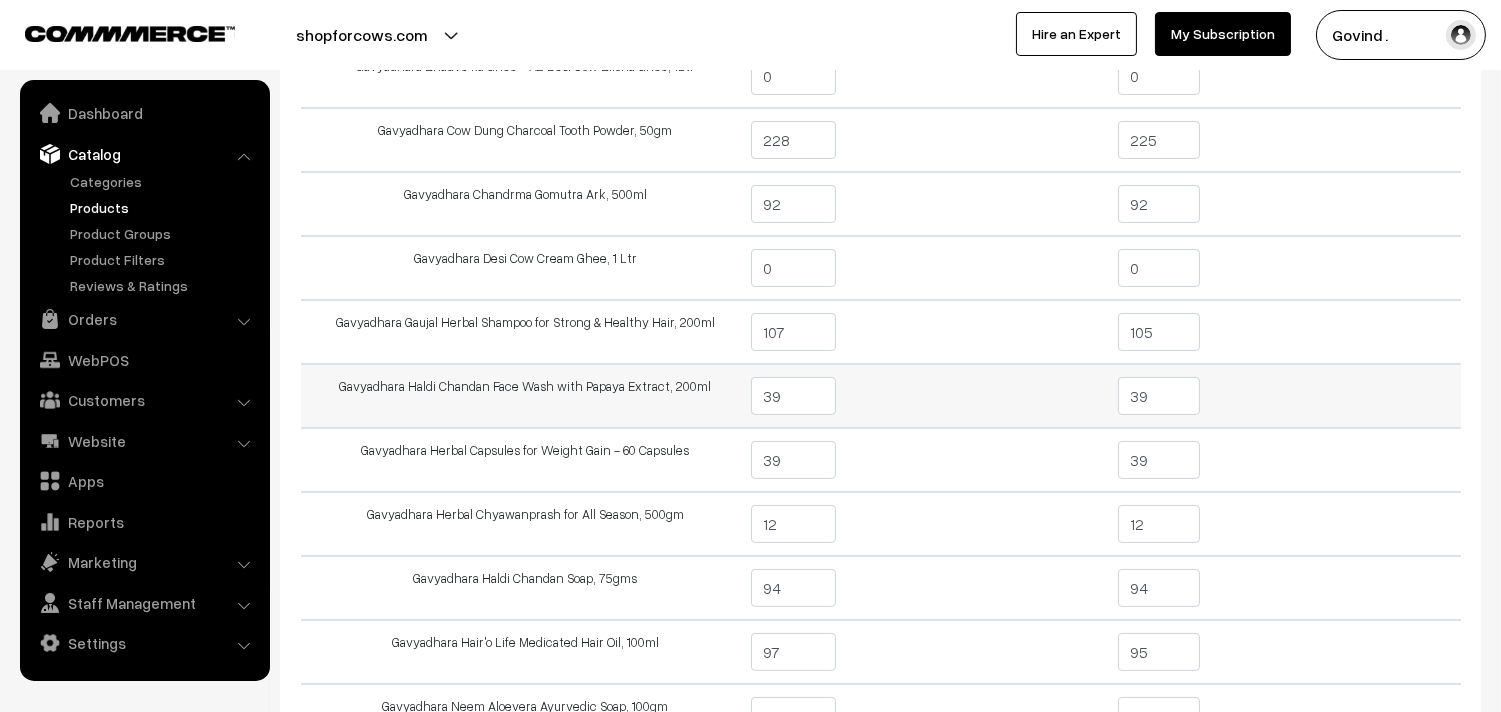 click on "39" at bounding box center (1159, 396) 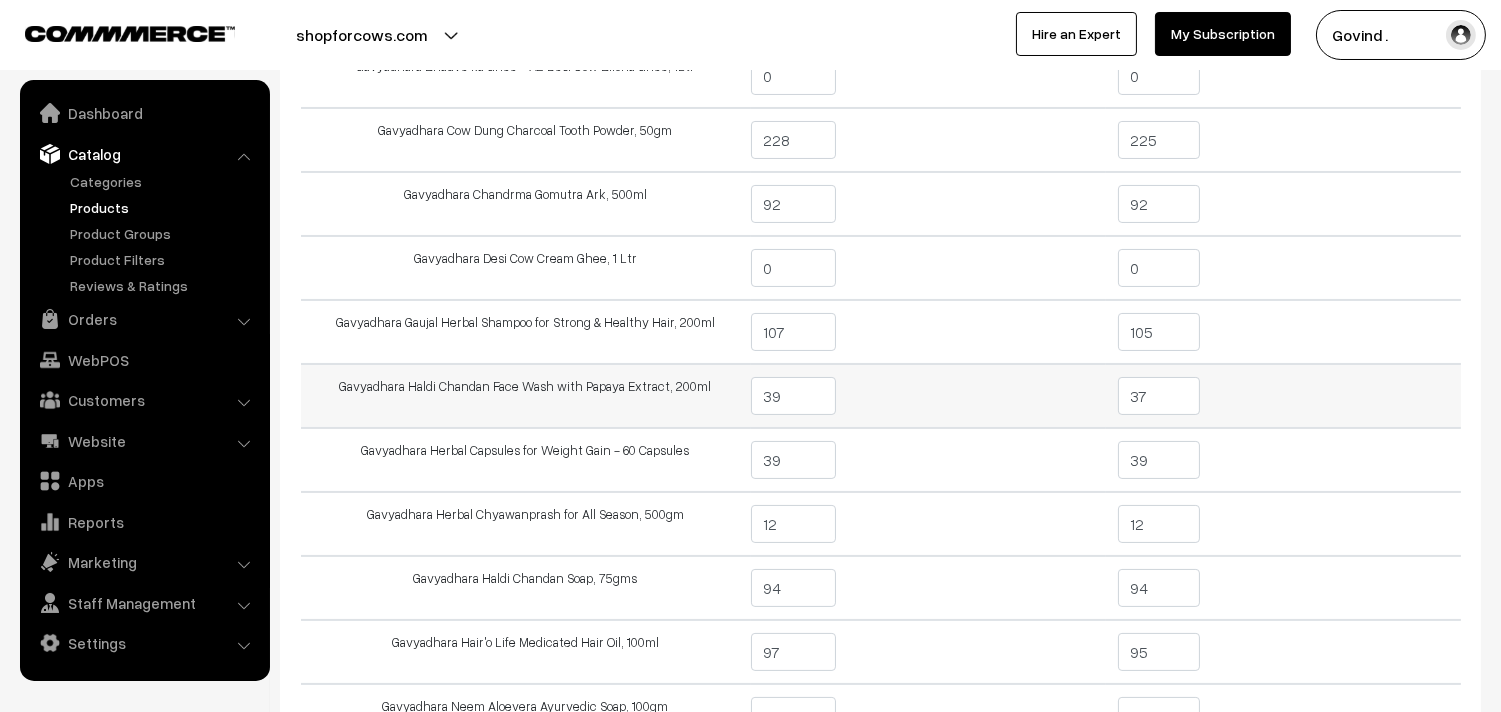 type on "37" 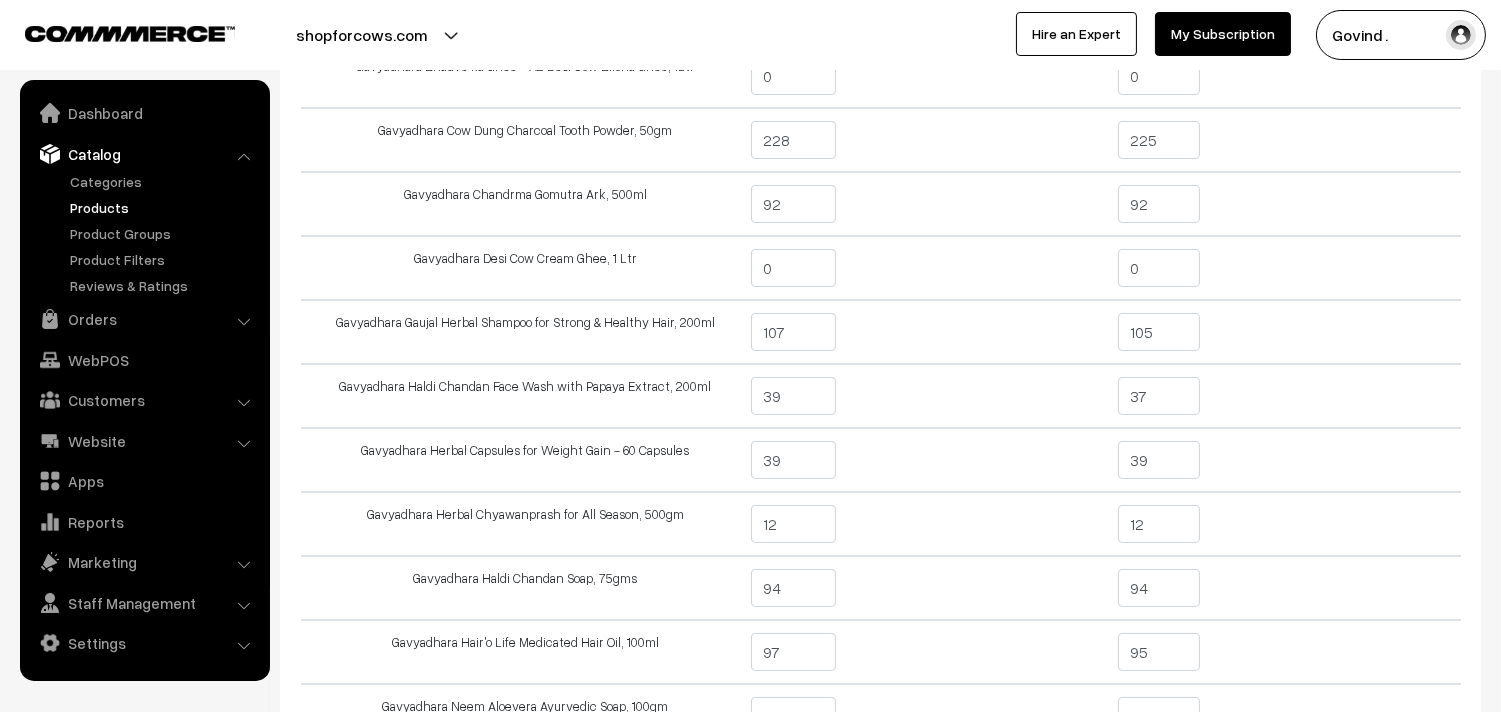 scroll, scrollTop: 0, scrollLeft: 0, axis: both 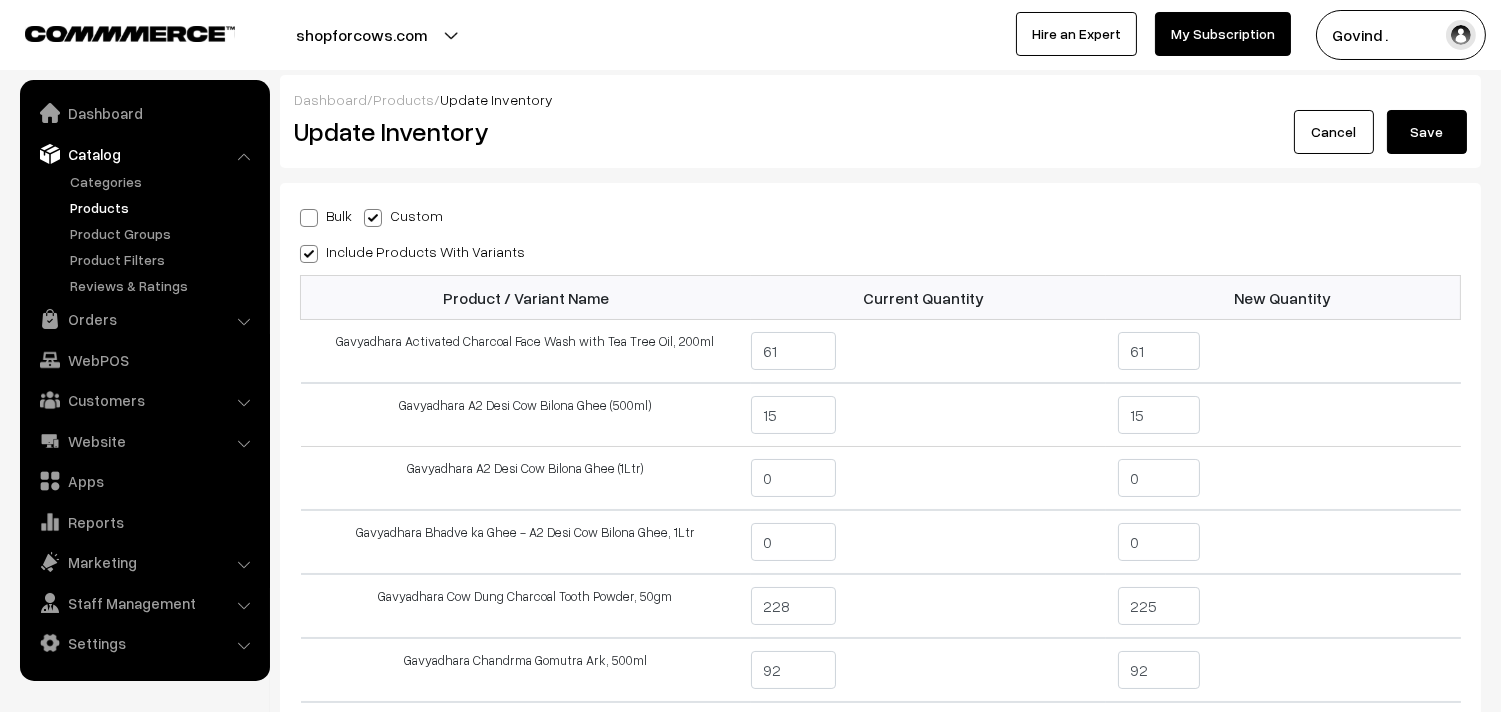 click on "Save" at bounding box center [1427, 132] 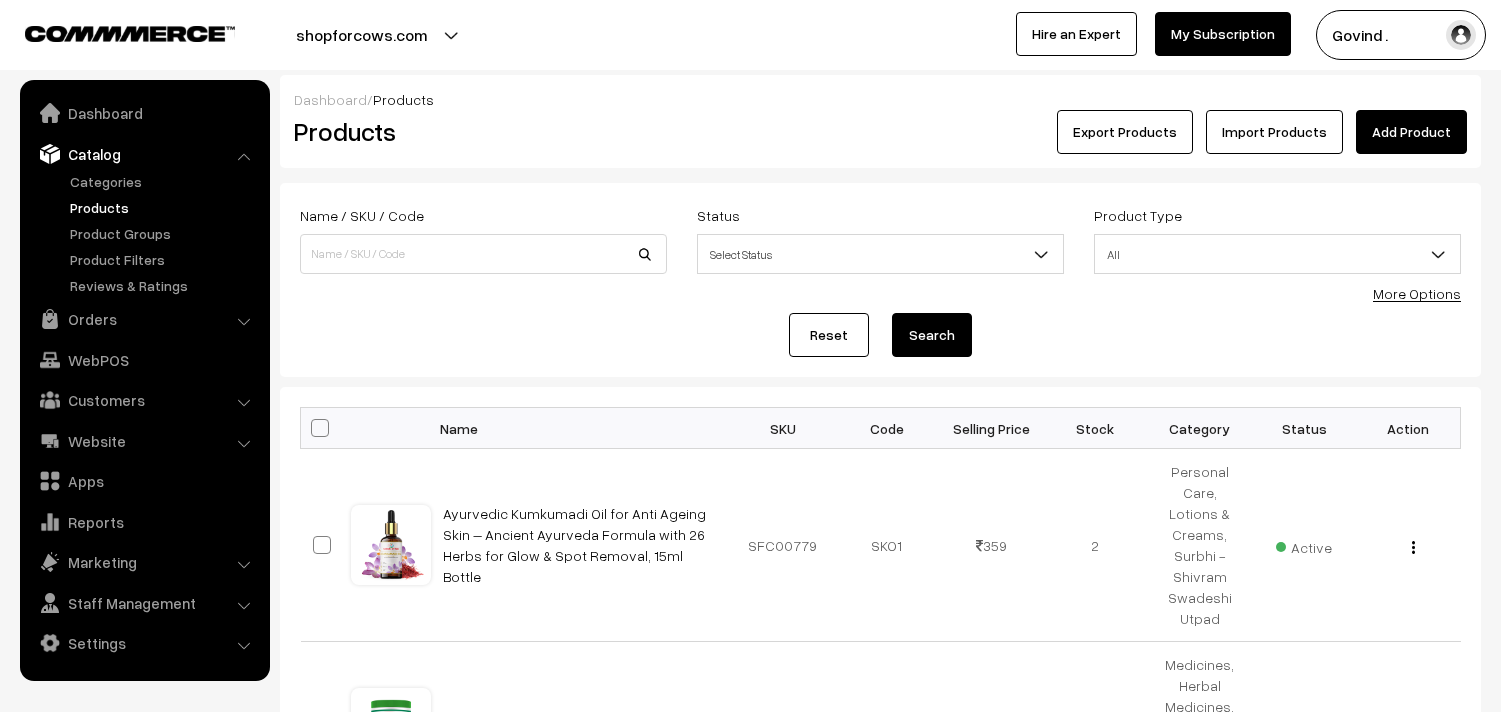 scroll, scrollTop: 0, scrollLeft: 0, axis: both 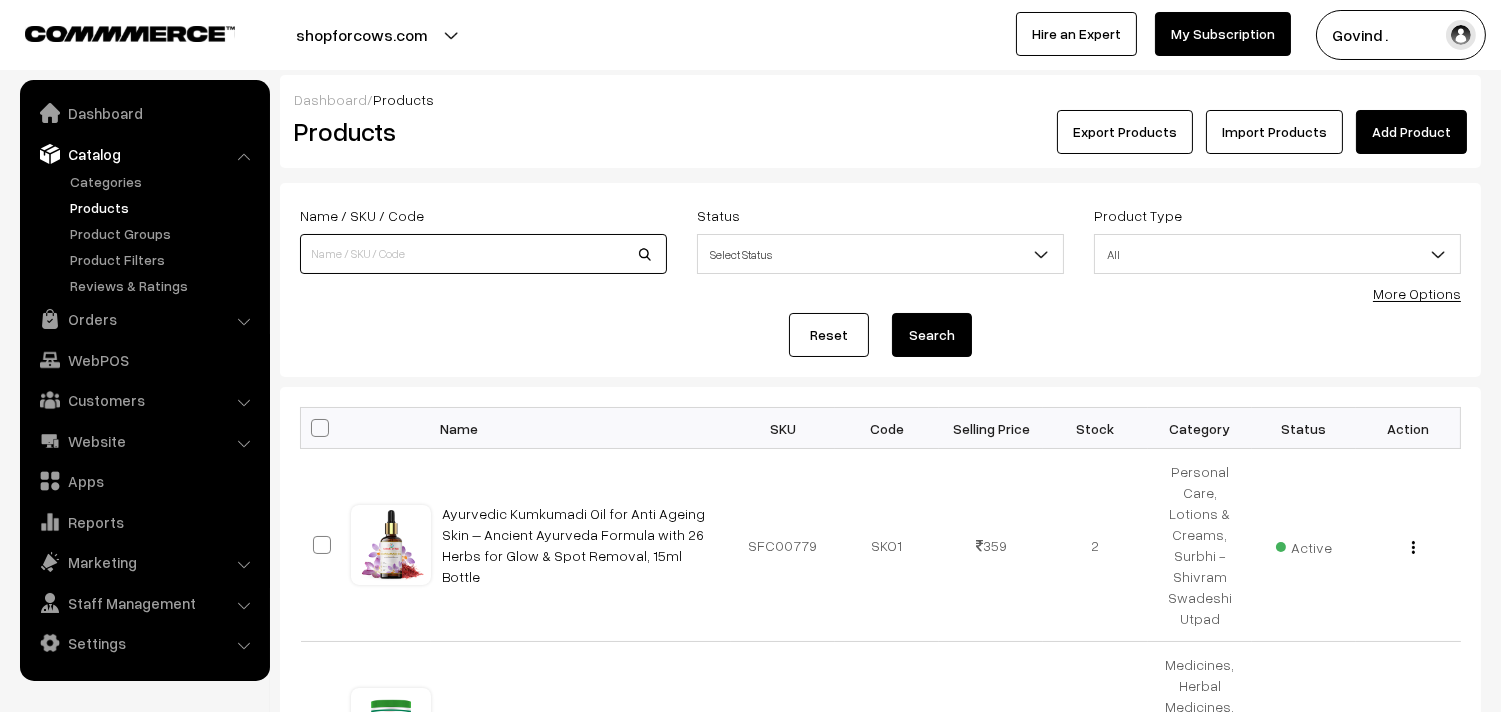 click at bounding box center (483, 254) 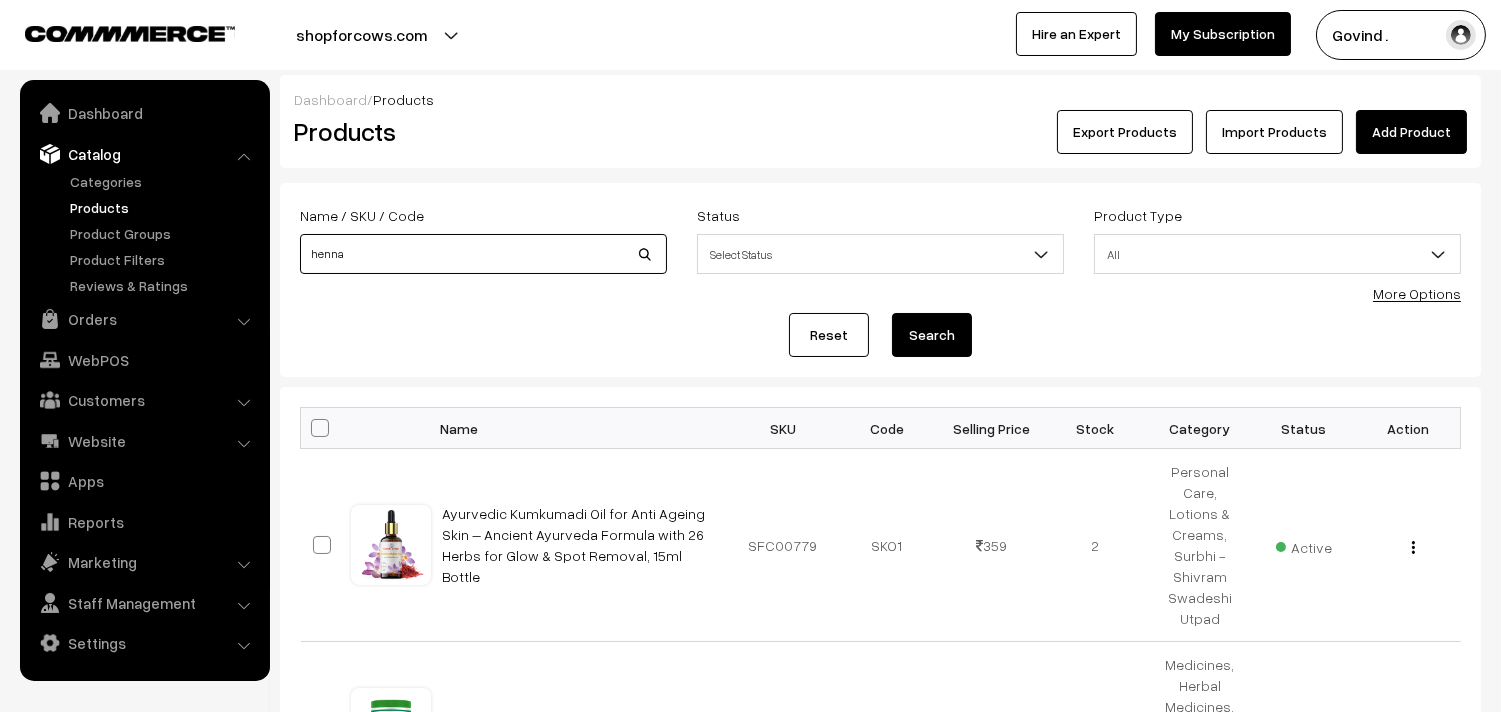 type on "henna" 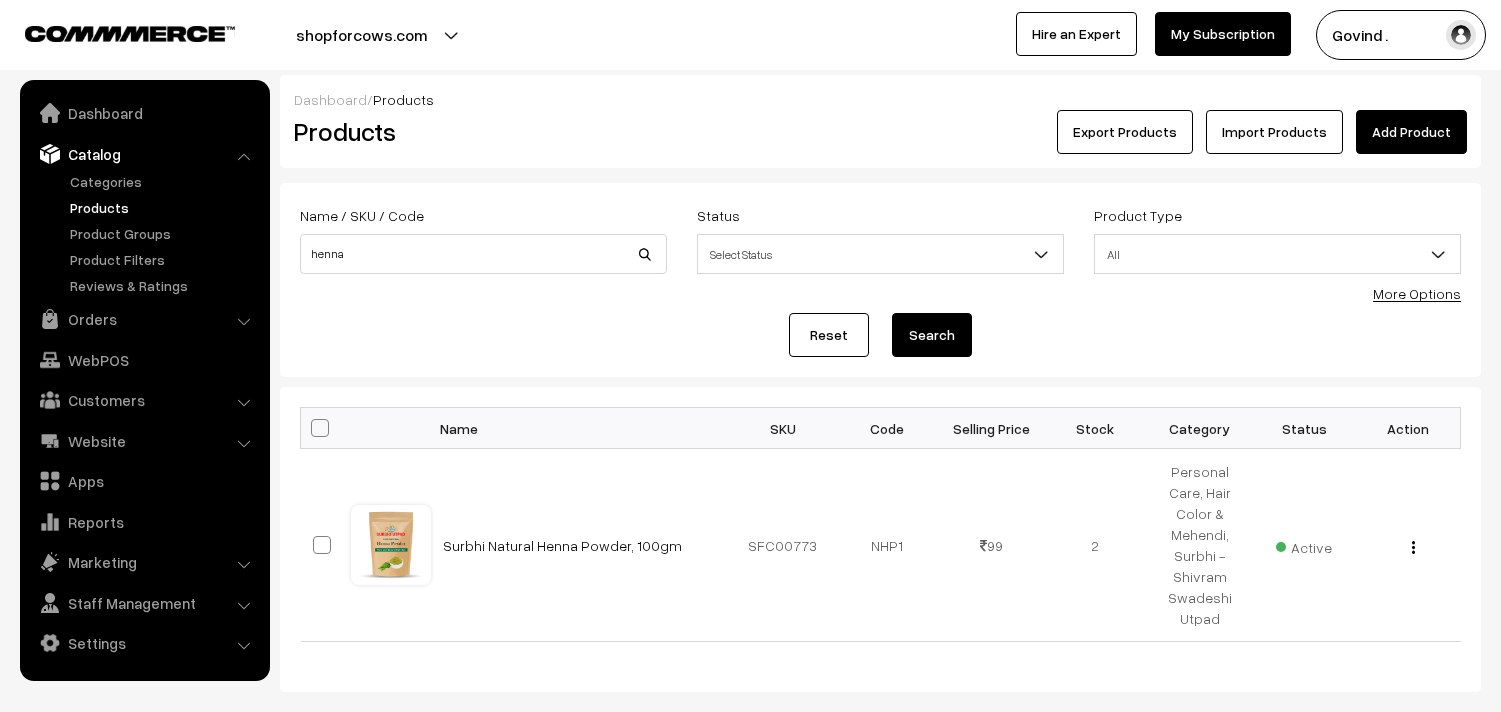 scroll, scrollTop: 0, scrollLeft: 0, axis: both 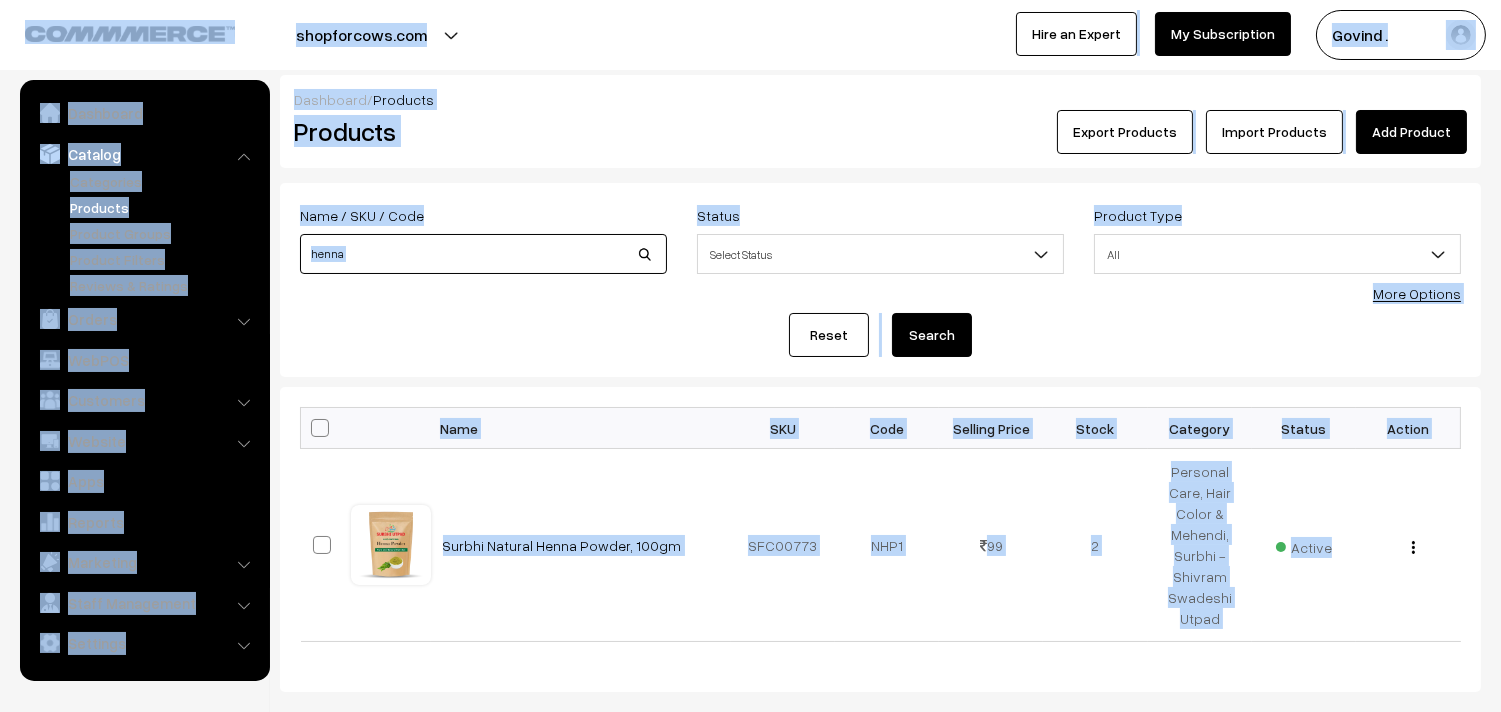 click on "henna" at bounding box center (483, 254) 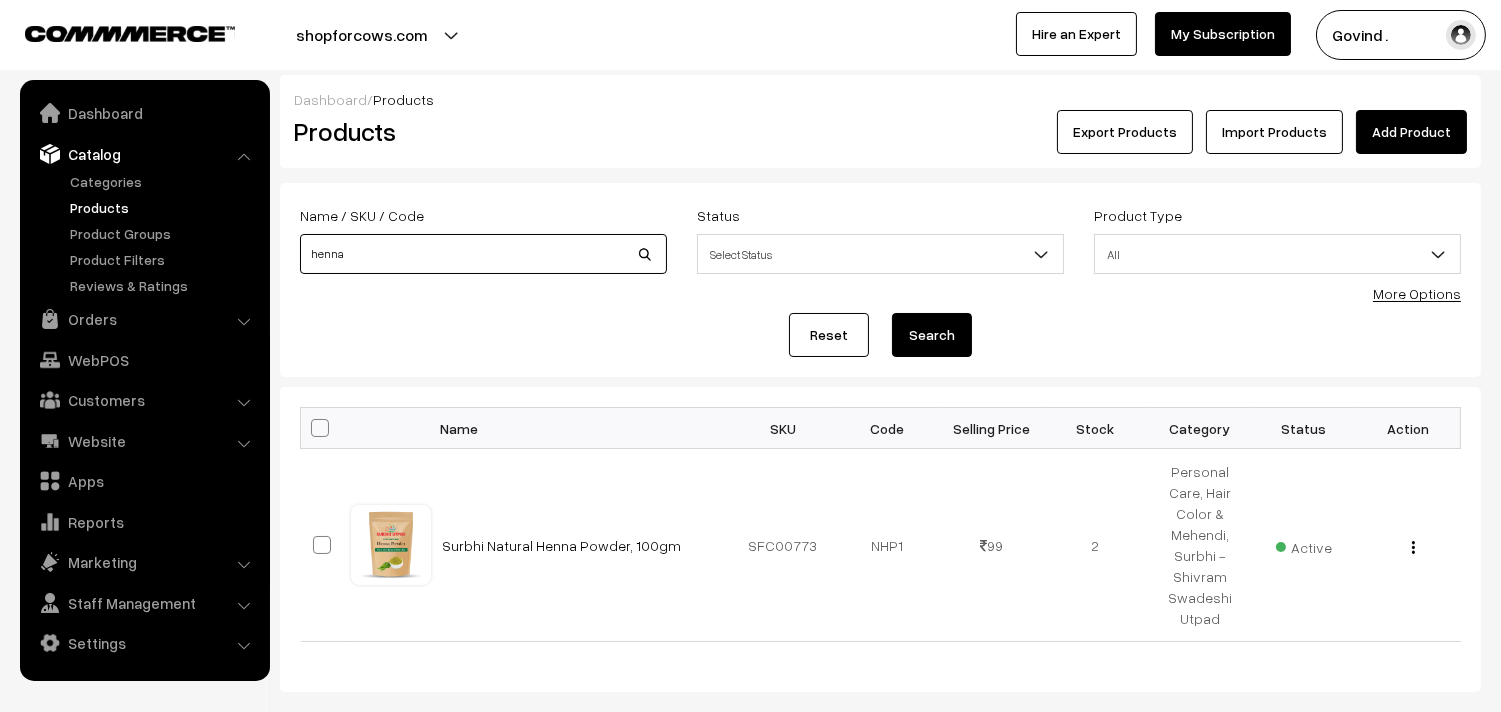 click on "henna" at bounding box center (483, 254) 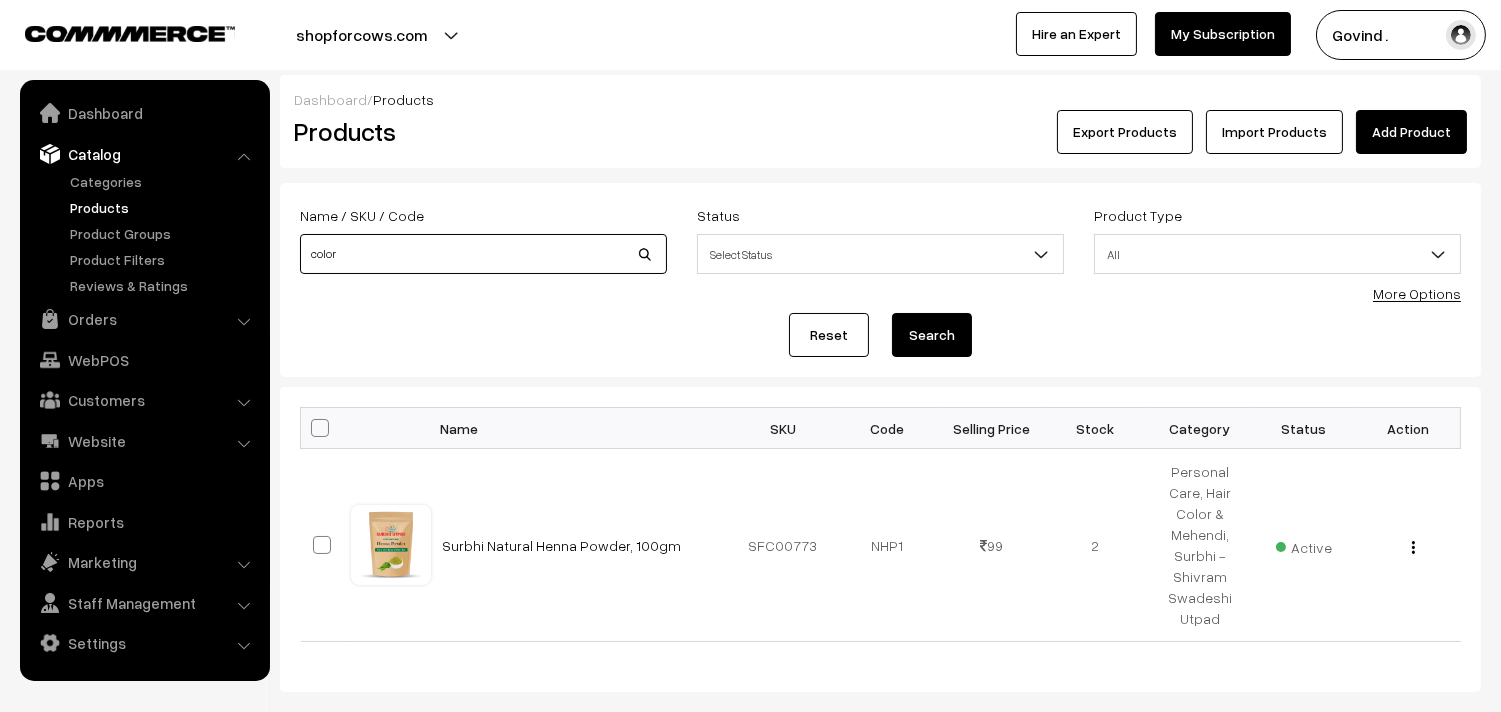 type on "color" 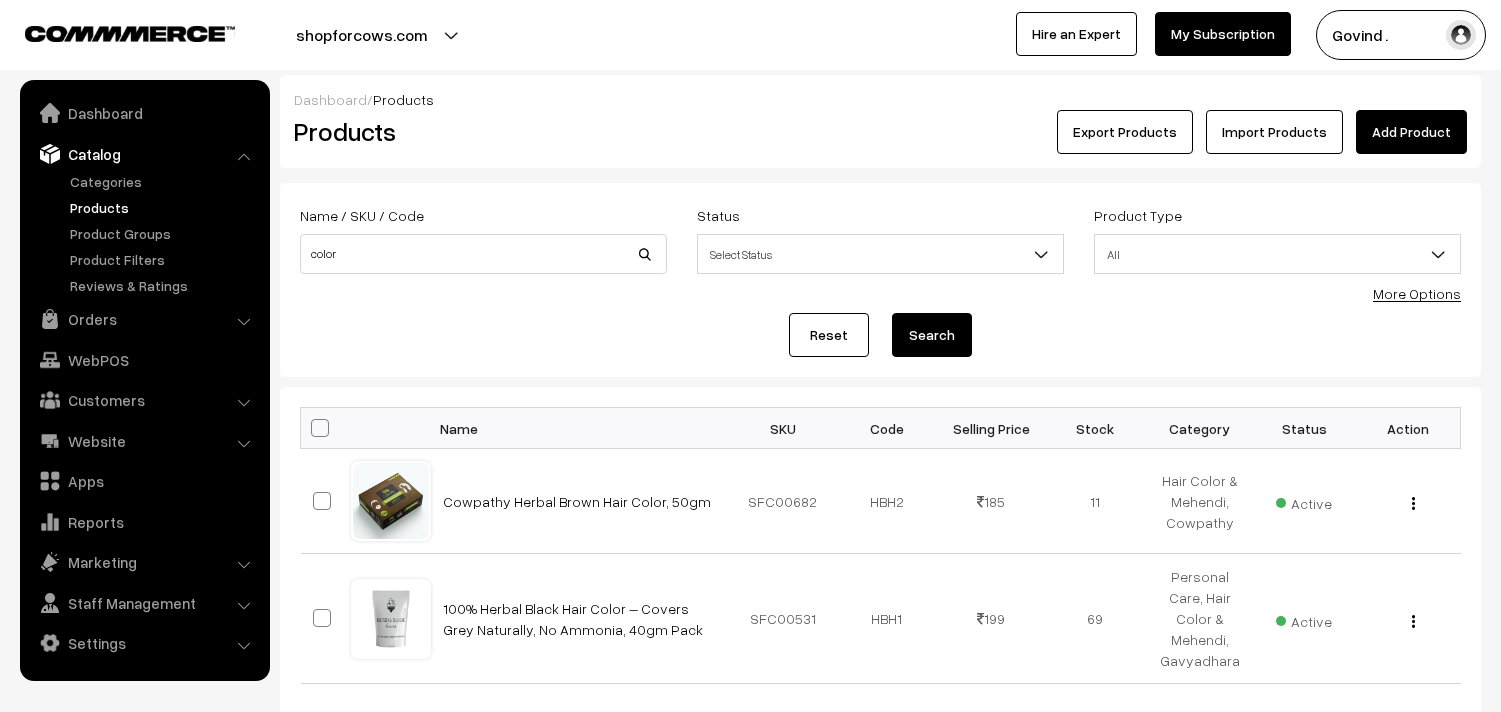 scroll, scrollTop: 0, scrollLeft: 0, axis: both 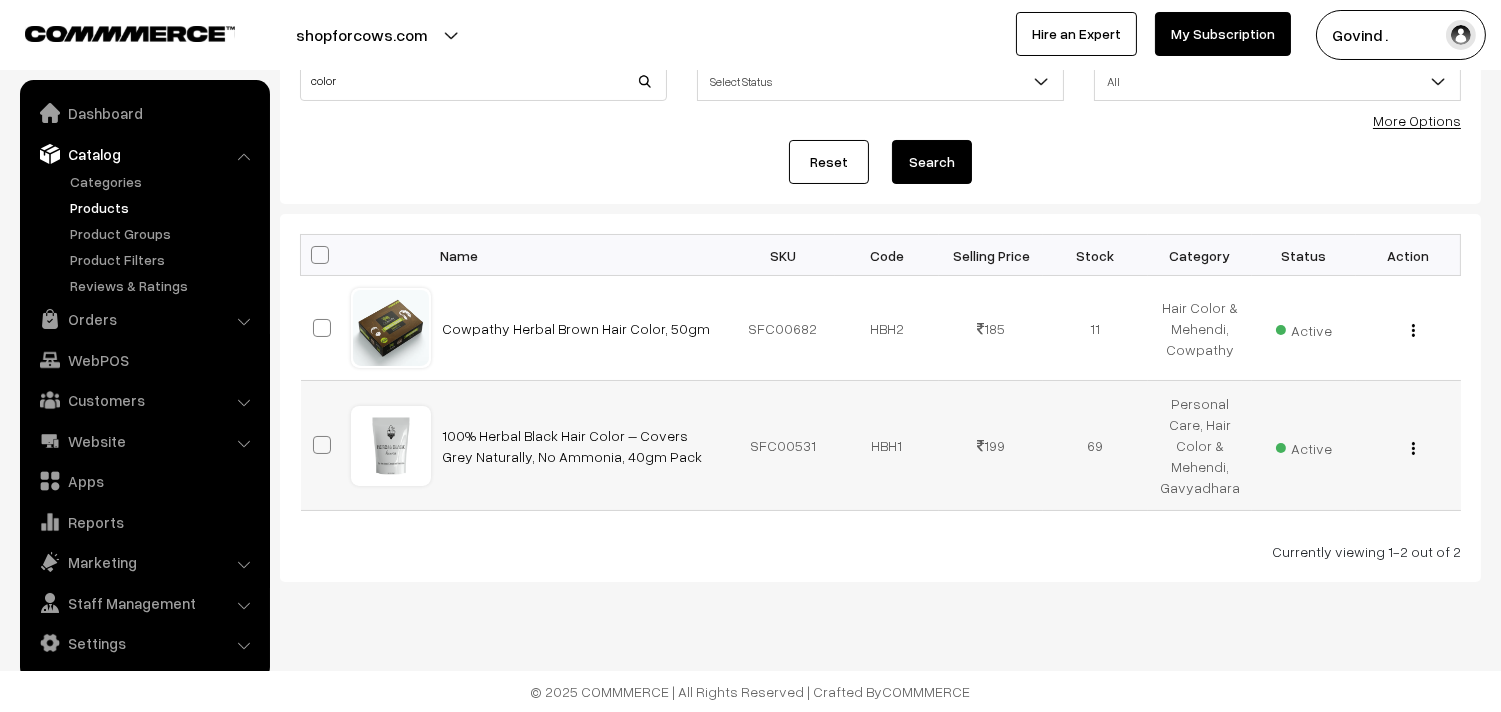 click at bounding box center [1413, 448] 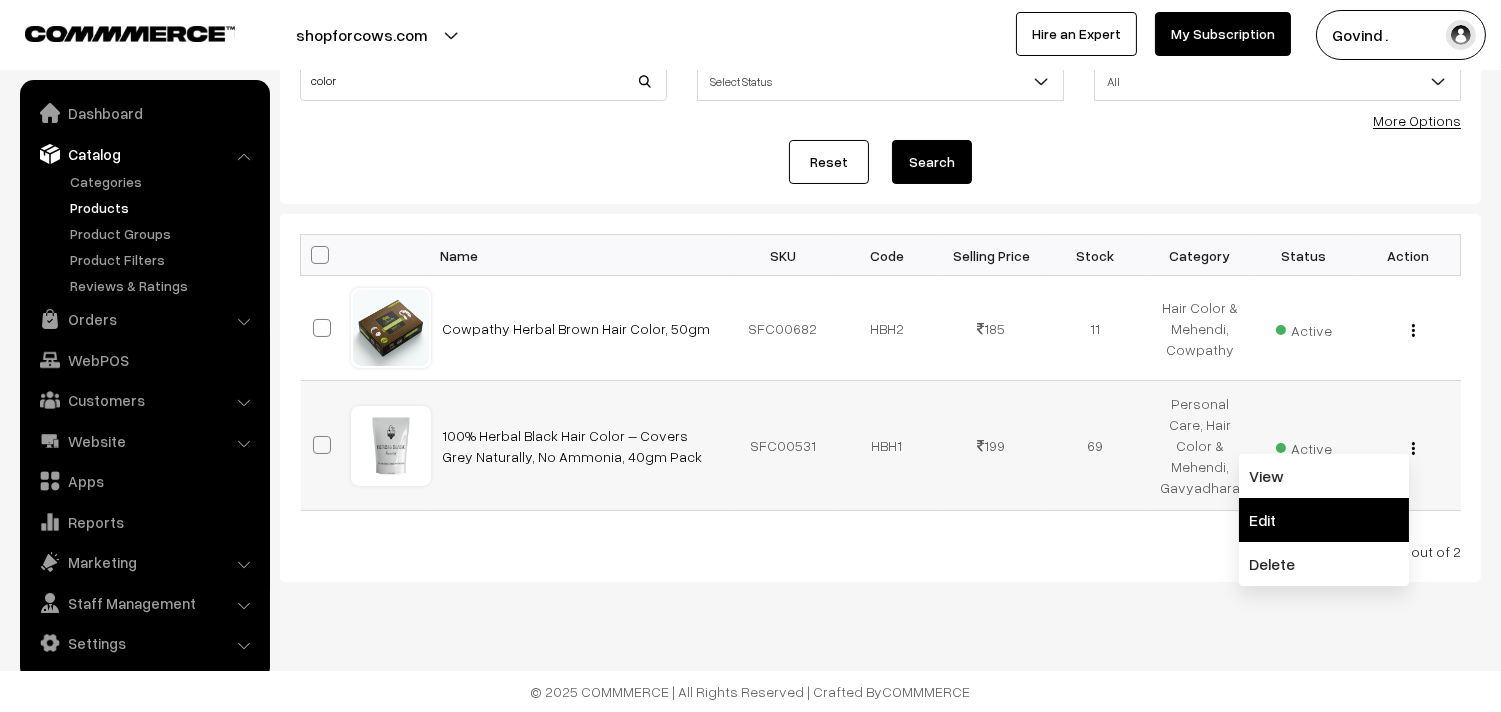click on "Edit" at bounding box center (1324, 520) 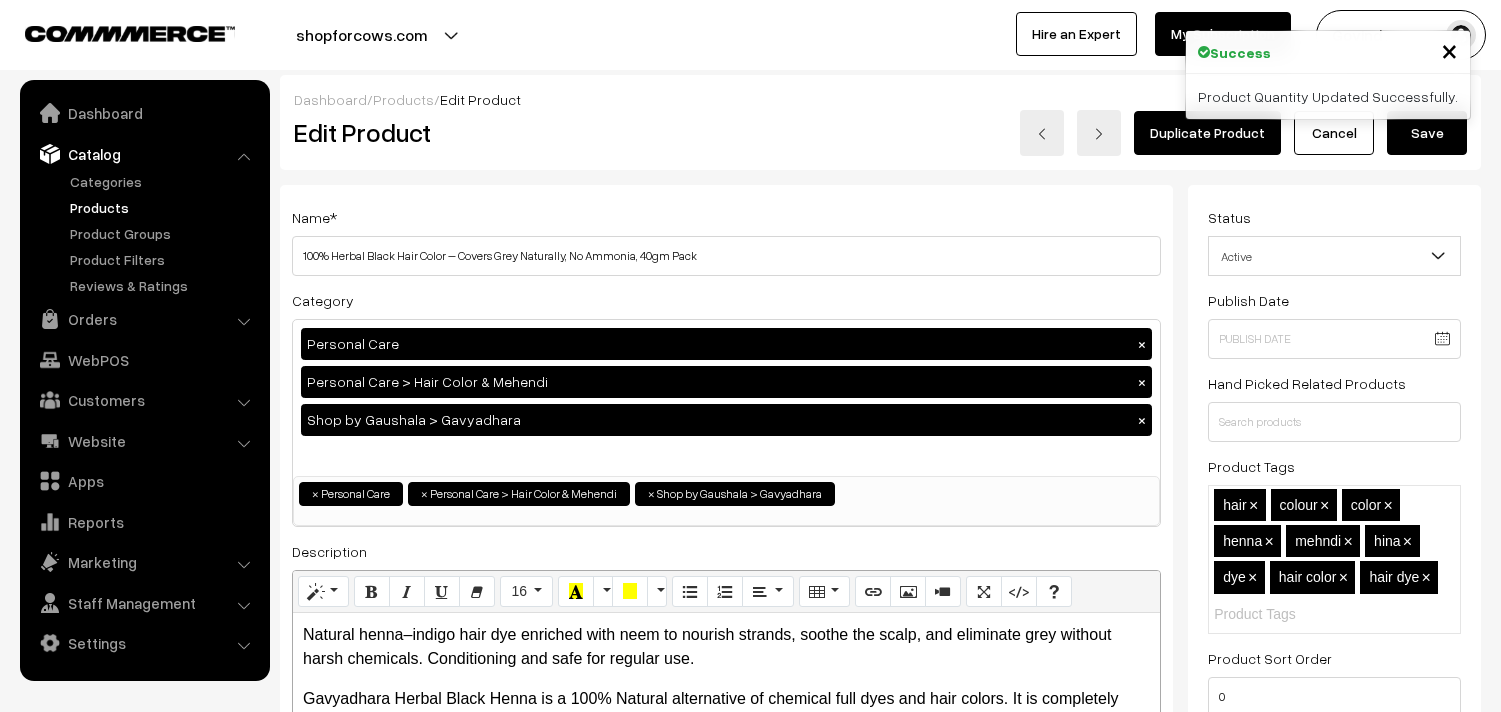 scroll, scrollTop: 0, scrollLeft: 0, axis: both 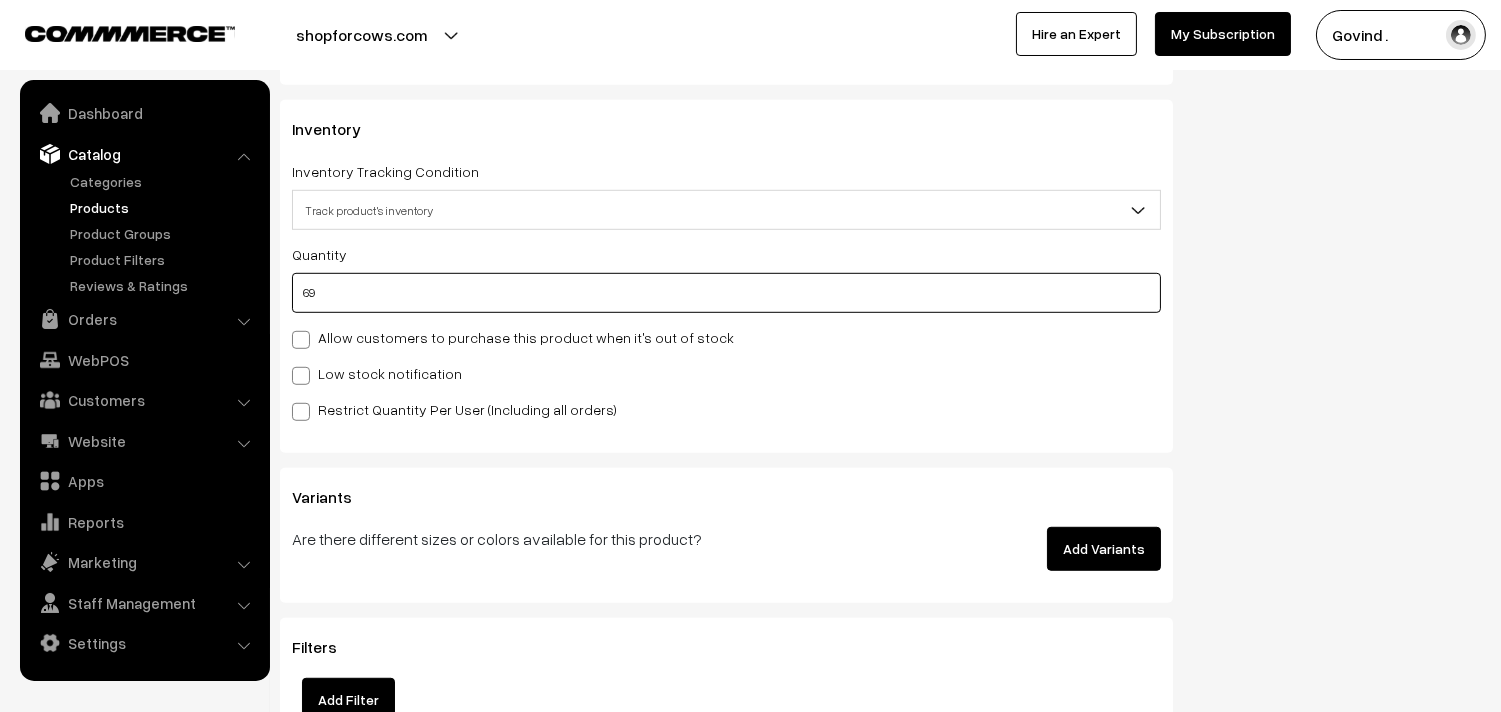 click on "69" at bounding box center (726, 293) 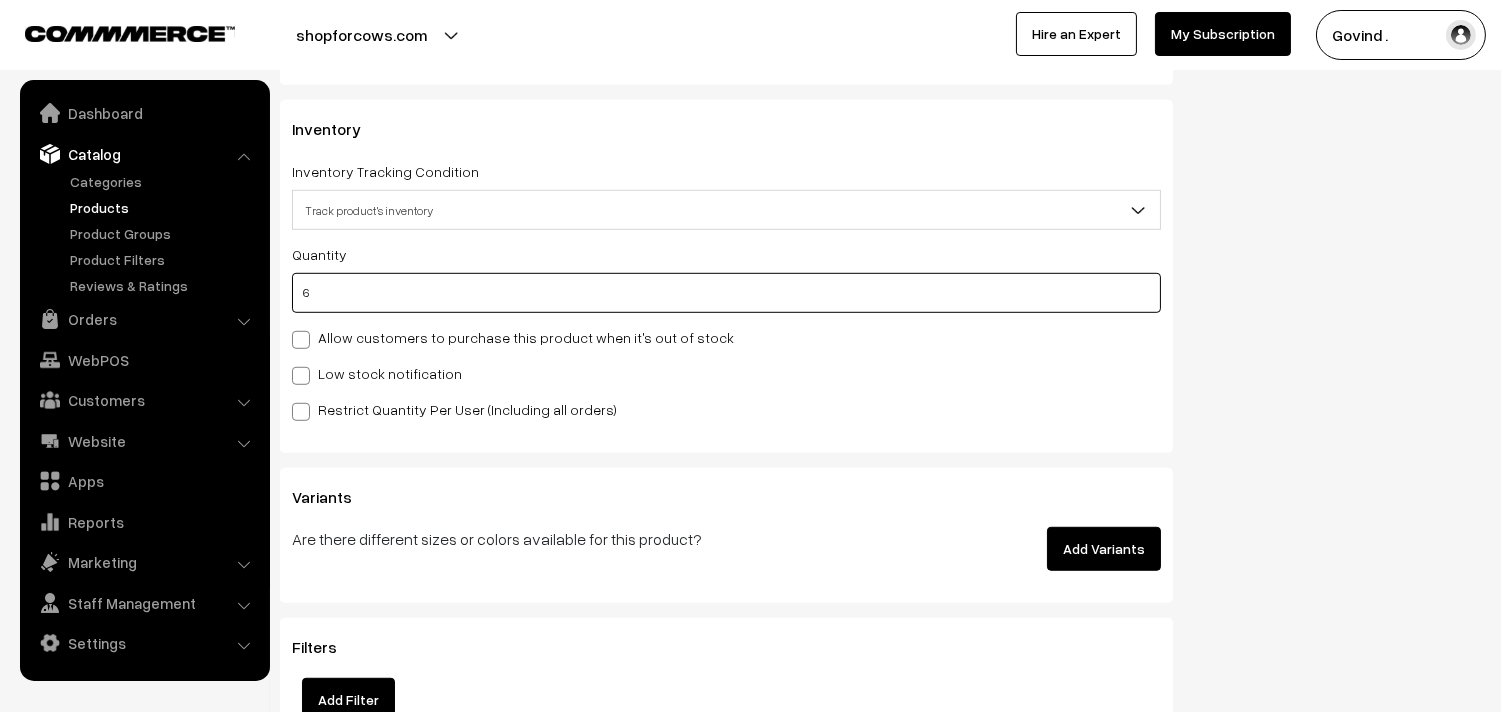 type on "75" 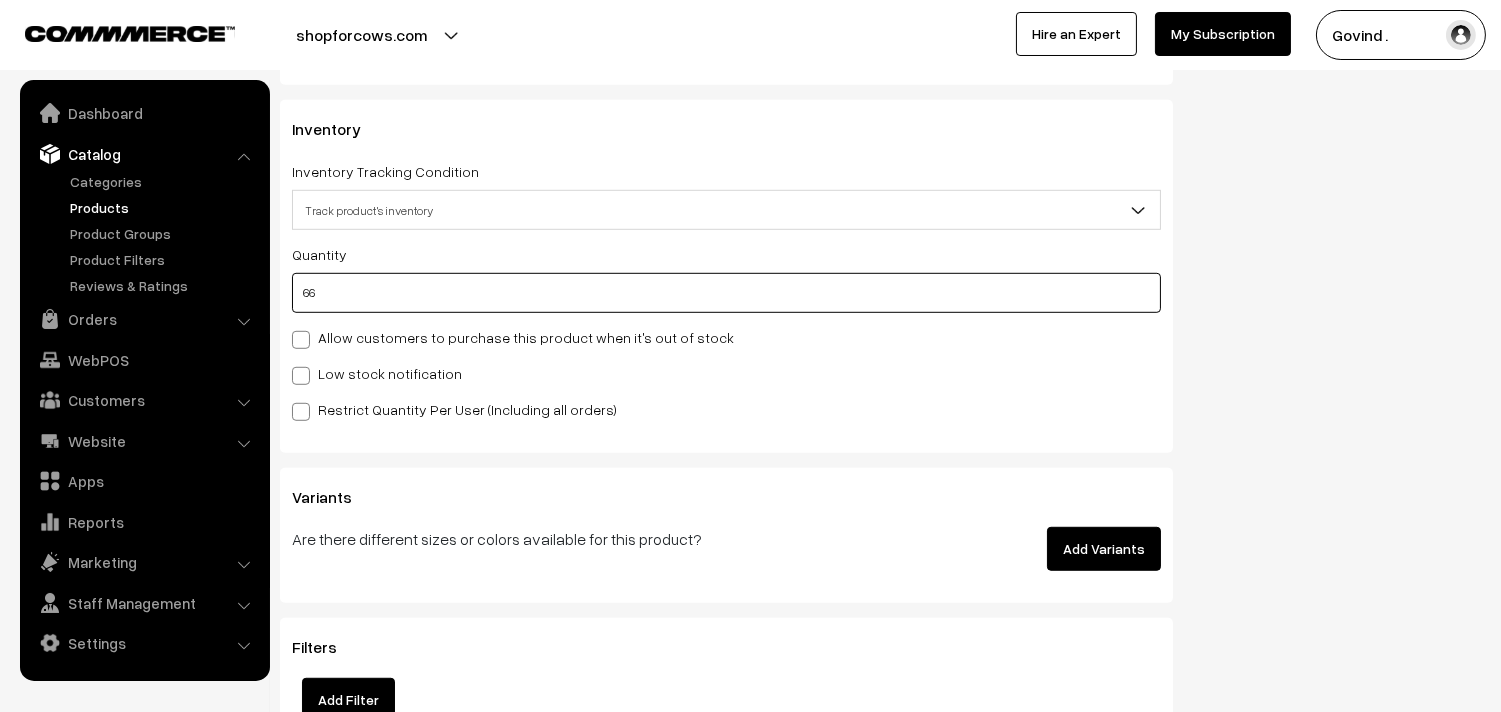 type on "135" 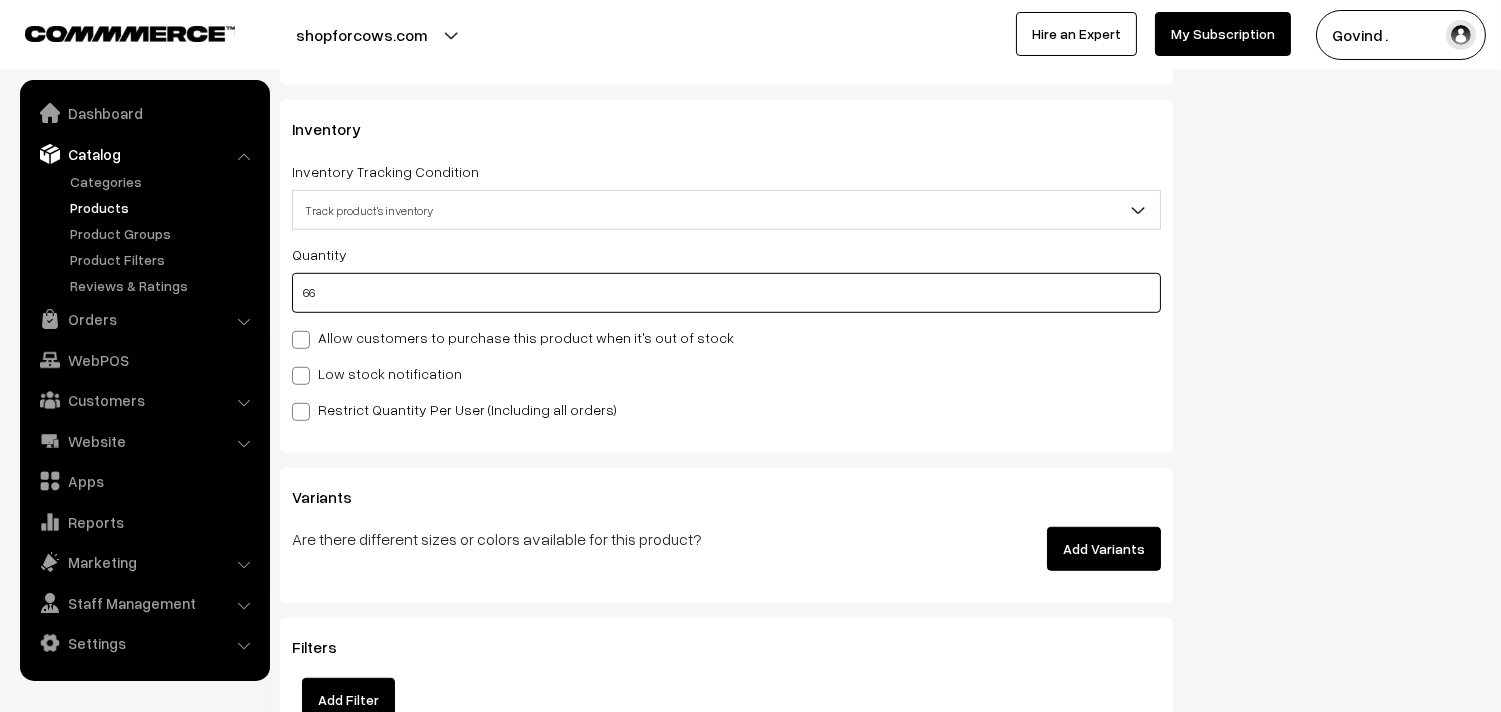 type on "66" 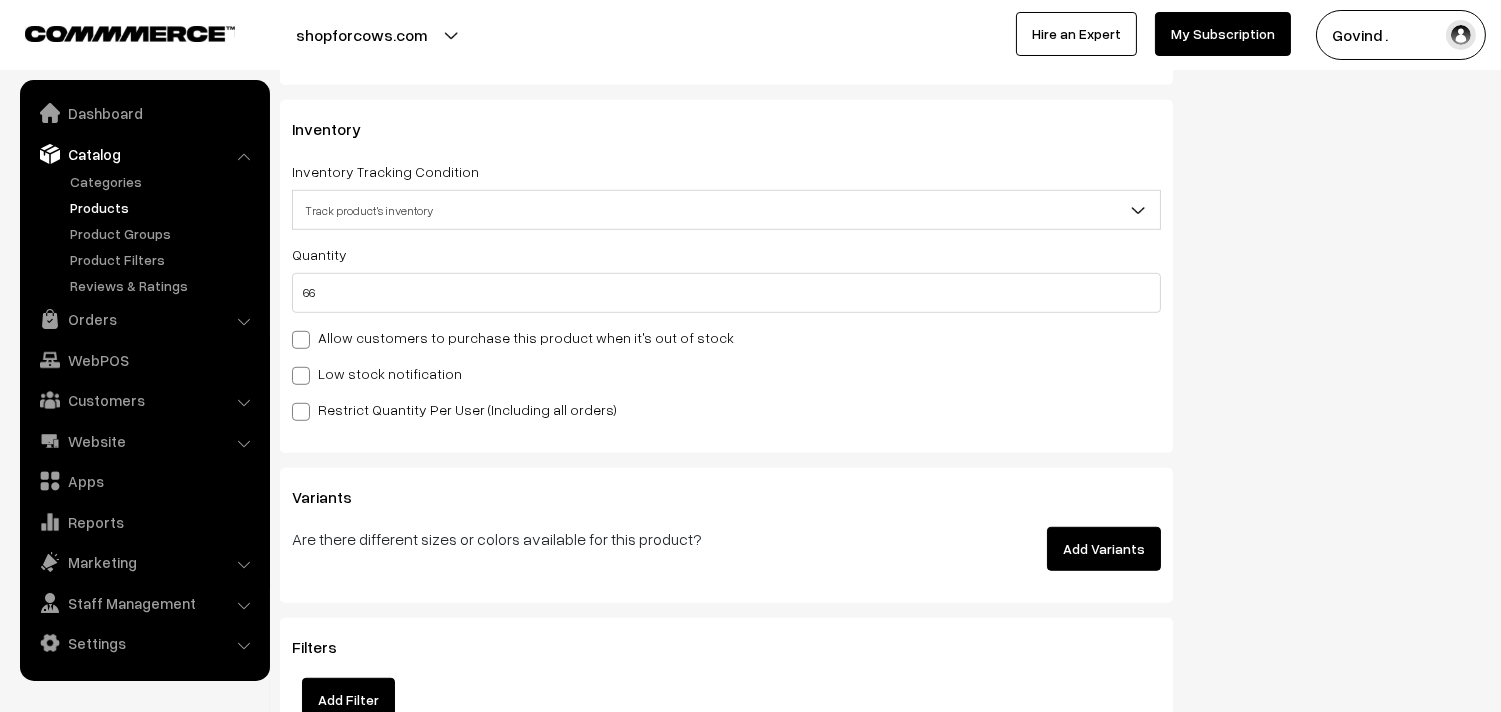 click on "Status
Active
Inactive
Active
Publish Date
Product Type
-- Select --
-- Select --
Filter Color
Hand Picked Related Products
hair × 0" at bounding box center (1342, -725) 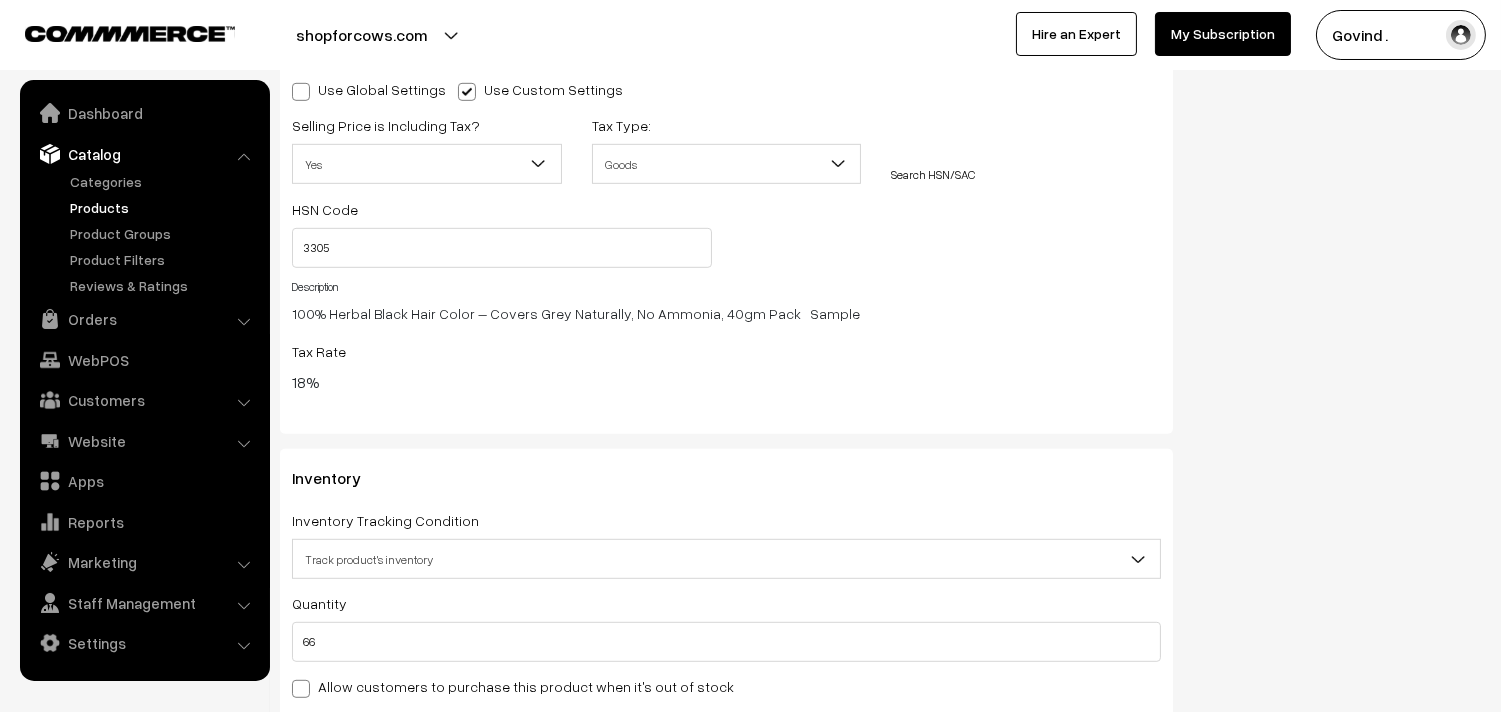 scroll, scrollTop: 0, scrollLeft: 0, axis: both 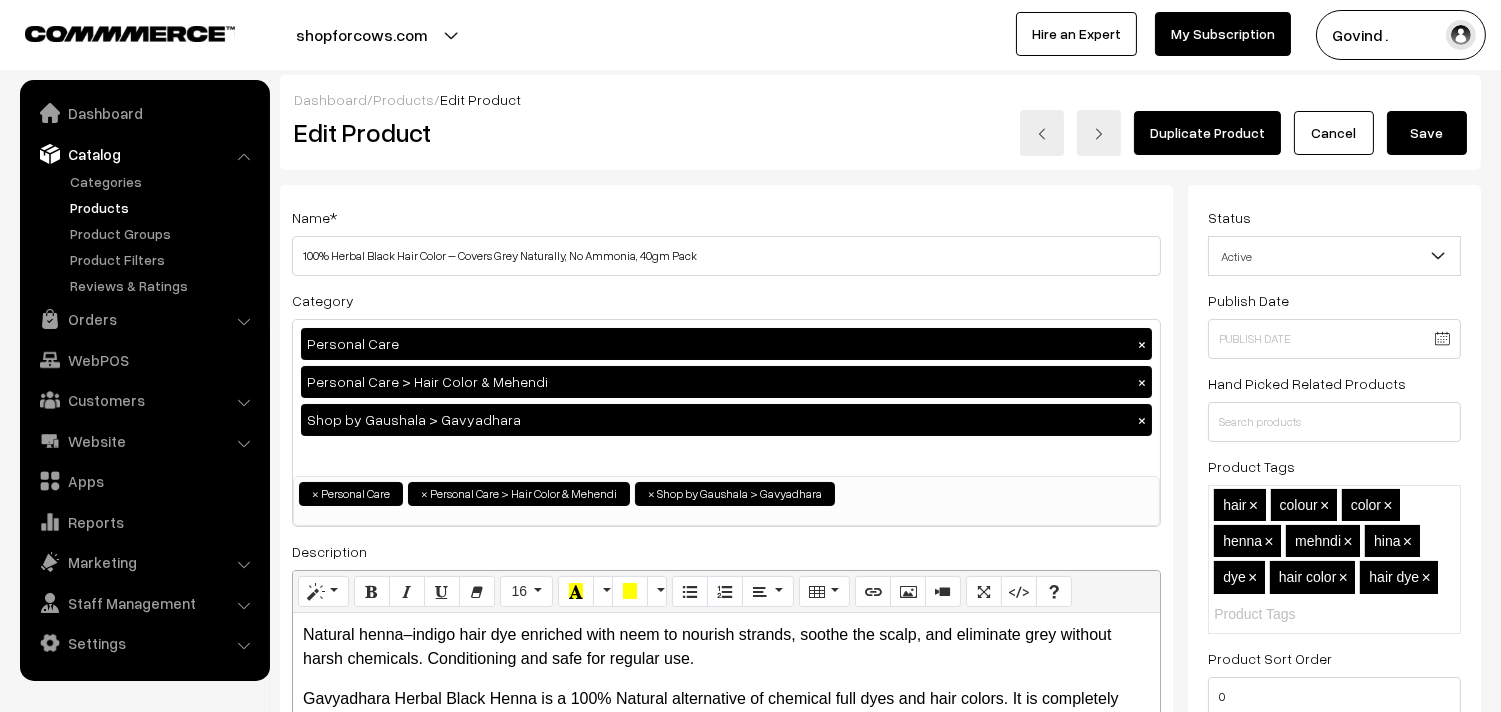 click on "Save" at bounding box center (1427, 133) 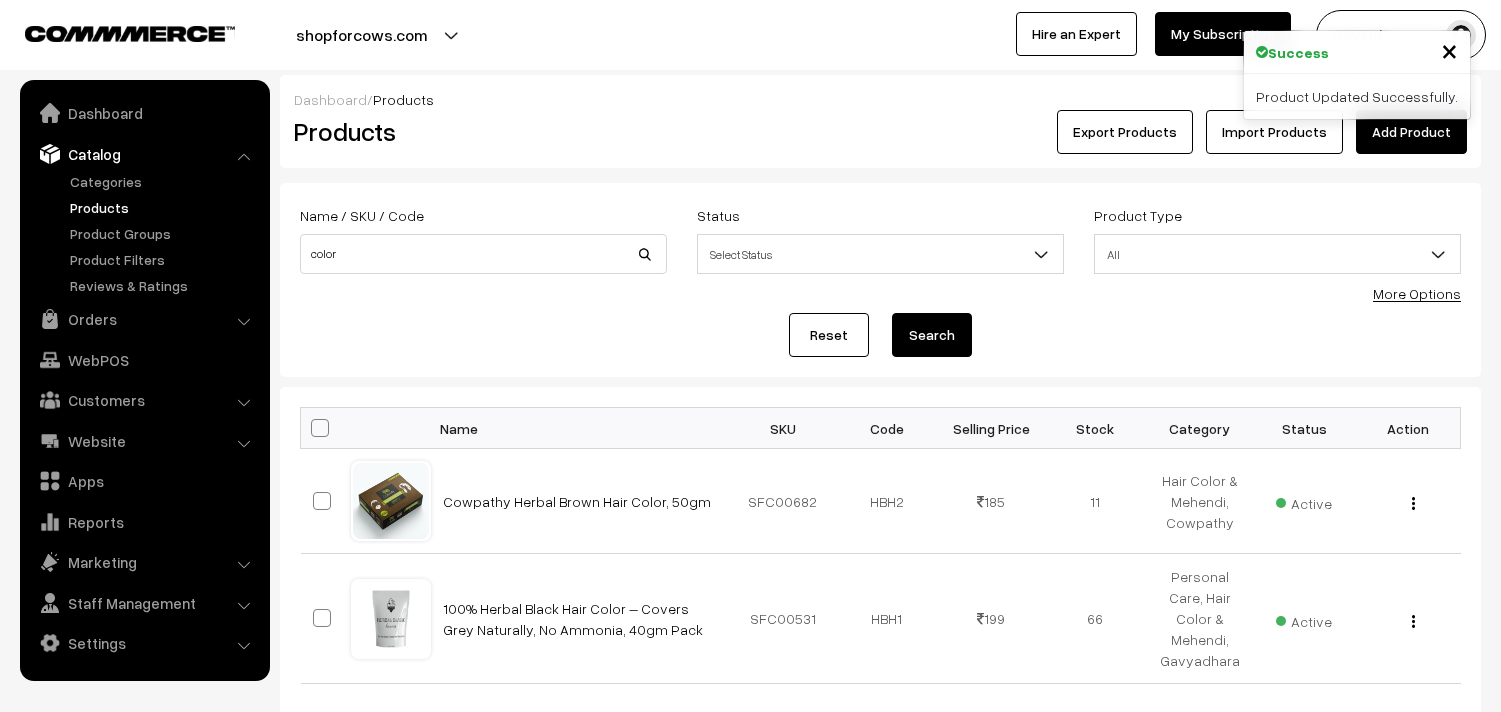 scroll, scrollTop: 0, scrollLeft: 0, axis: both 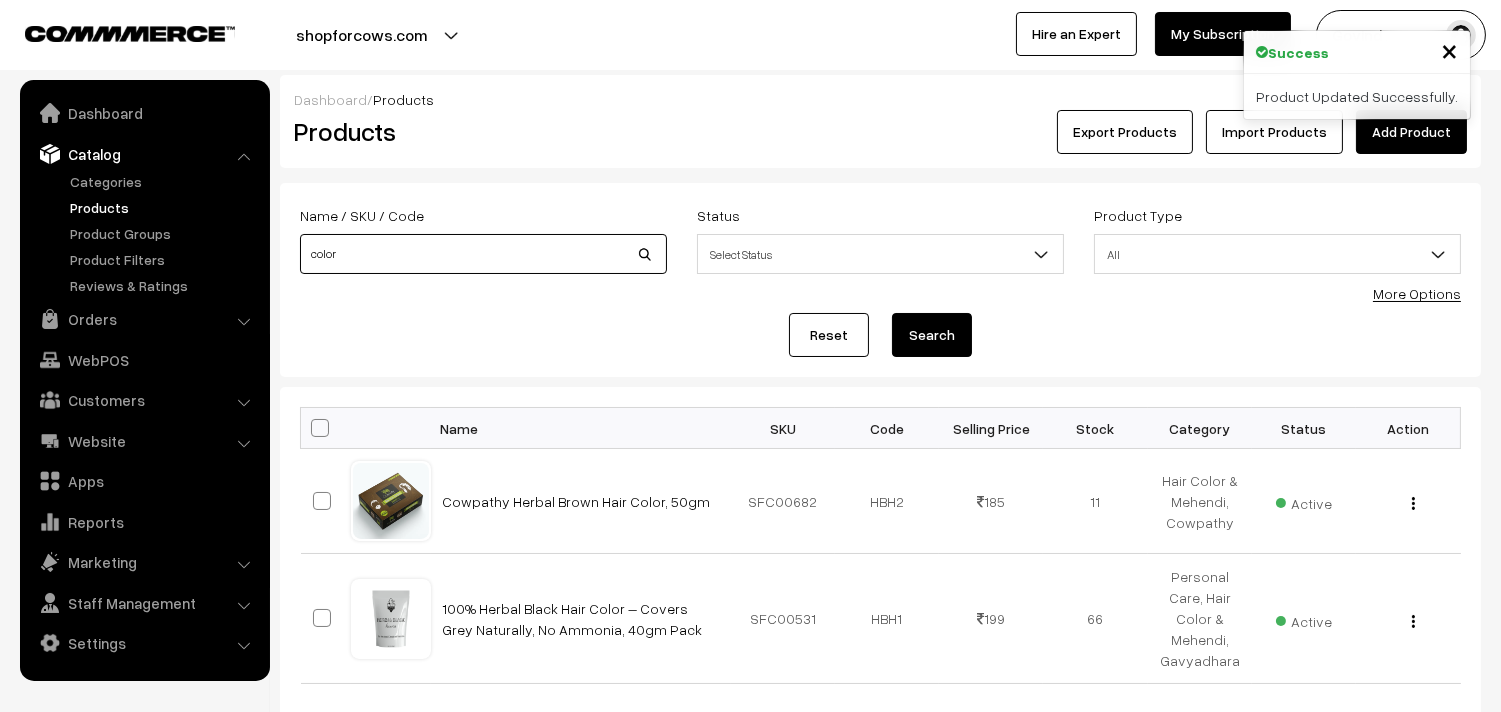 click on "color" at bounding box center [483, 254] 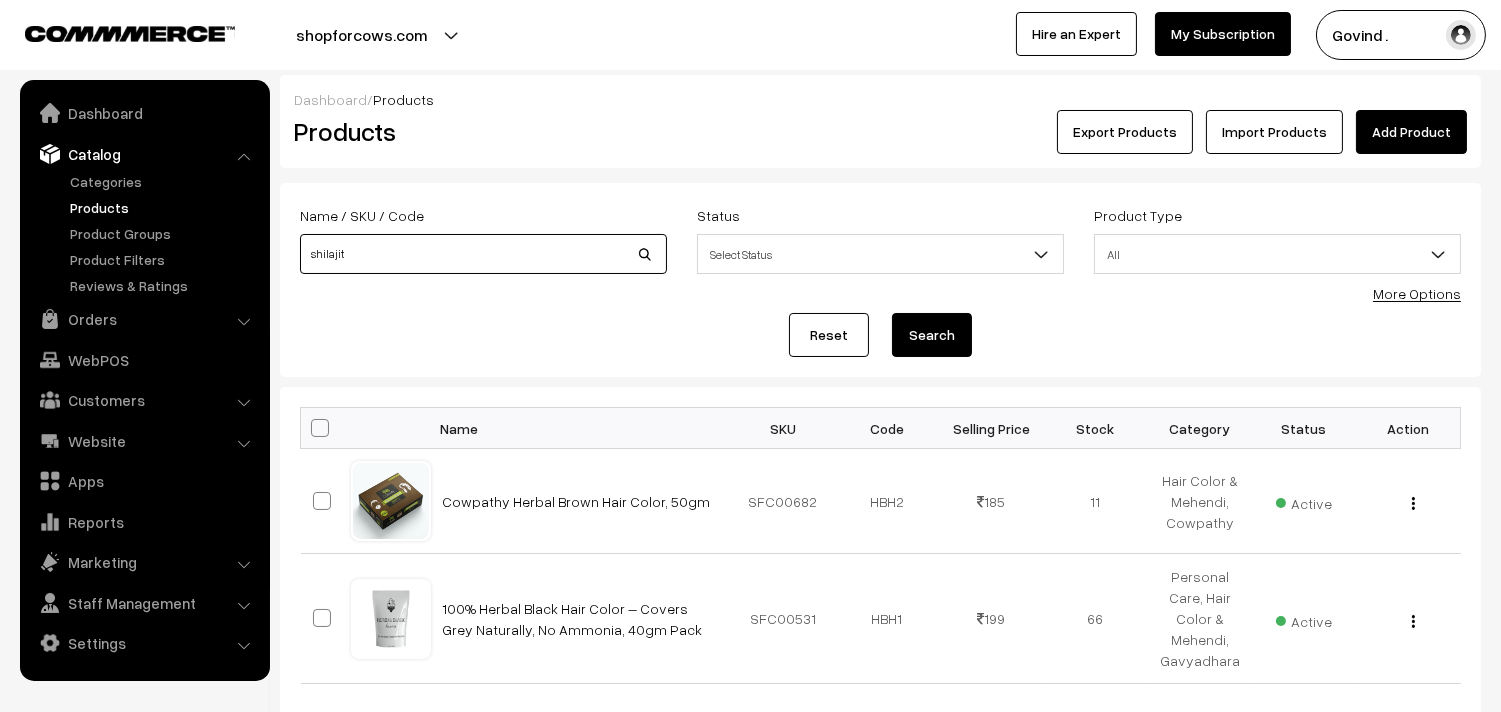 type on "shilajit" 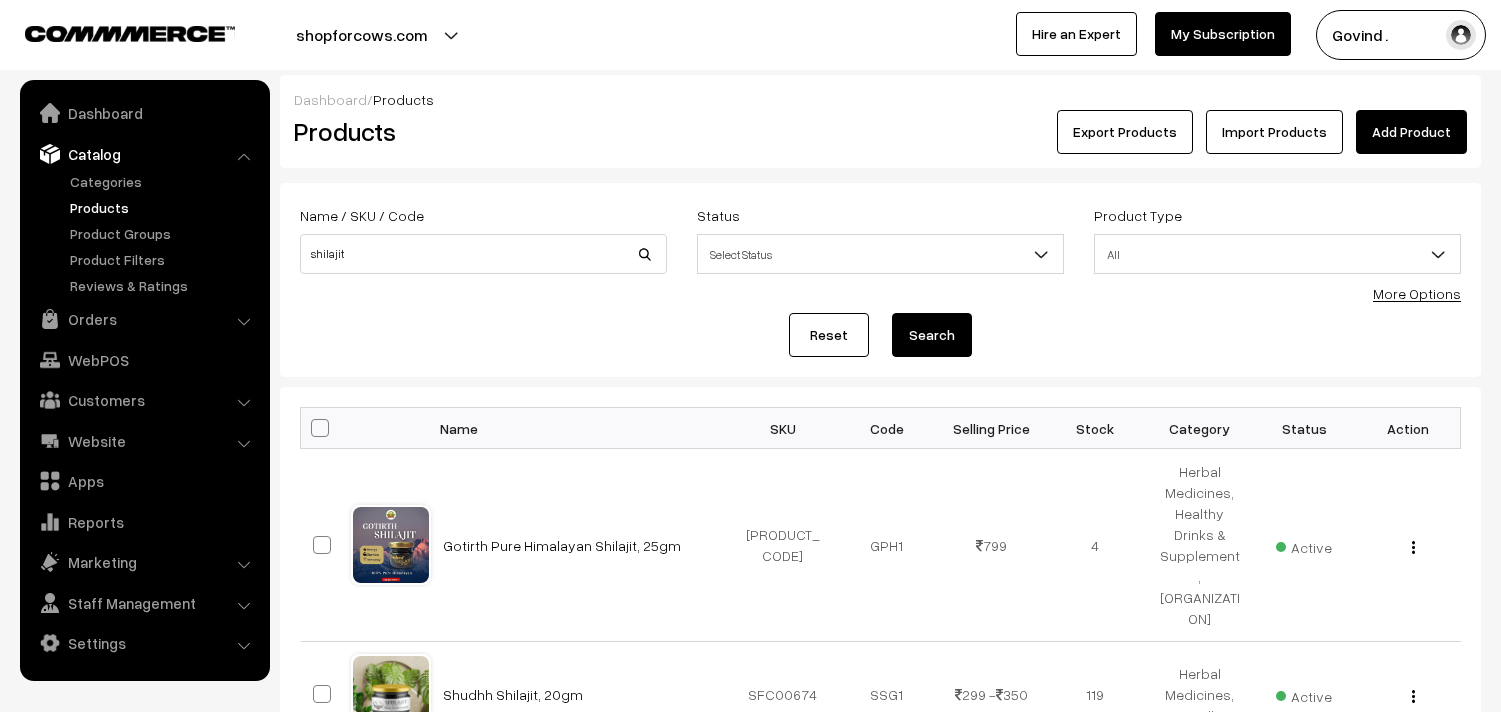 scroll, scrollTop: 0, scrollLeft: 0, axis: both 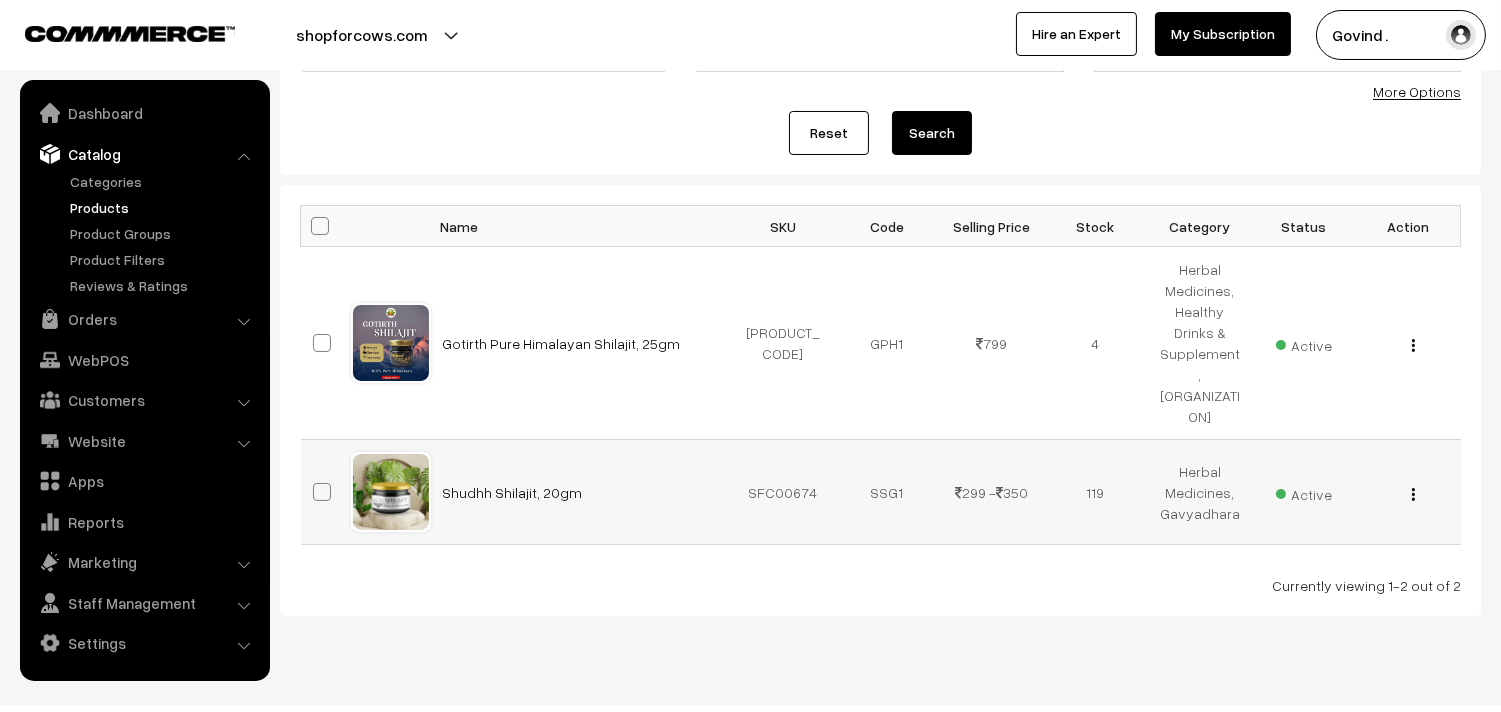 click at bounding box center [1413, 494] 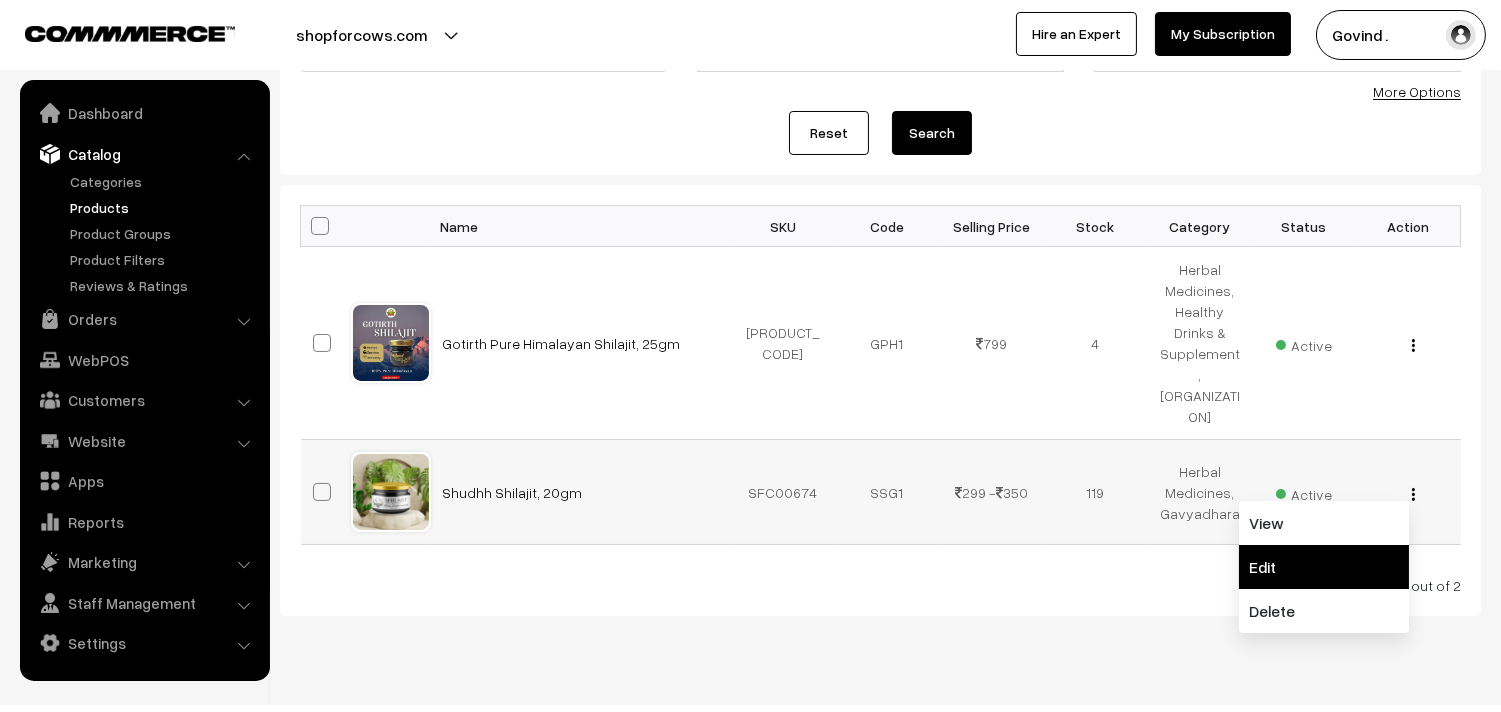 click on "Edit" at bounding box center (1324, 567) 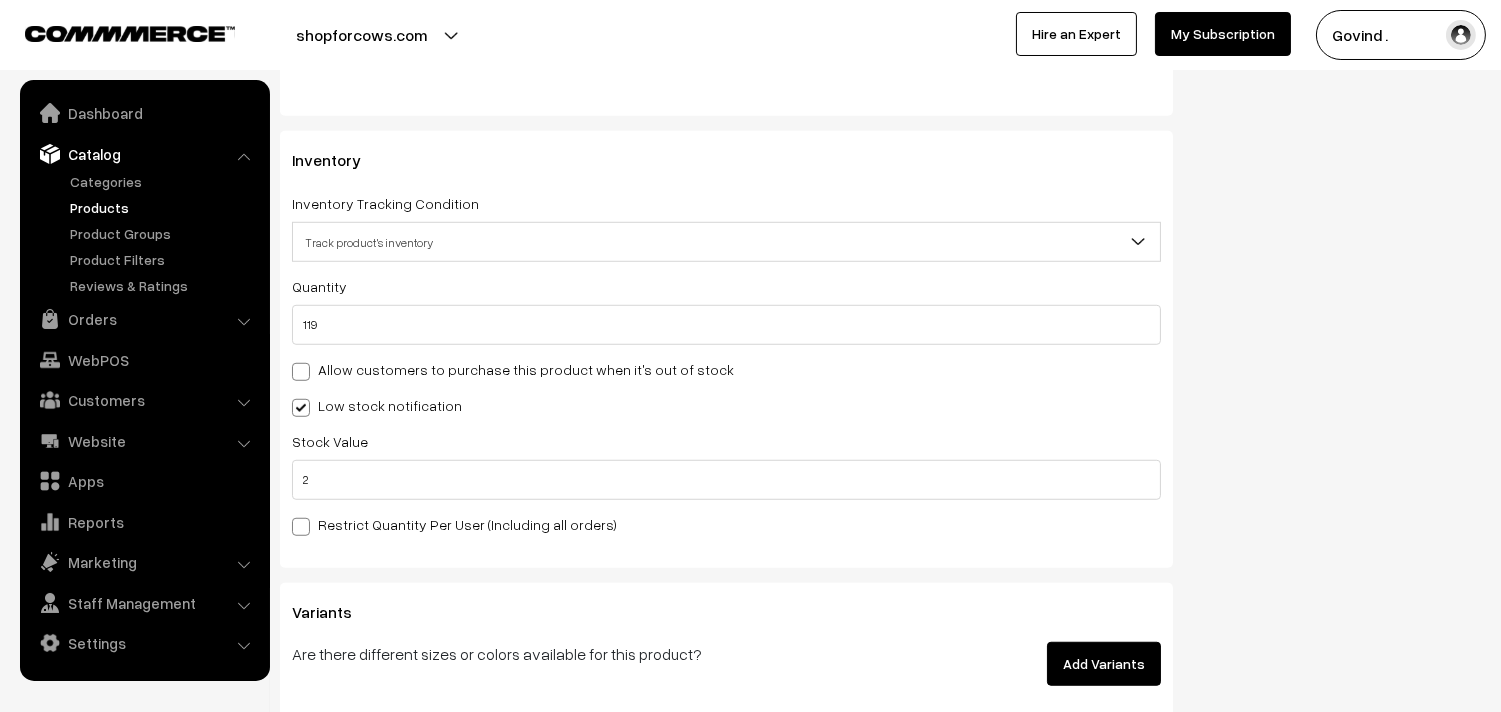 scroll, scrollTop: 2738, scrollLeft: 0, axis: vertical 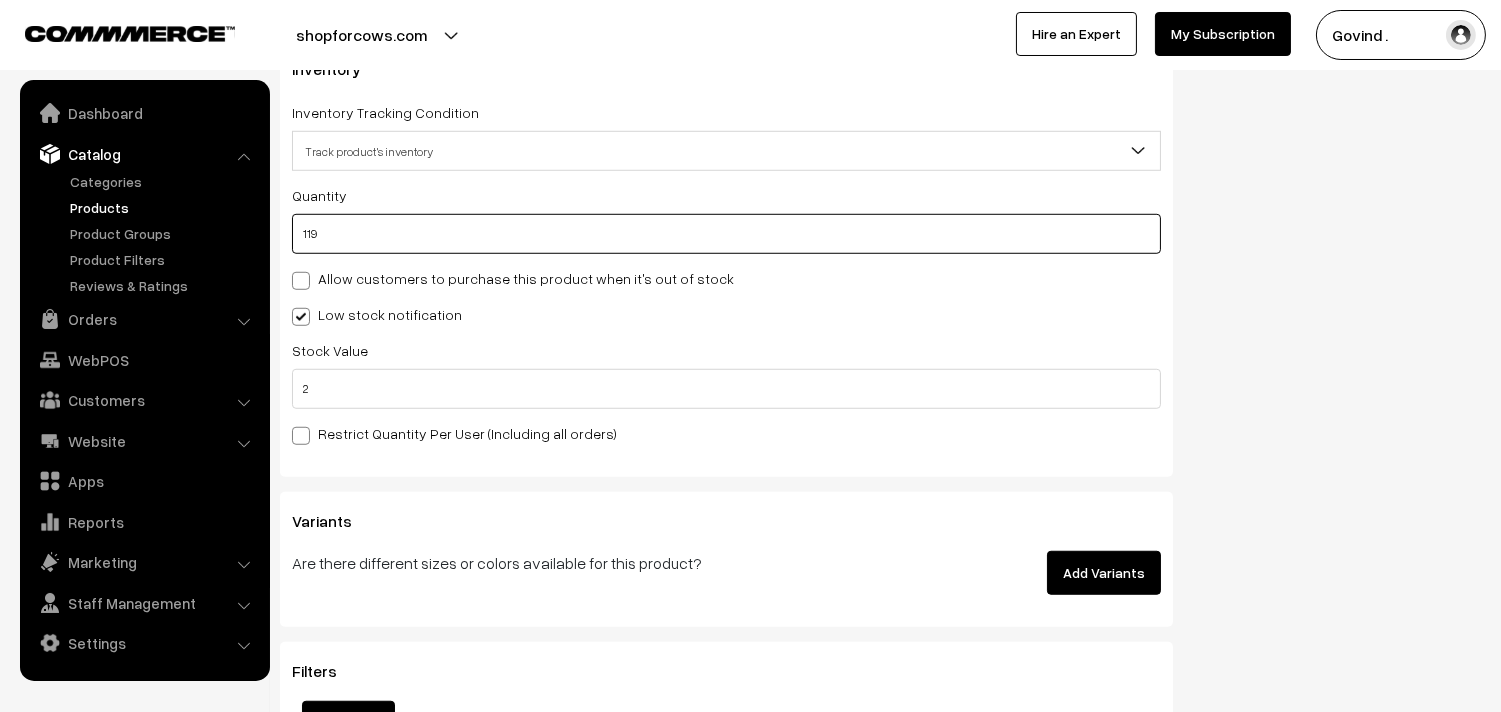 click on "119" at bounding box center (726, 234) 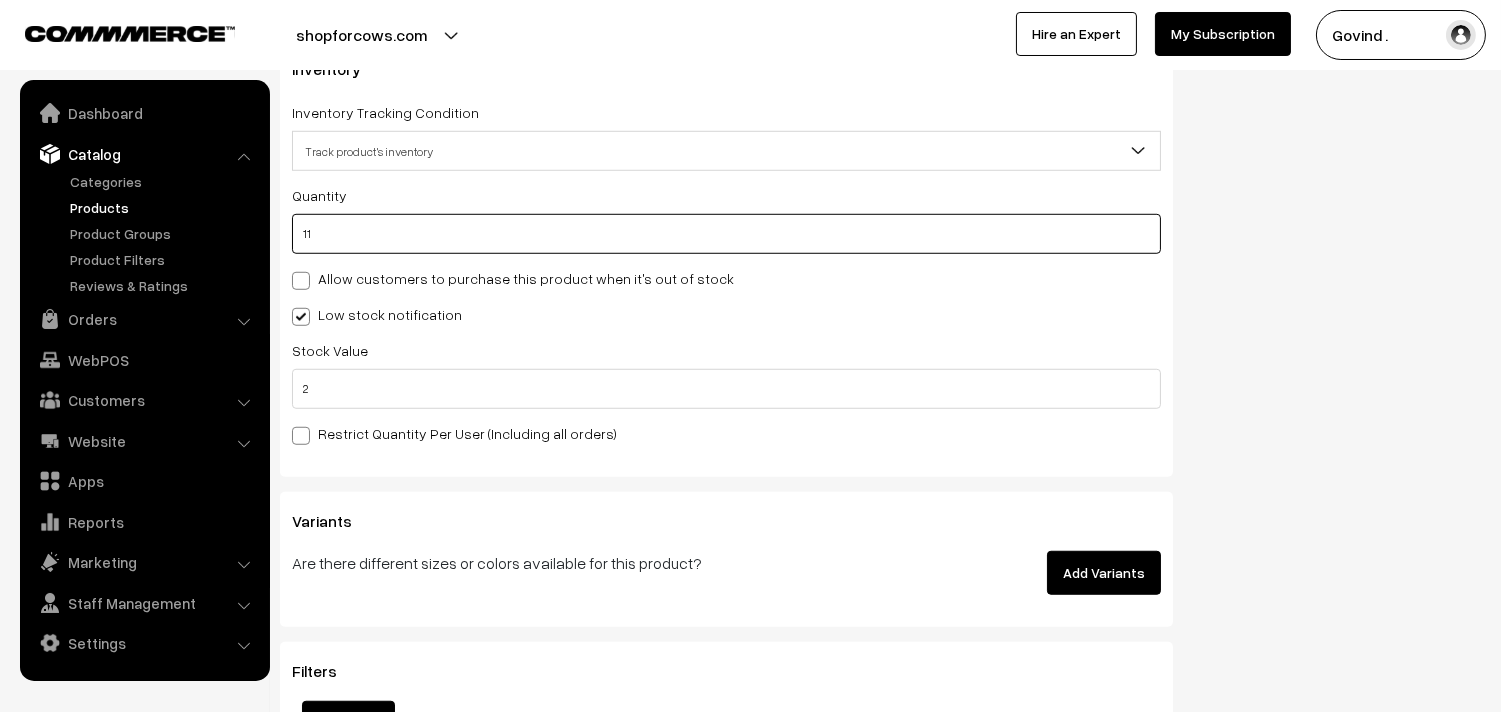 type on "130" 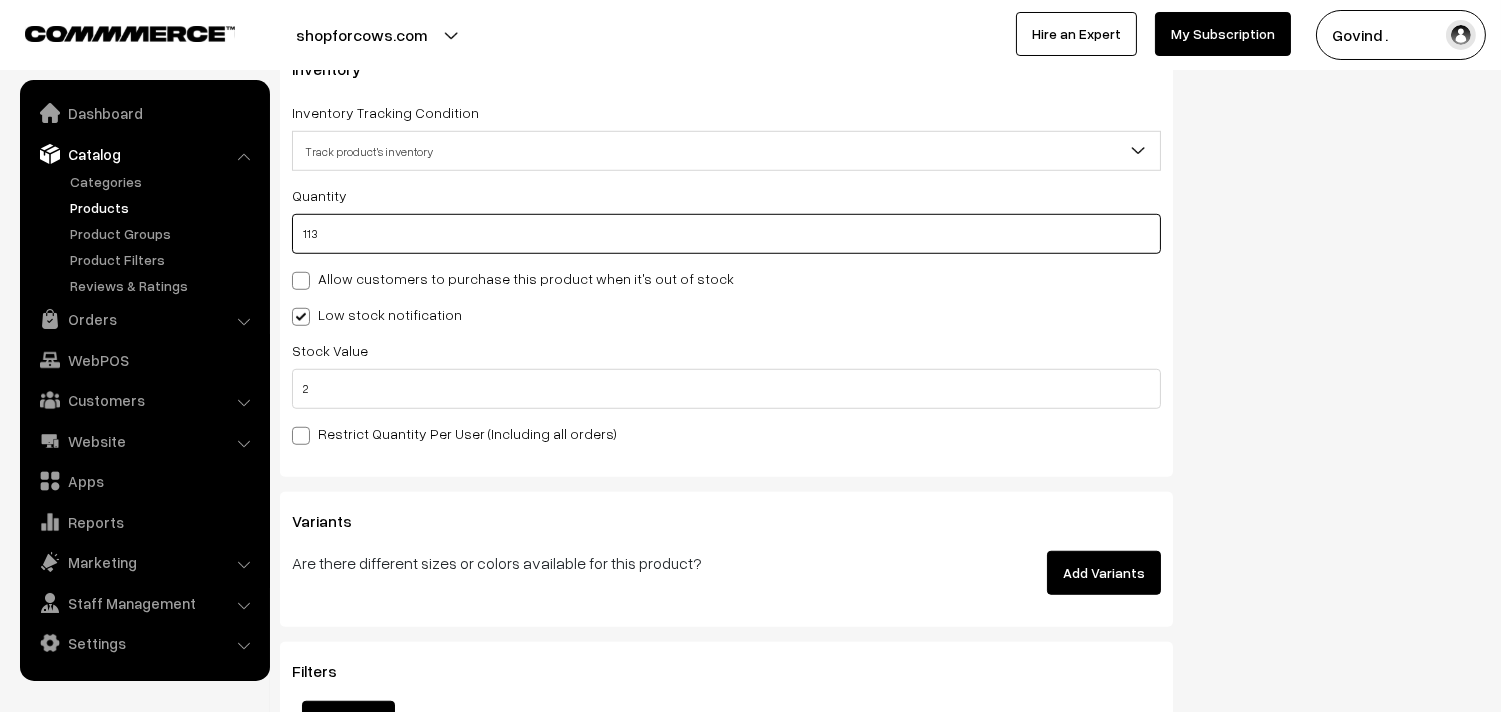 type on "232" 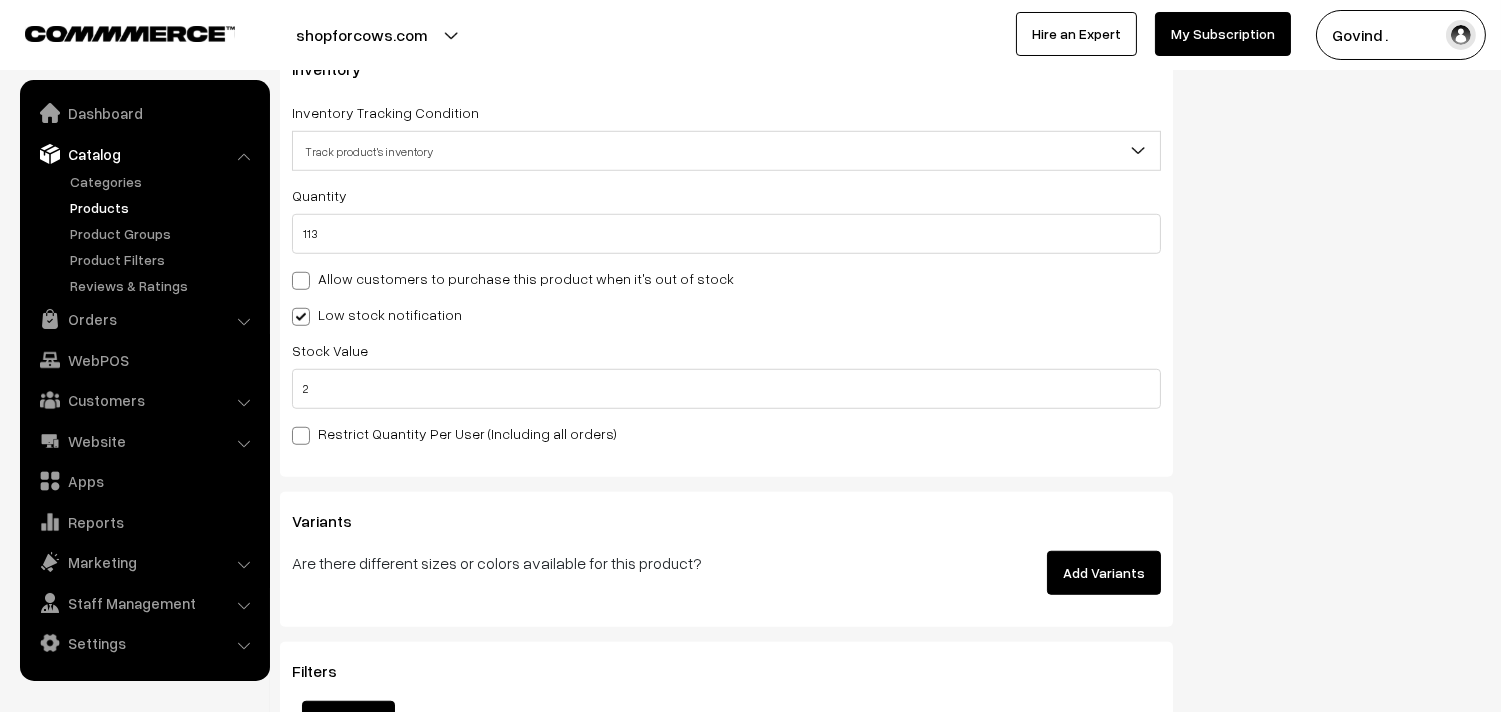 click on "Status
Active
Inactive
Active
Publish Date
Product Type
-- Select --
-- Select --
Filter Color
Hand Picked Related Products
shilajit" at bounding box center (1342, -881) 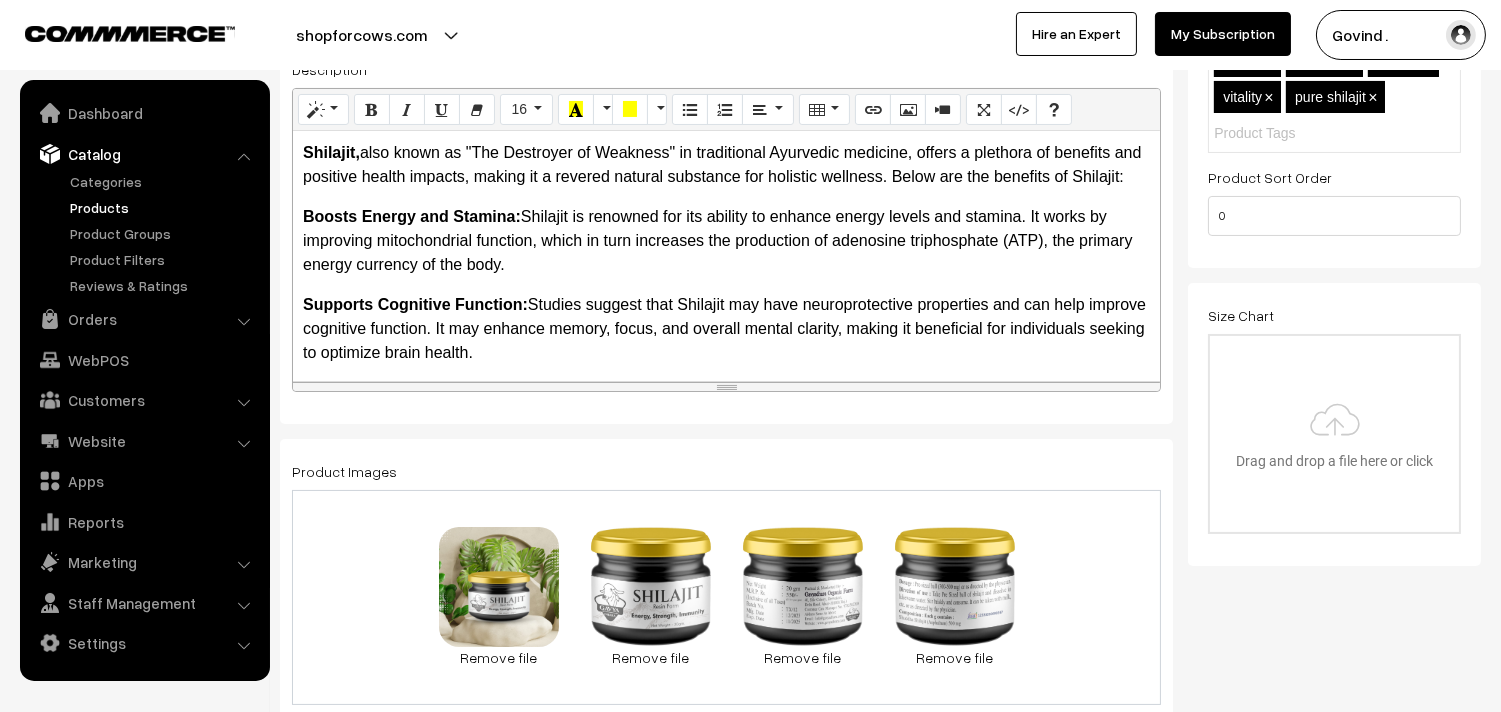 scroll, scrollTop: 0, scrollLeft: 0, axis: both 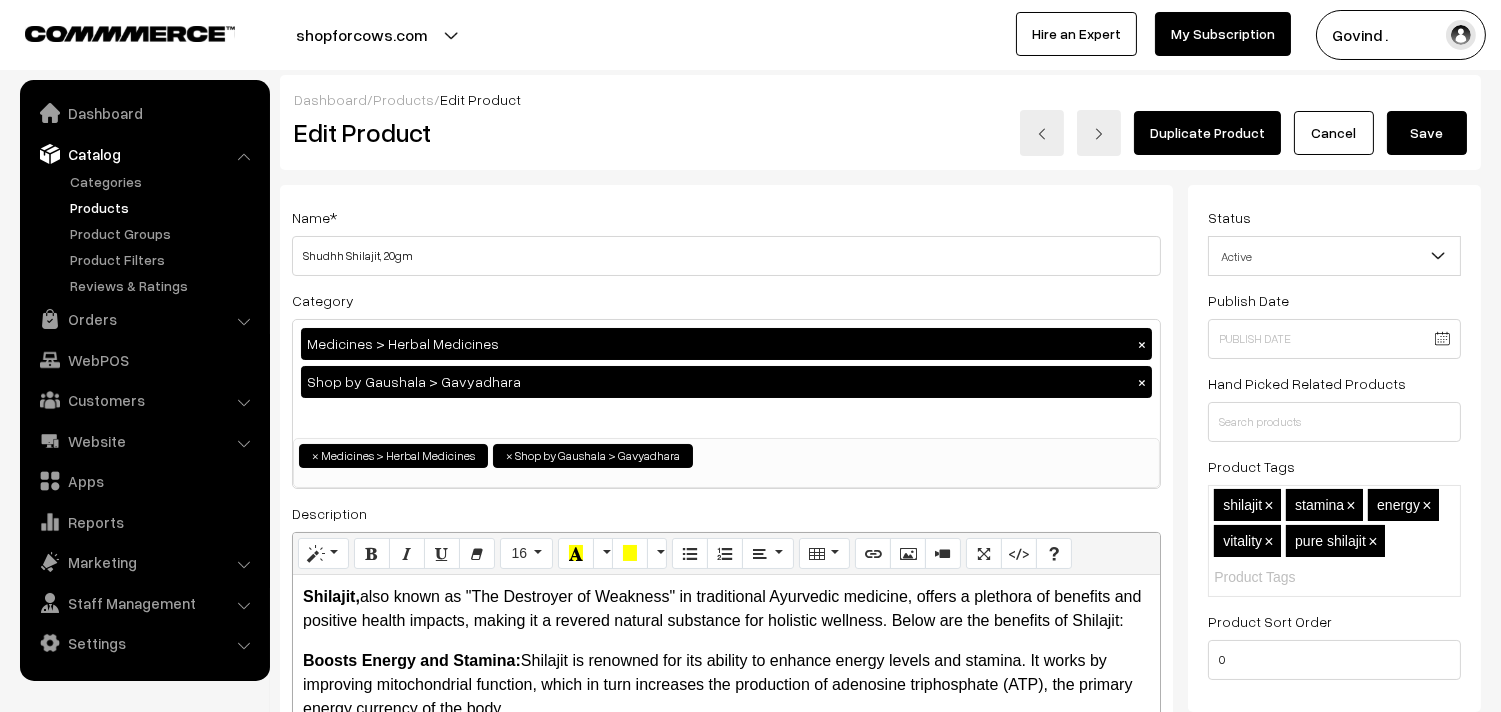 click on "Save" at bounding box center [1427, 133] 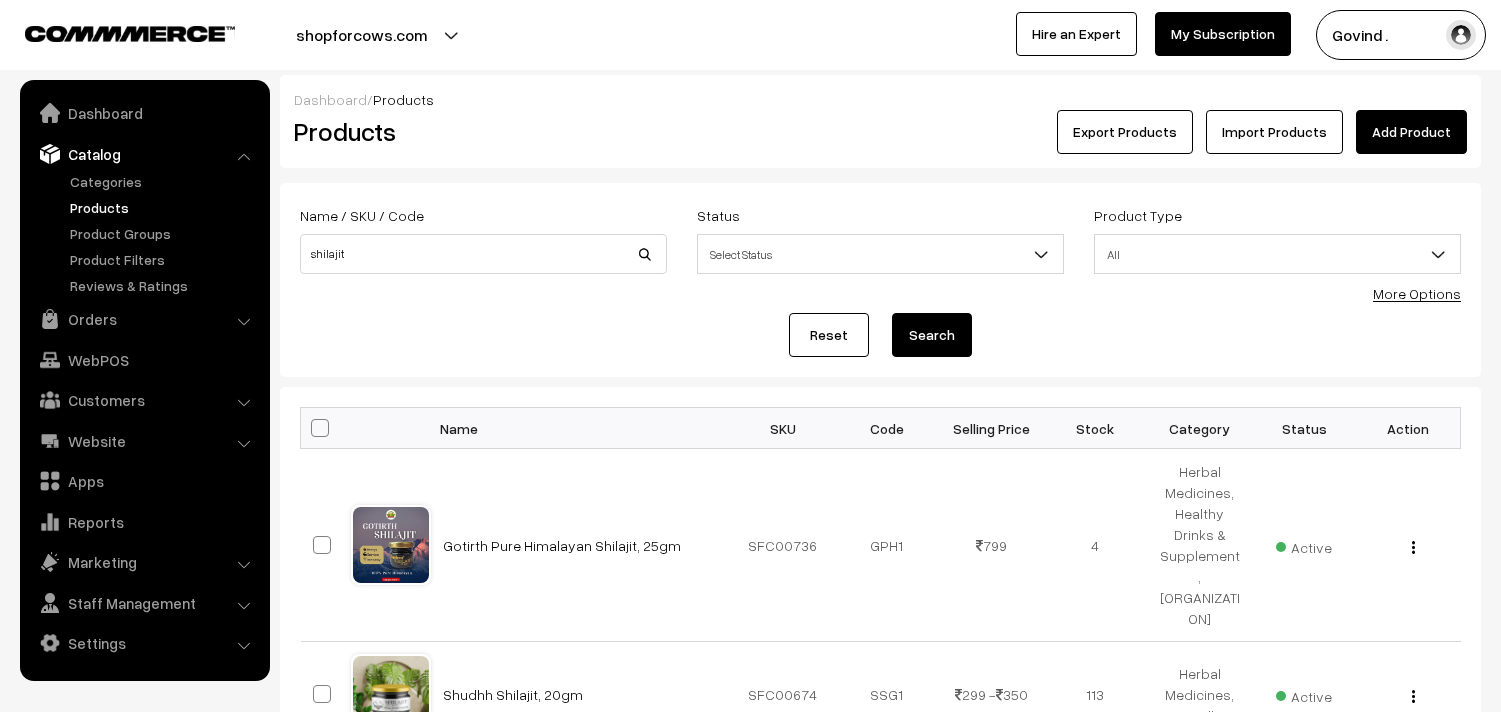 scroll, scrollTop: 0, scrollLeft: 0, axis: both 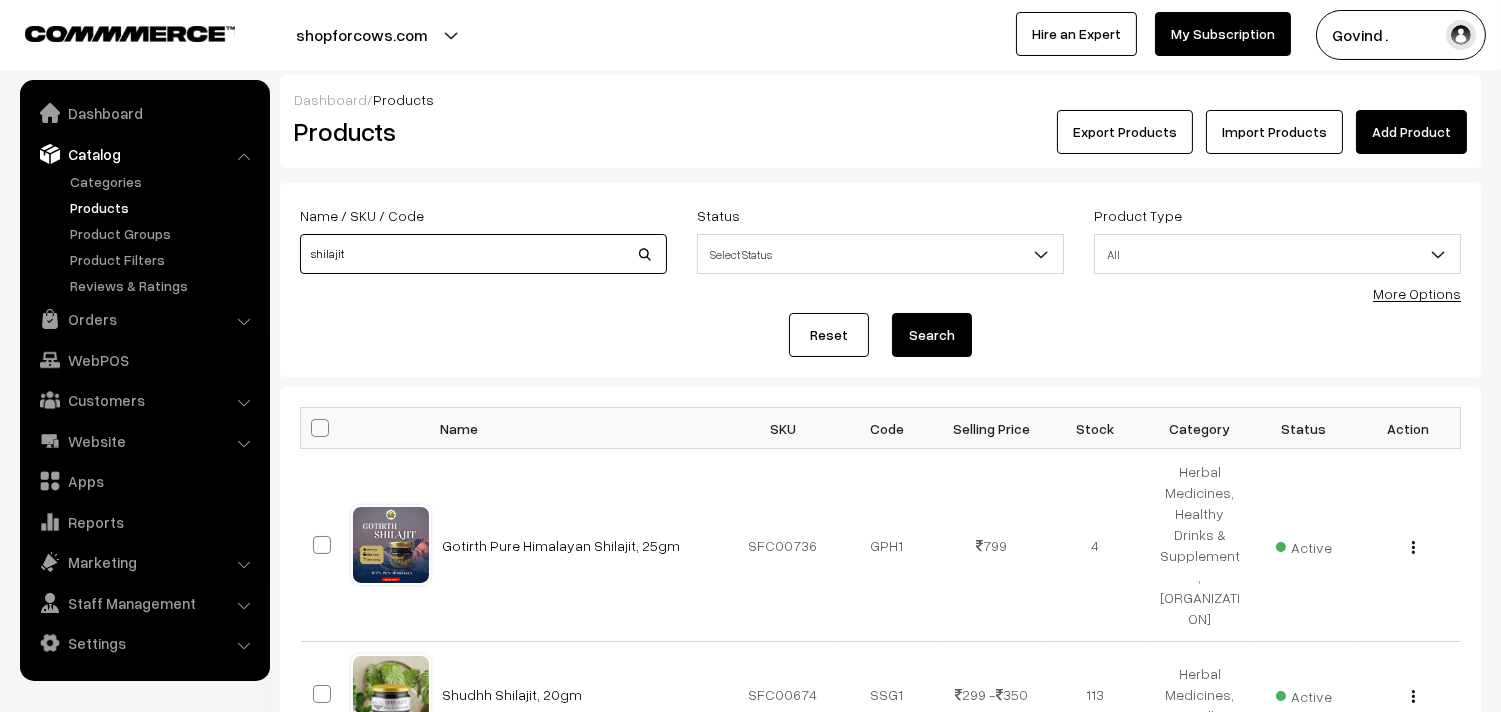 click on "shilajit" at bounding box center (483, 254) 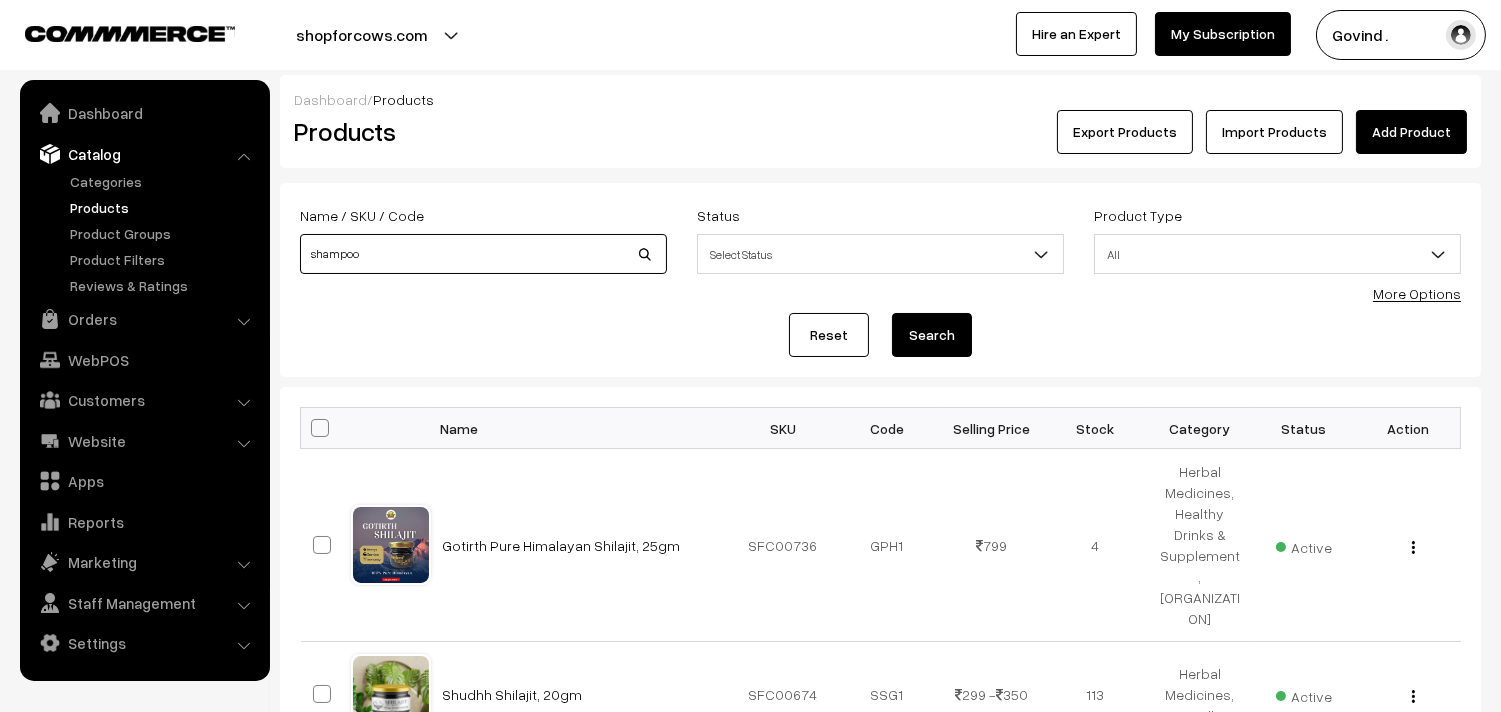 type on "shampoo" 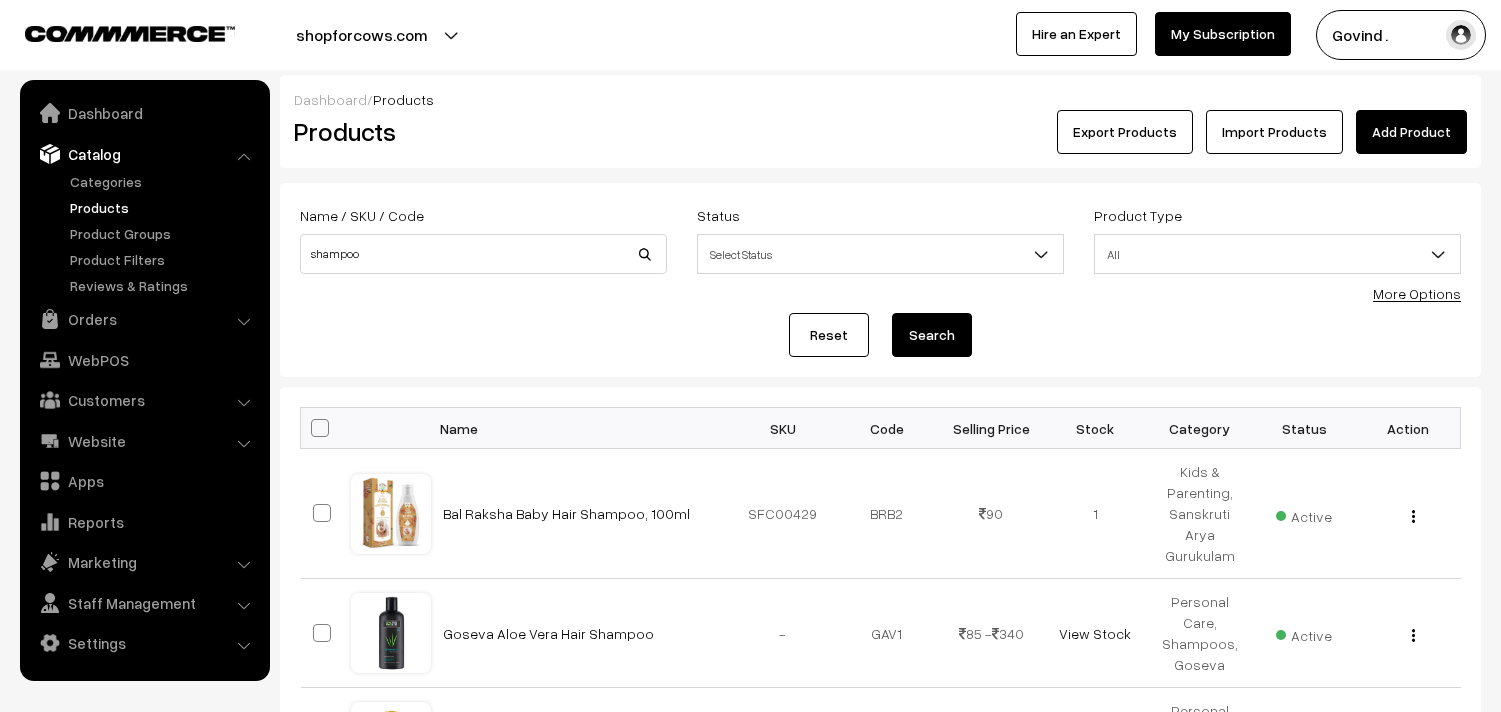 scroll, scrollTop: 0, scrollLeft: 0, axis: both 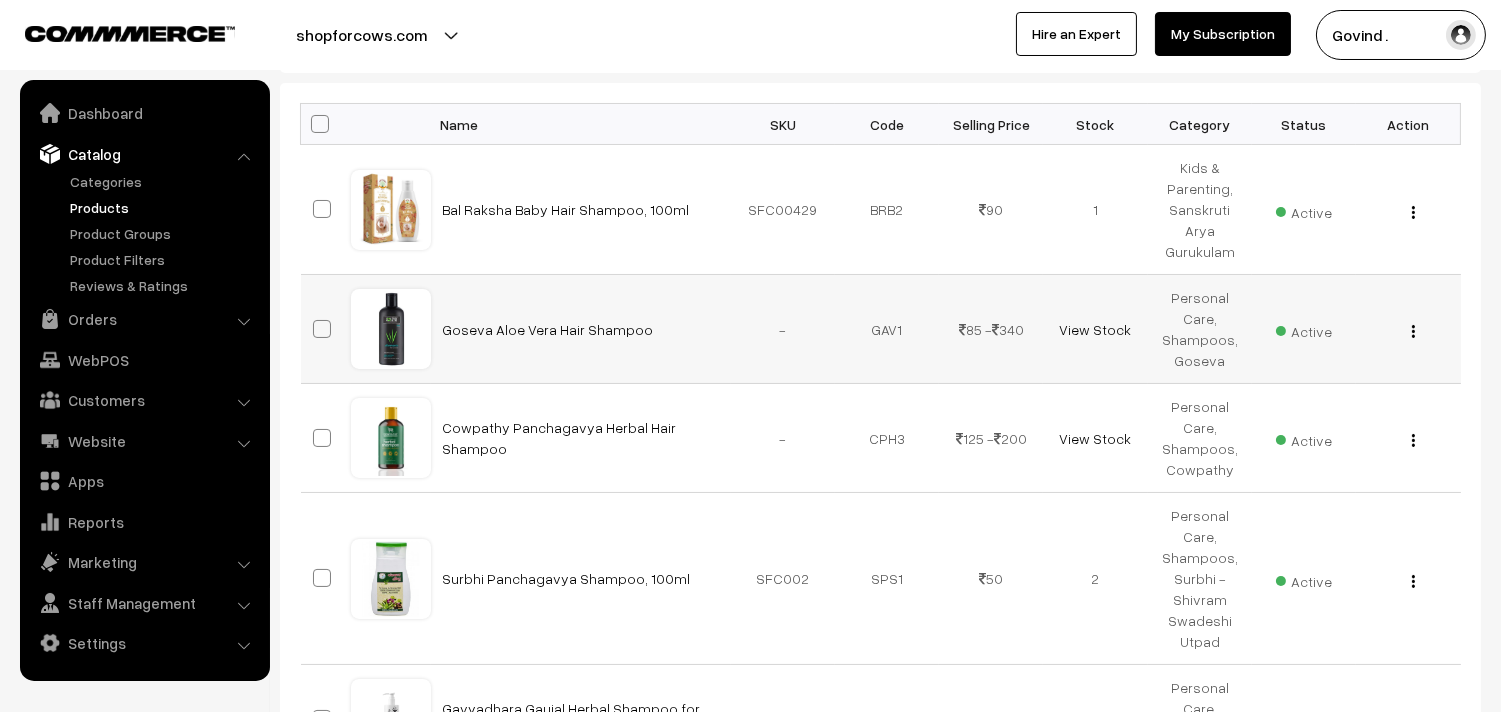 click at bounding box center [1413, 331] 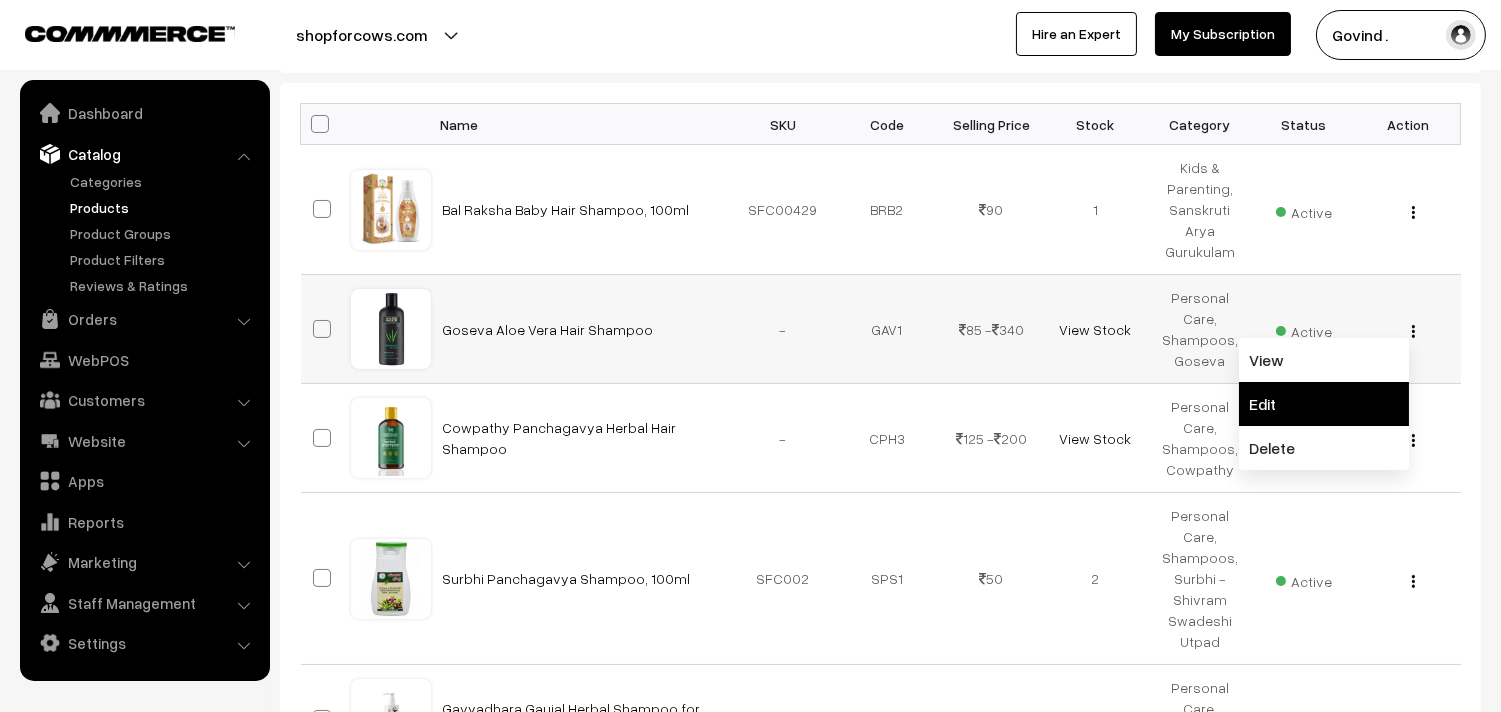 click on "Edit" at bounding box center [1324, 404] 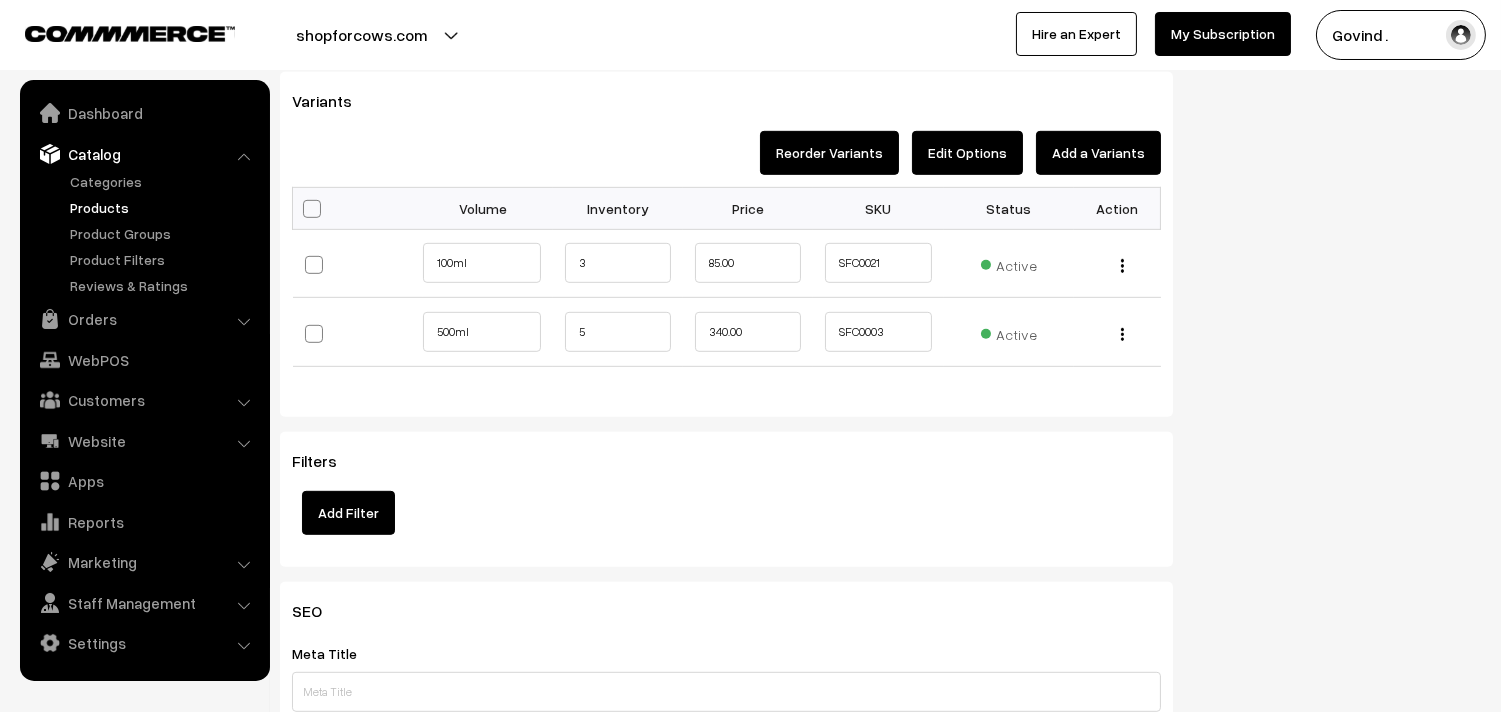 scroll, scrollTop: 2016, scrollLeft: 0, axis: vertical 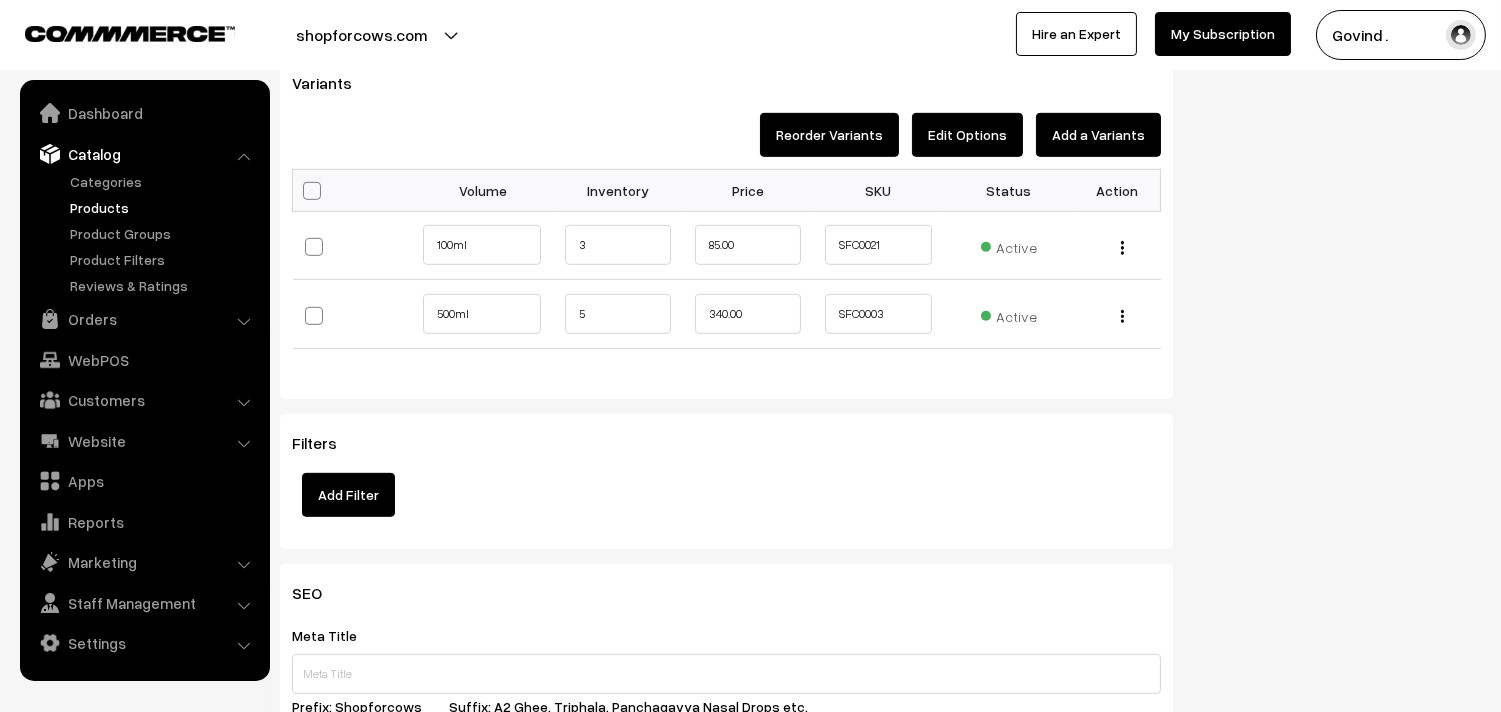 click on "Thank you for showing interest. Our team will call you shortly.
Close
shopforcows.com
Go to Website
Create New Store" at bounding box center [750, -1660] 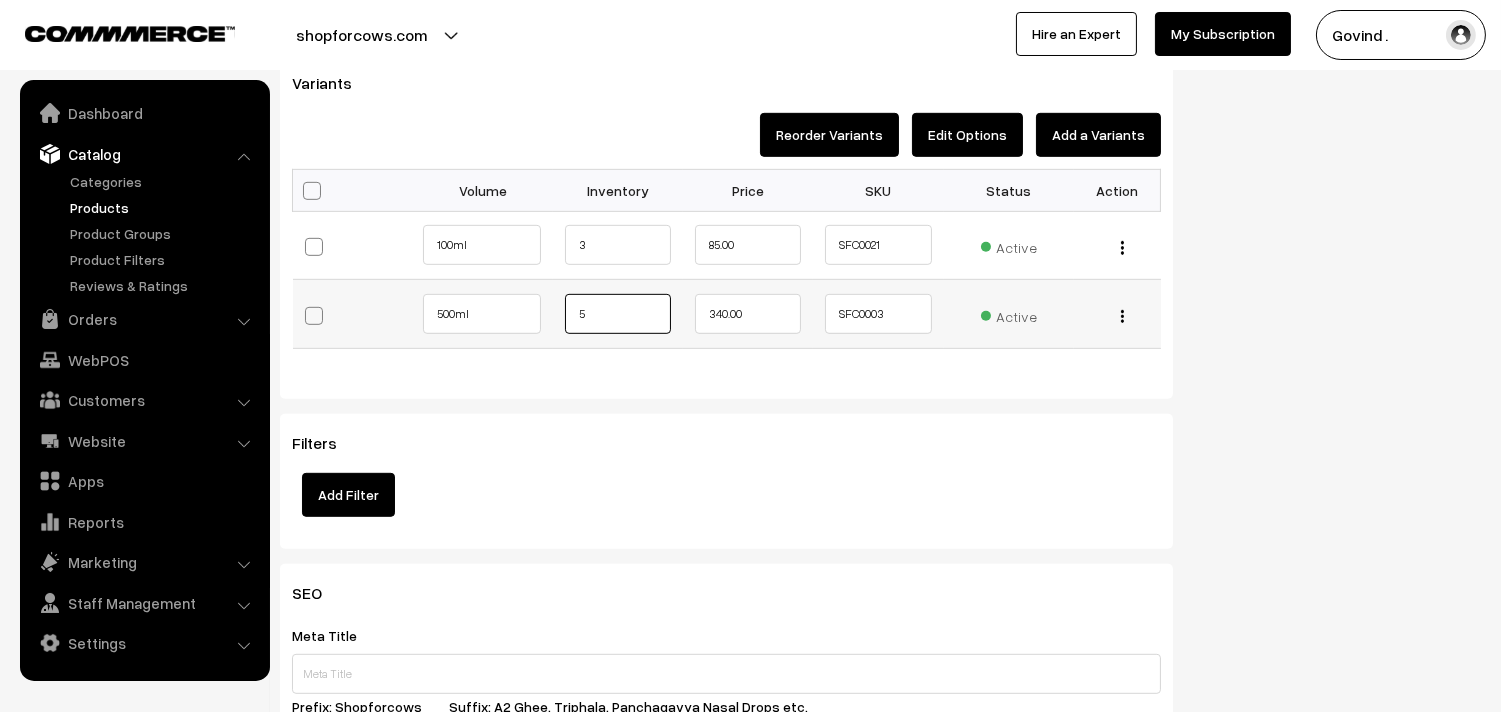 click on "5" at bounding box center (618, 314) 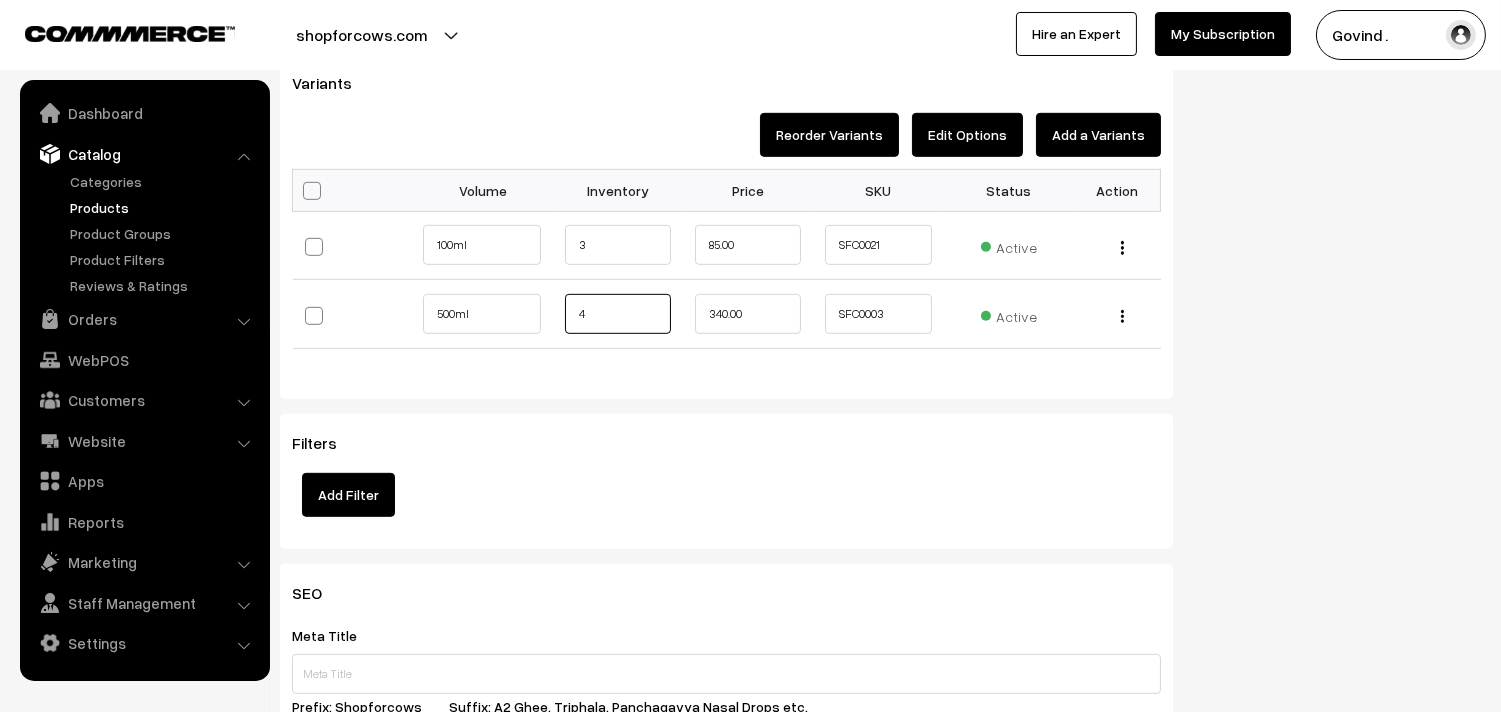 type on "4" 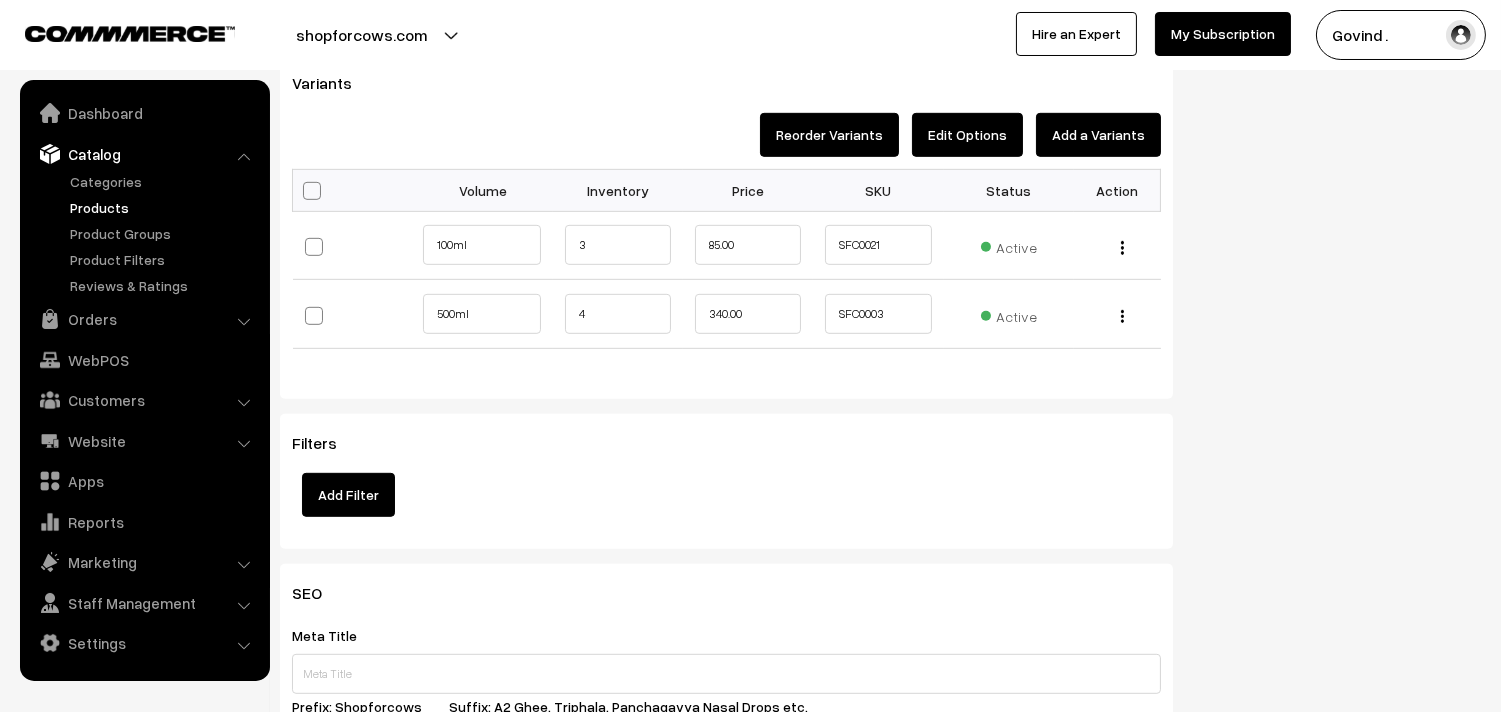 click on "Status
Active
Inactive
Active
Publish Date
Product Type
-- Select --
-- Select --
Filter Color
Hand Picked Related Products
0" at bounding box center [1342, -634] 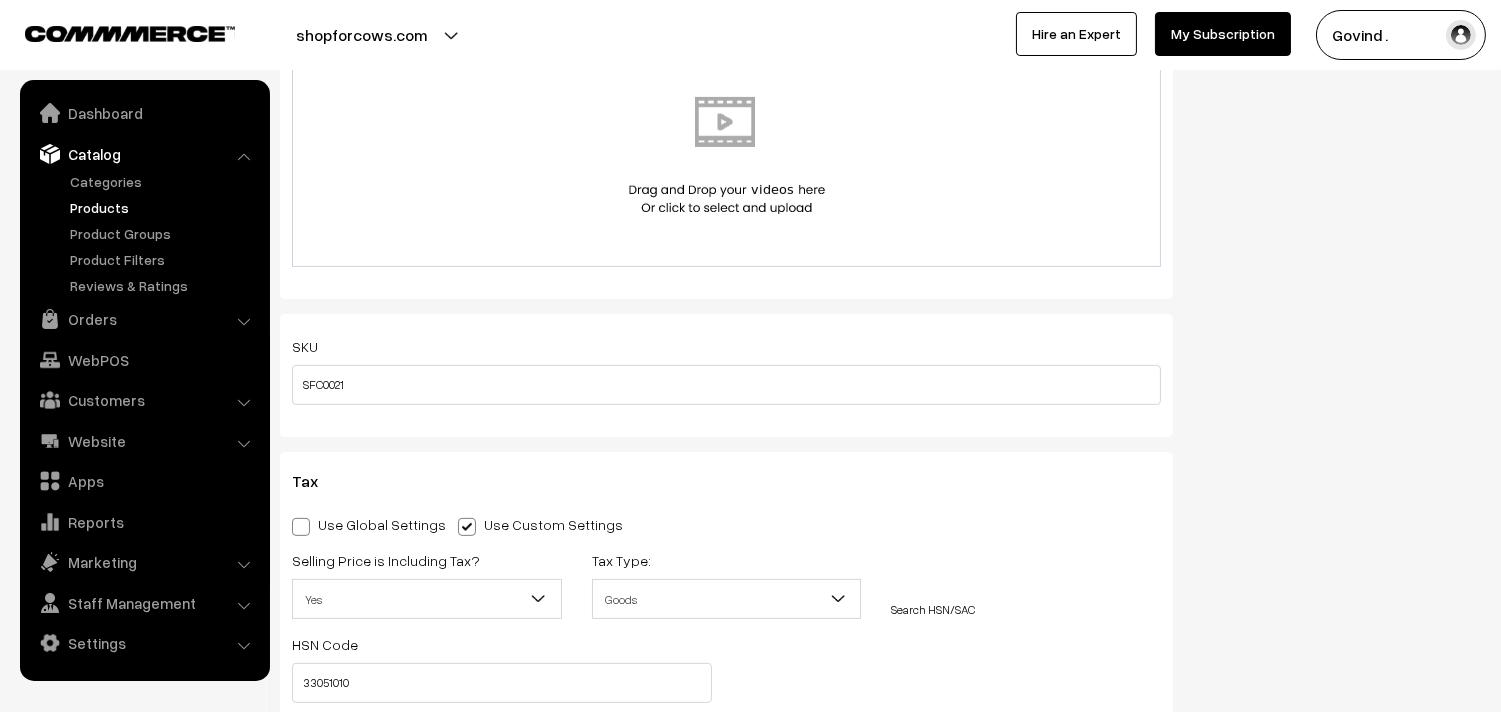 scroll, scrollTop: 5, scrollLeft: 0, axis: vertical 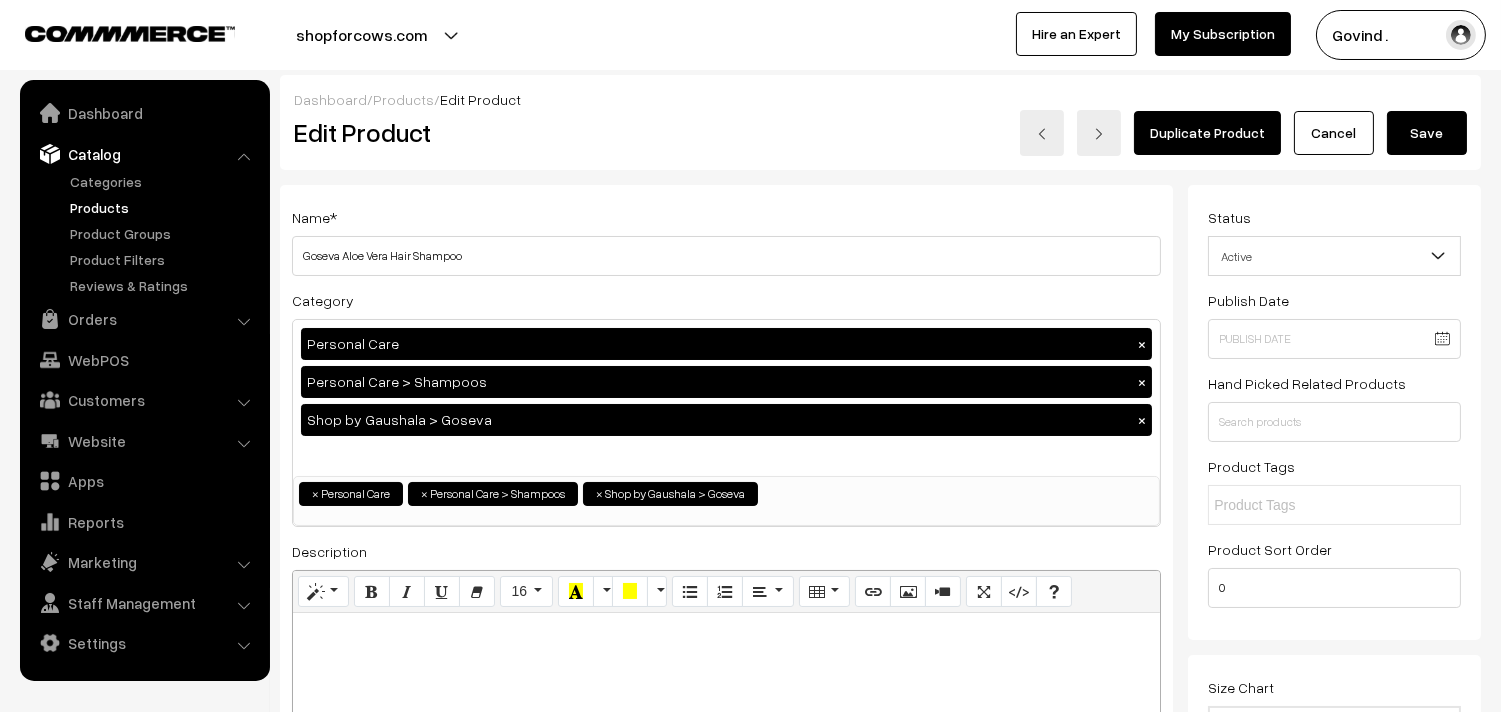 click on "Save" at bounding box center [1427, 133] 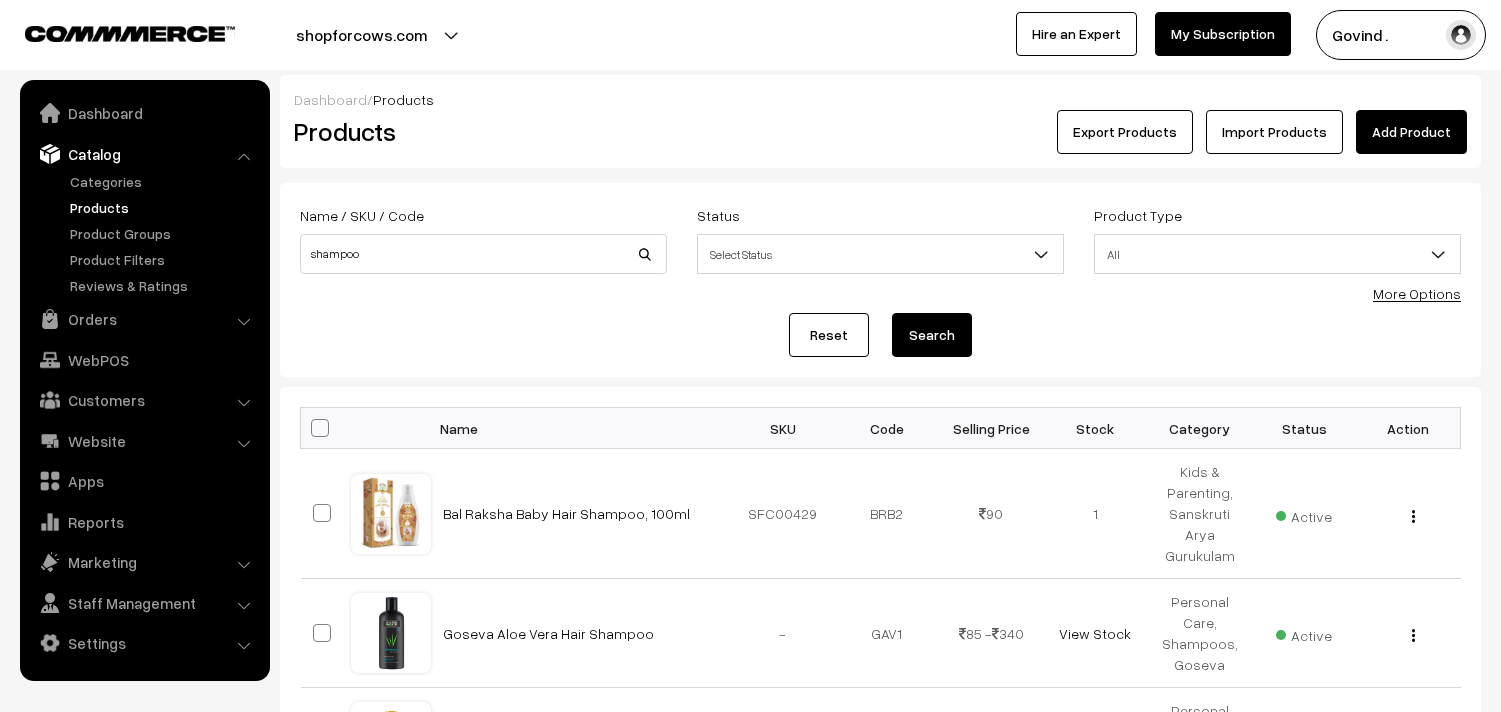 scroll, scrollTop: 0, scrollLeft: 0, axis: both 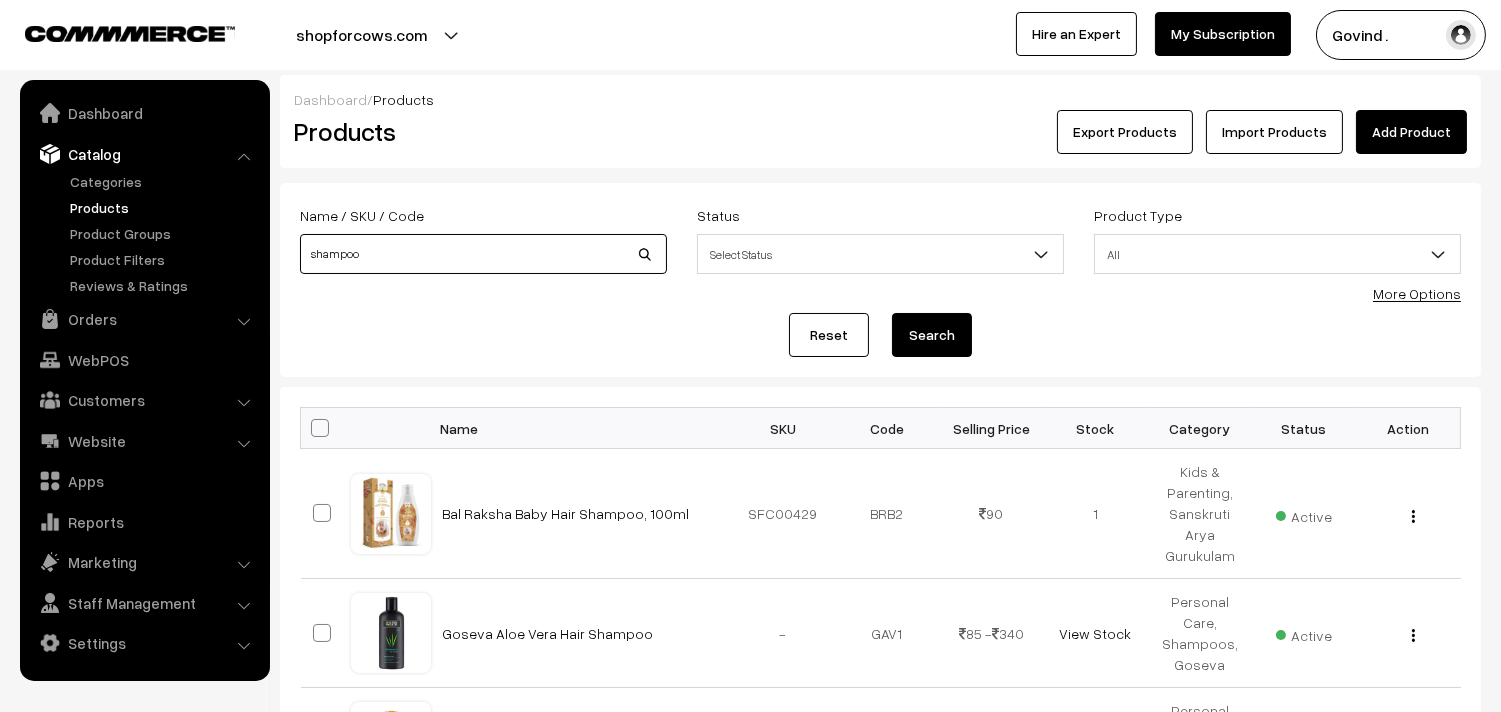 click on "shampoo" at bounding box center [483, 254] 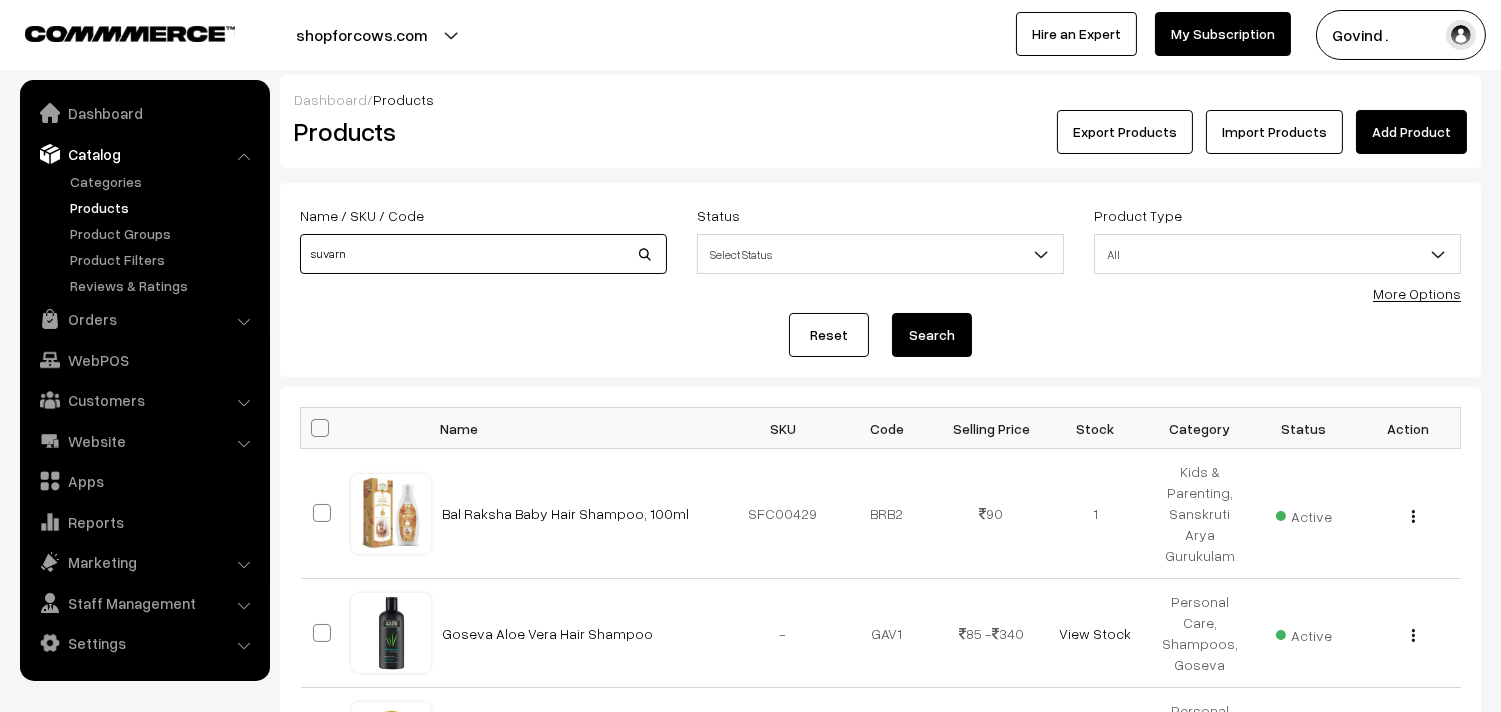 type on "suvarn" 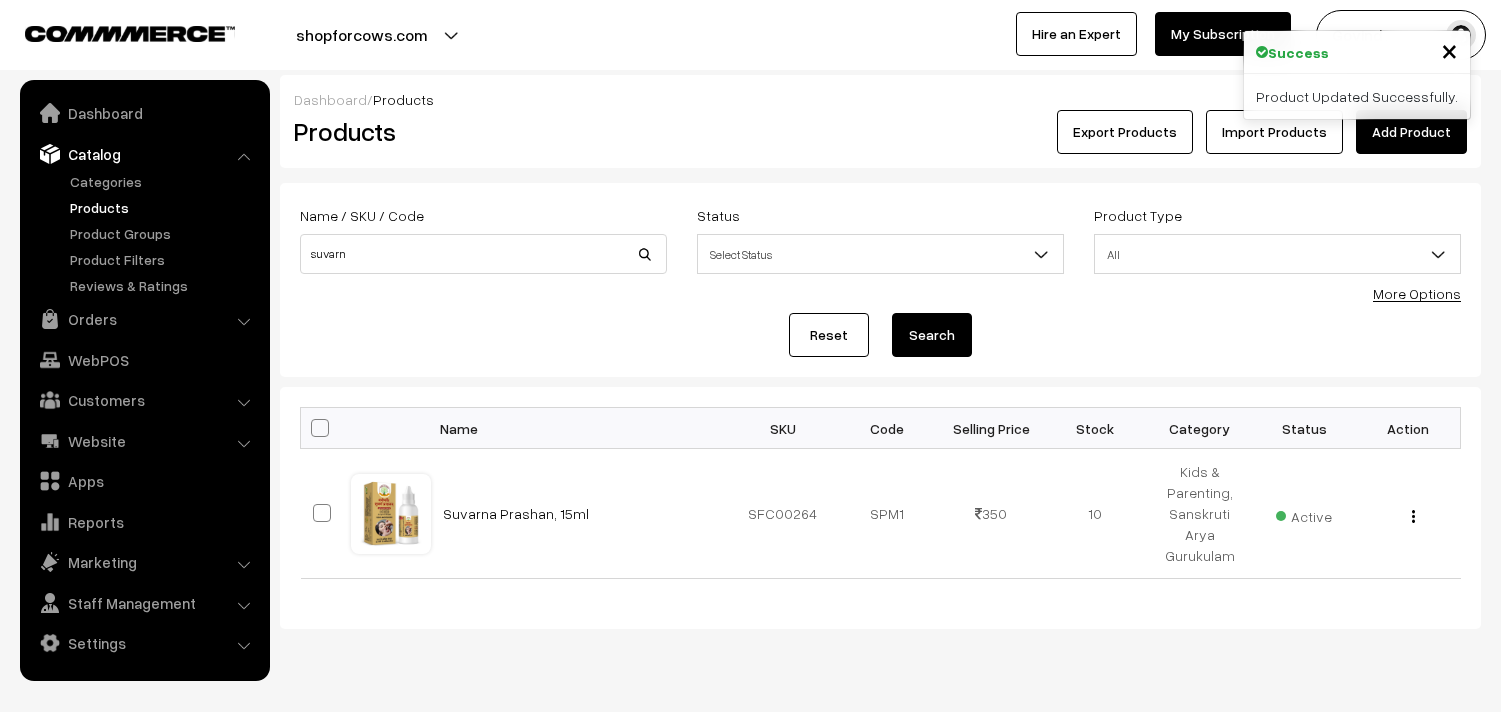 scroll, scrollTop: 0, scrollLeft: 0, axis: both 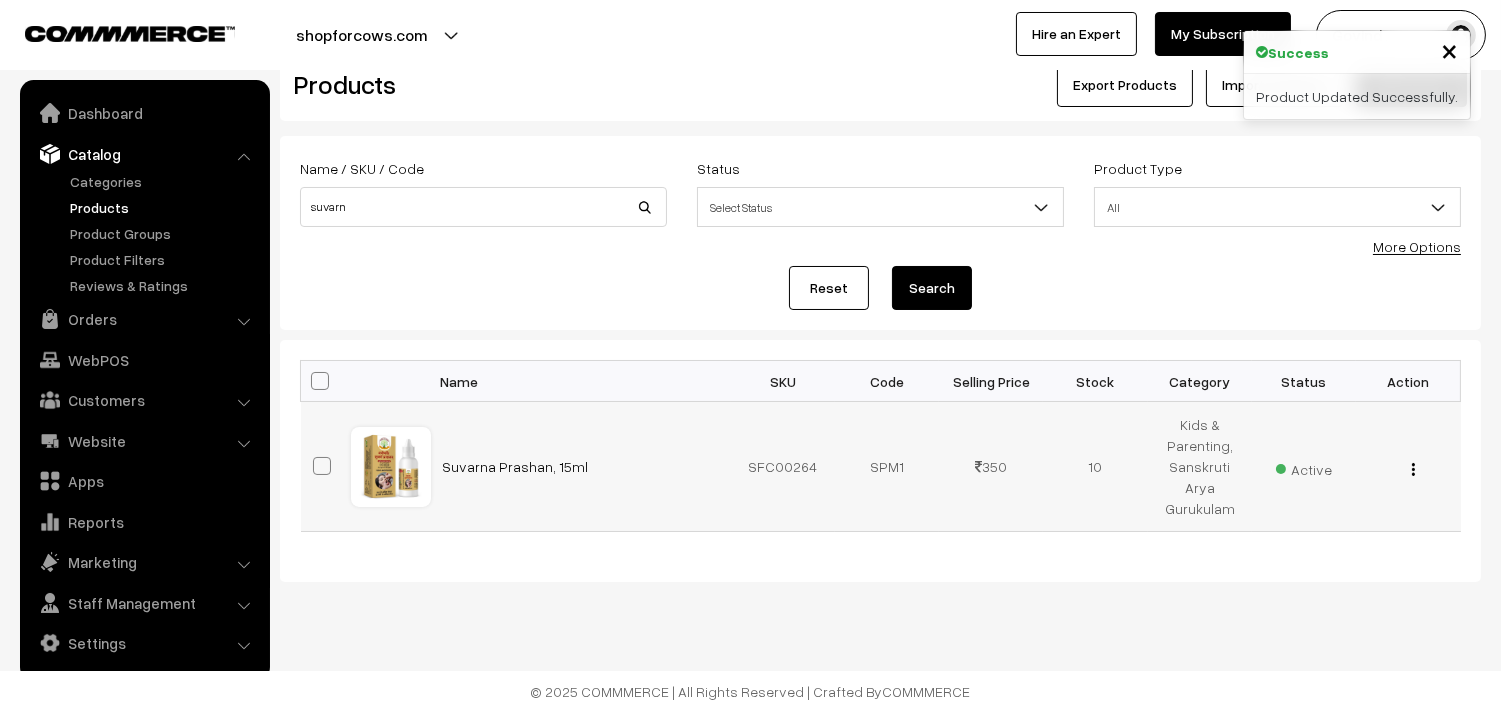 click at bounding box center (1413, 469) 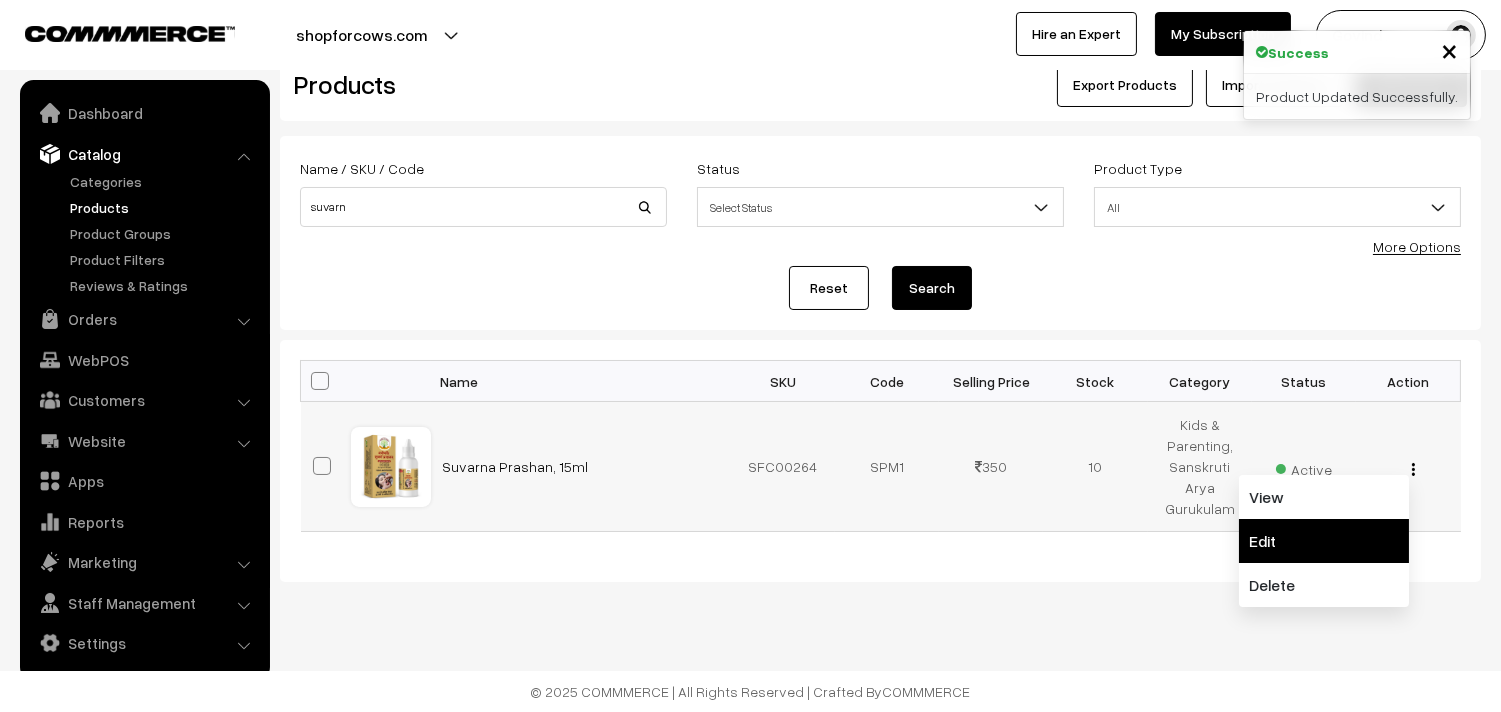 click on "Edit" at bounding box center (1324, 541) 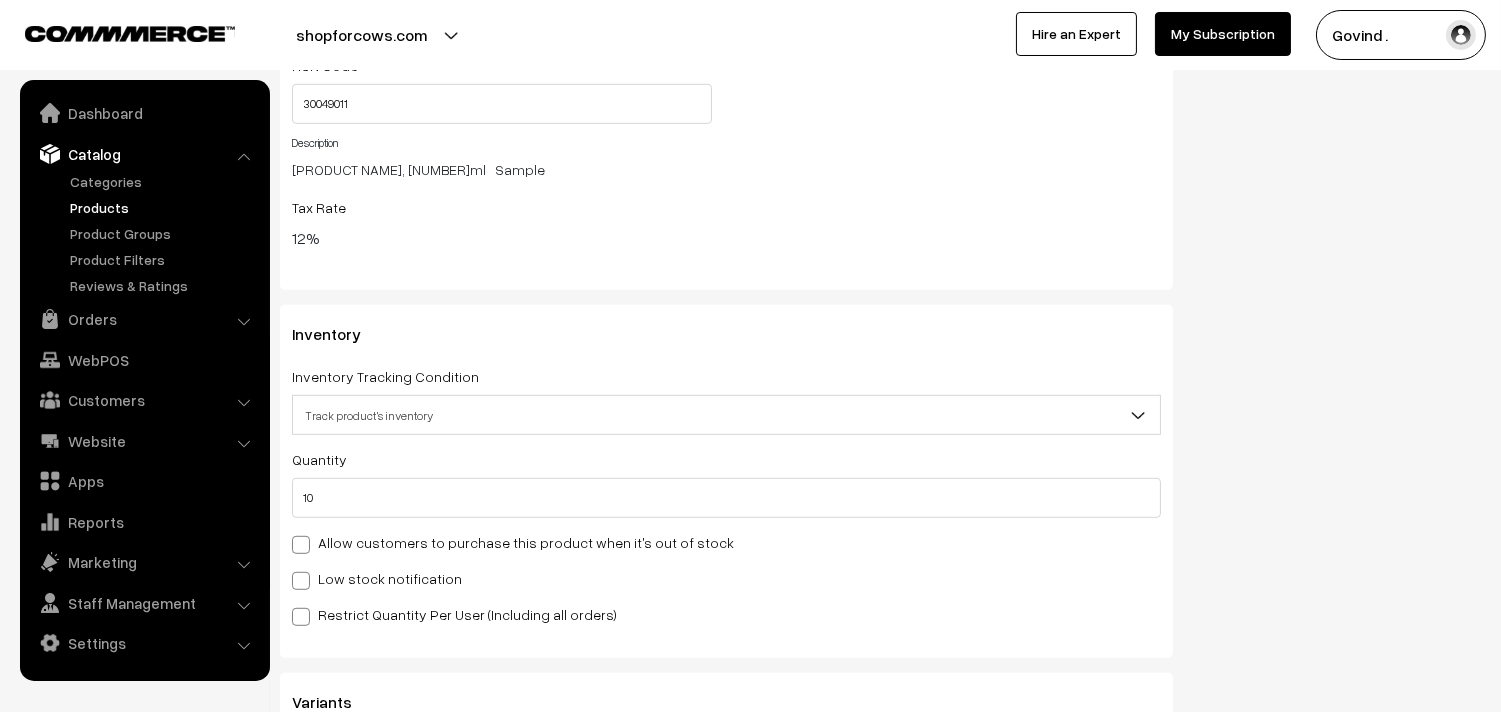 scroll, scrollTop: 2295, scrollLeft: 0, axis: vertical 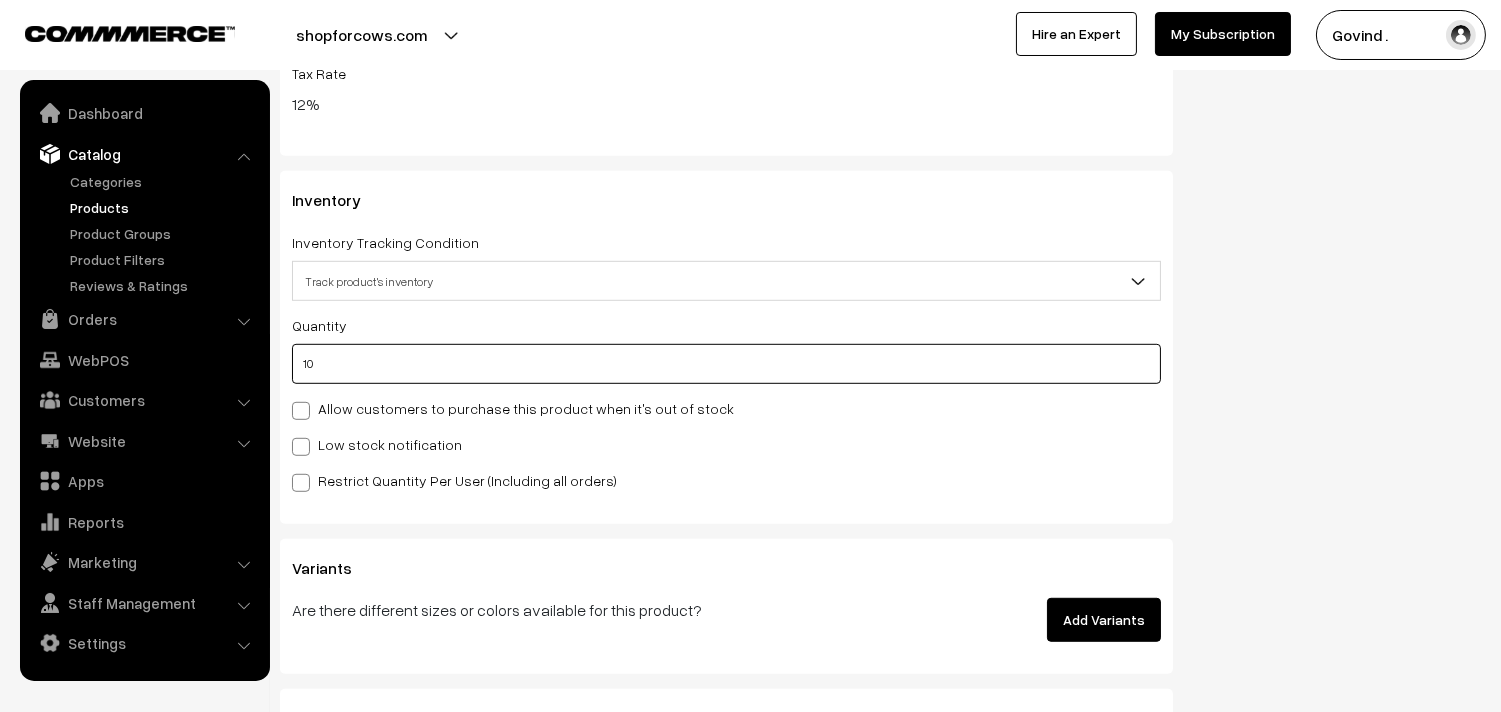 click on "10" at bounding box center (726, 364) 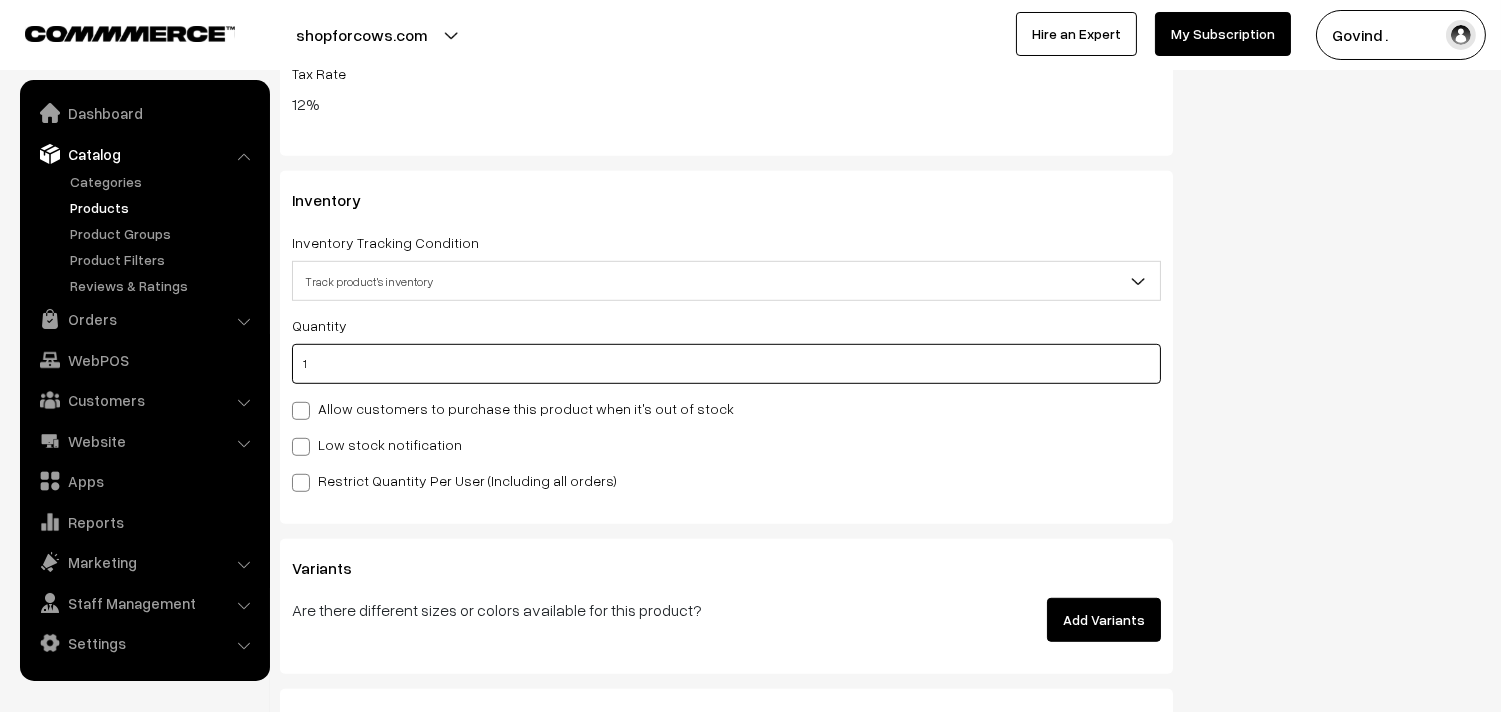 type on "11" 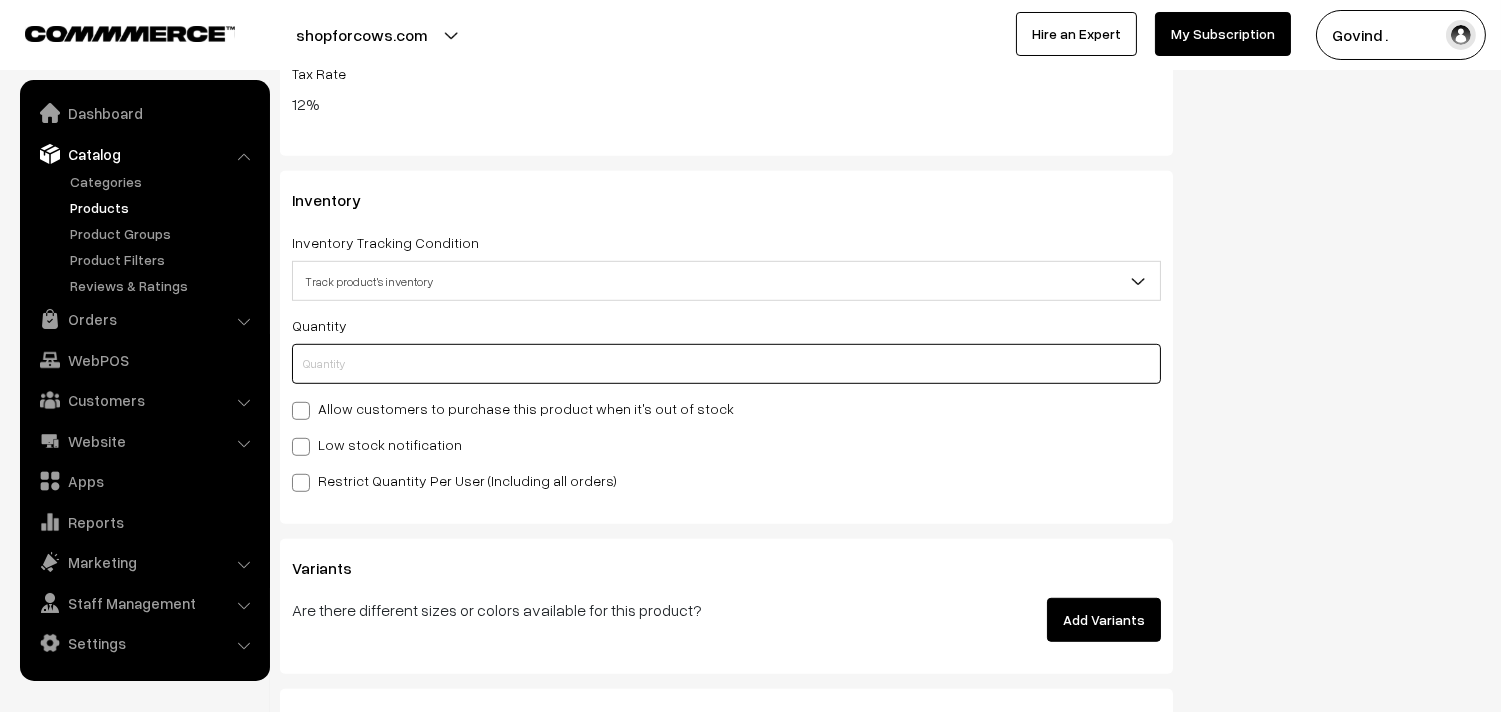type on "0" 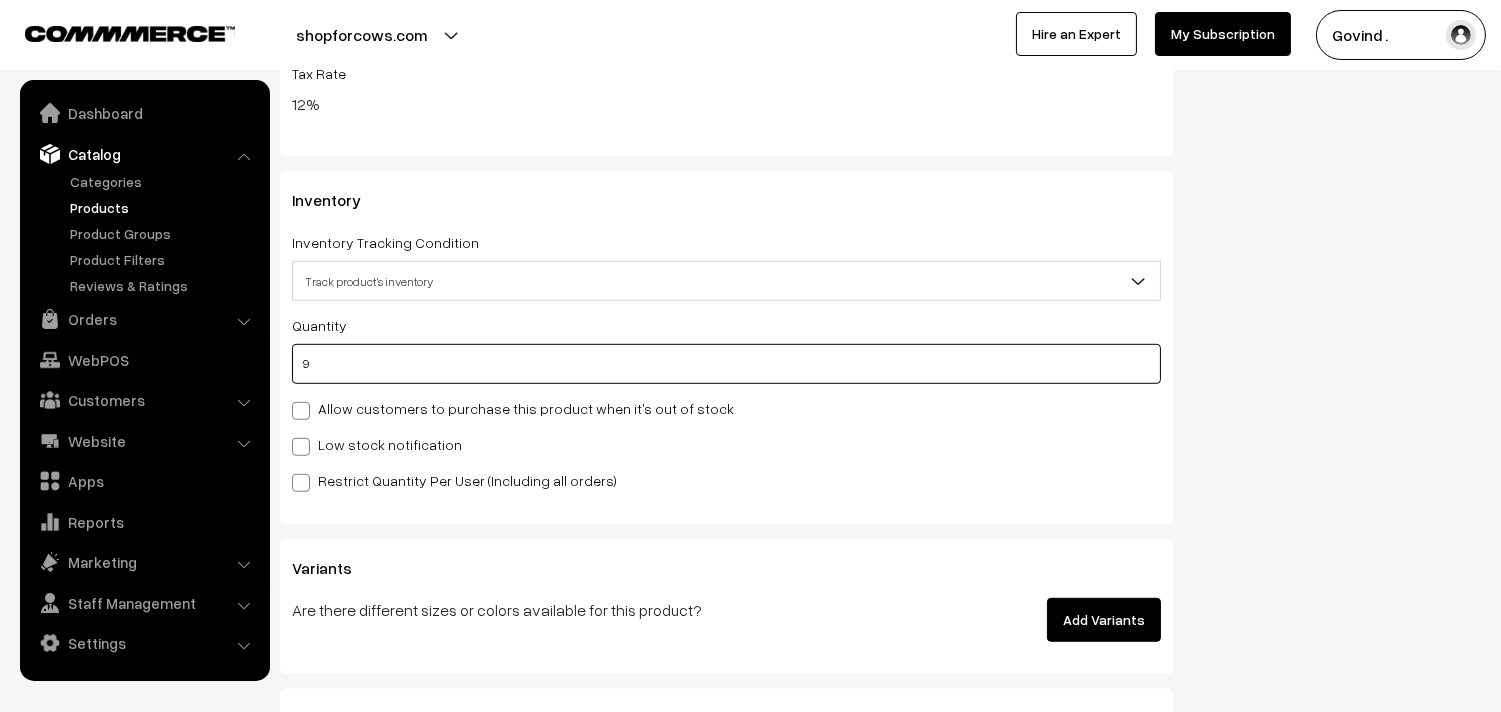 type on "19" 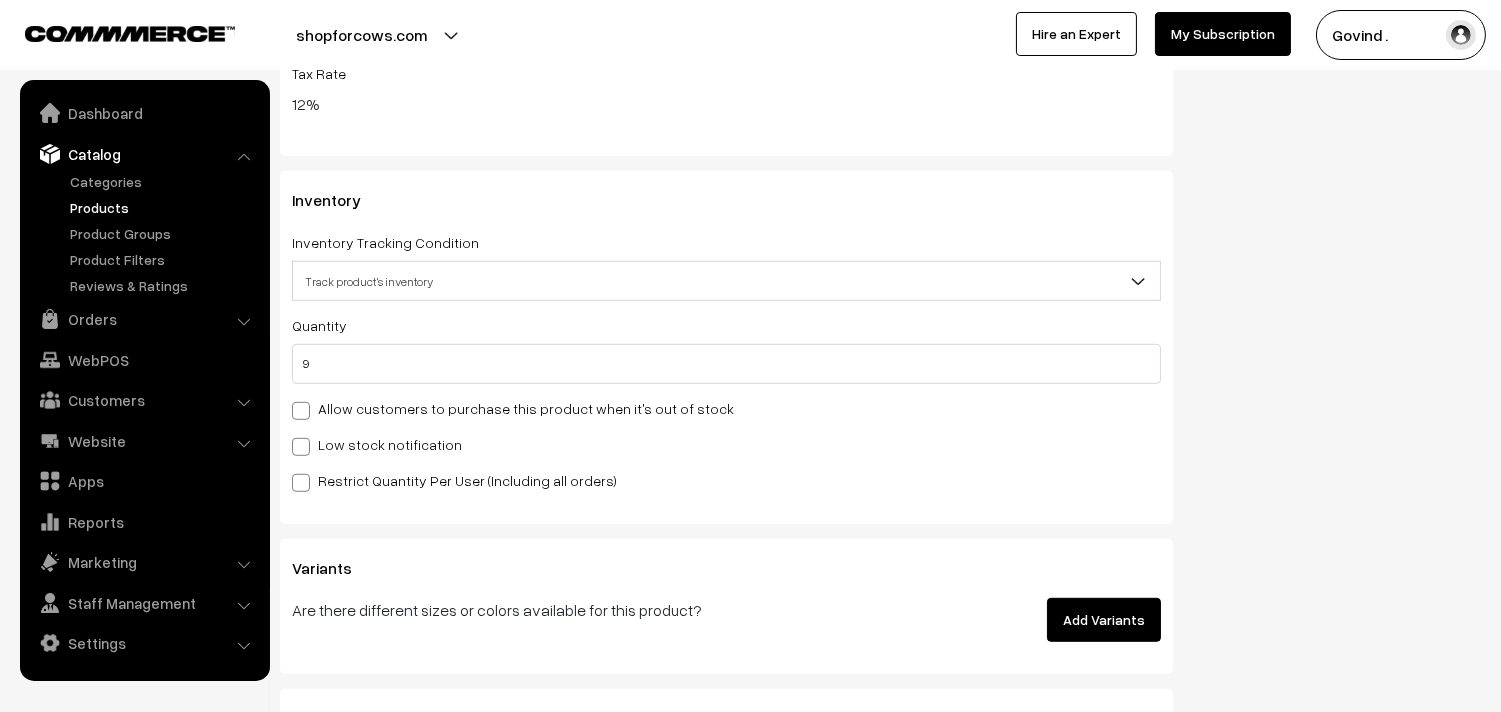 click on "Status
Active
Inactive
Active
Publish Date
Product Type
-- Select --
-- Select --
Filter Color
Hand Picked Related Products
suvarn ×" at bounding box center [1342, -635] 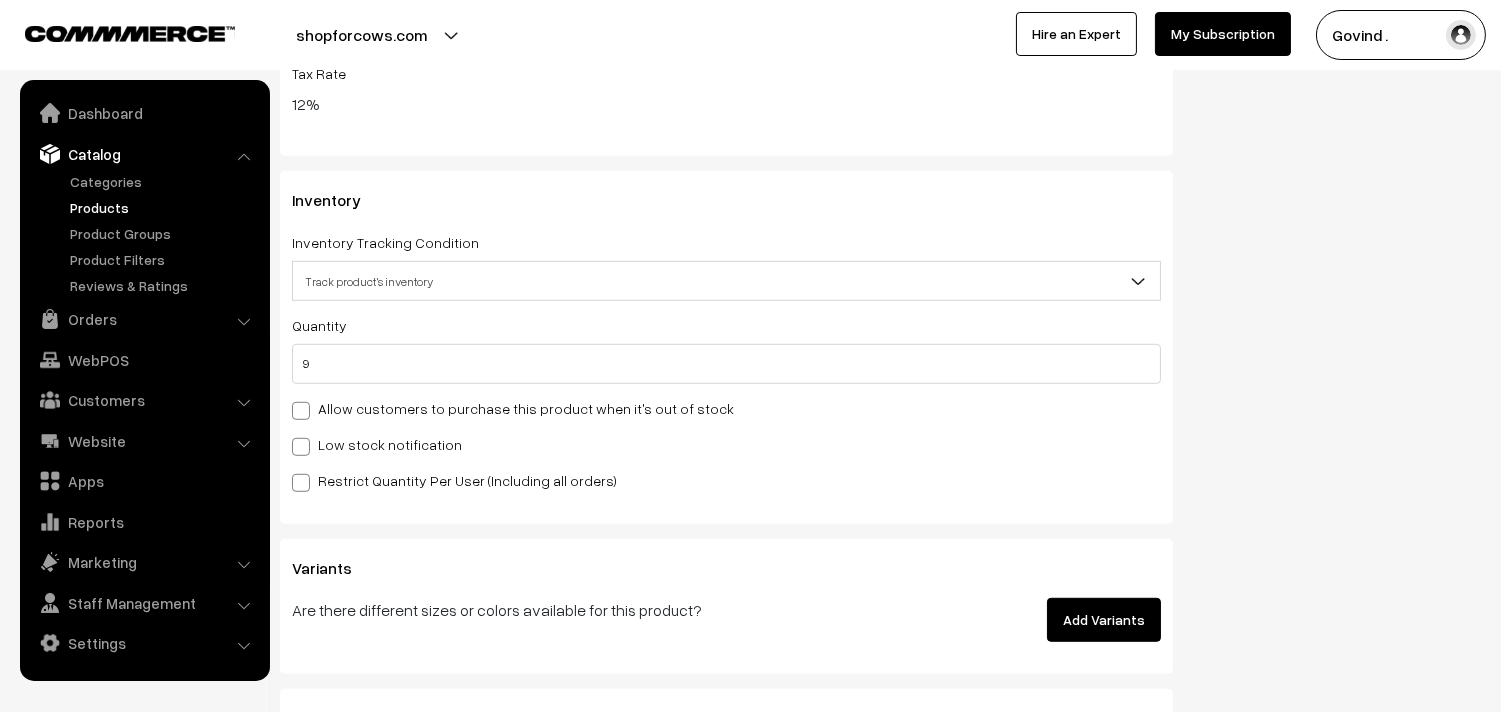 scroll, scrollTop: 0, scrollLeft: 0, axis: both 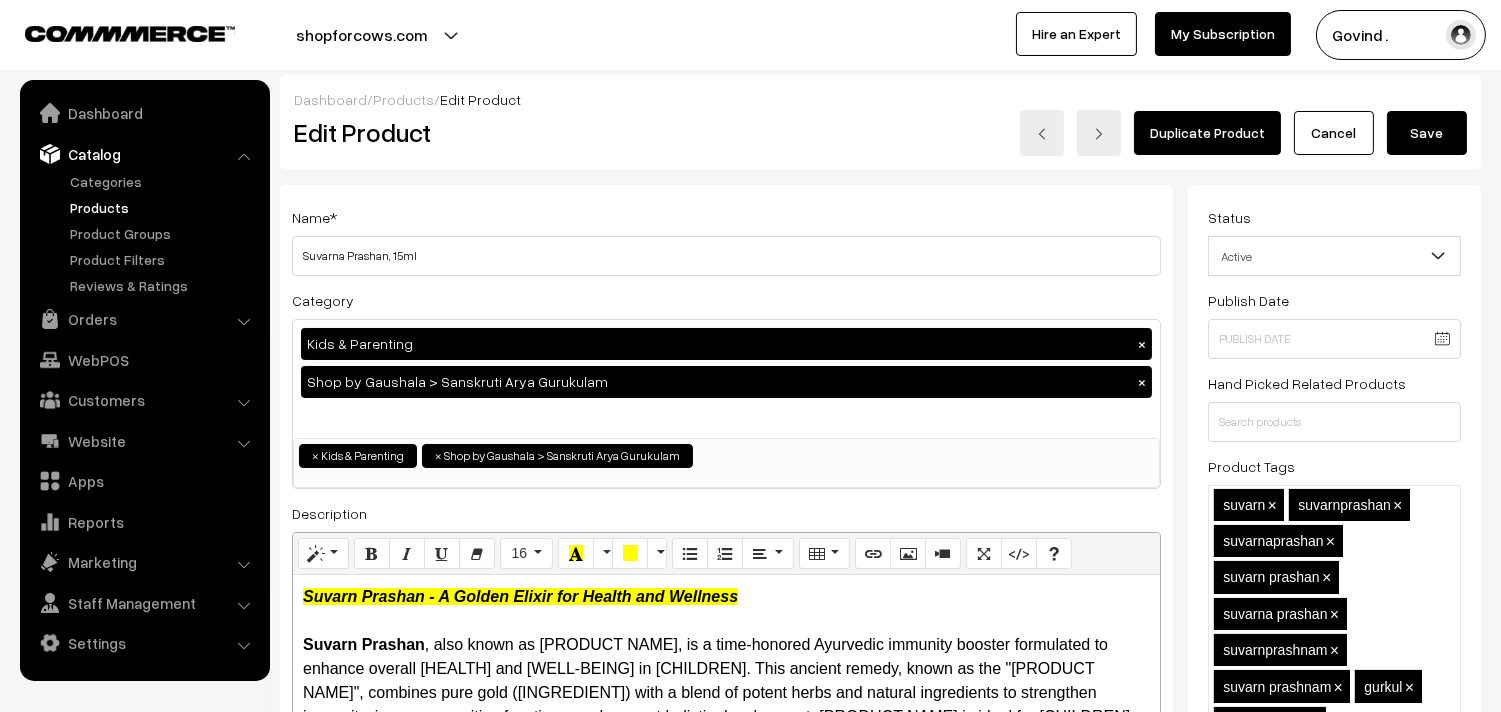 click on "Save" at bounding box center [1427, 133] 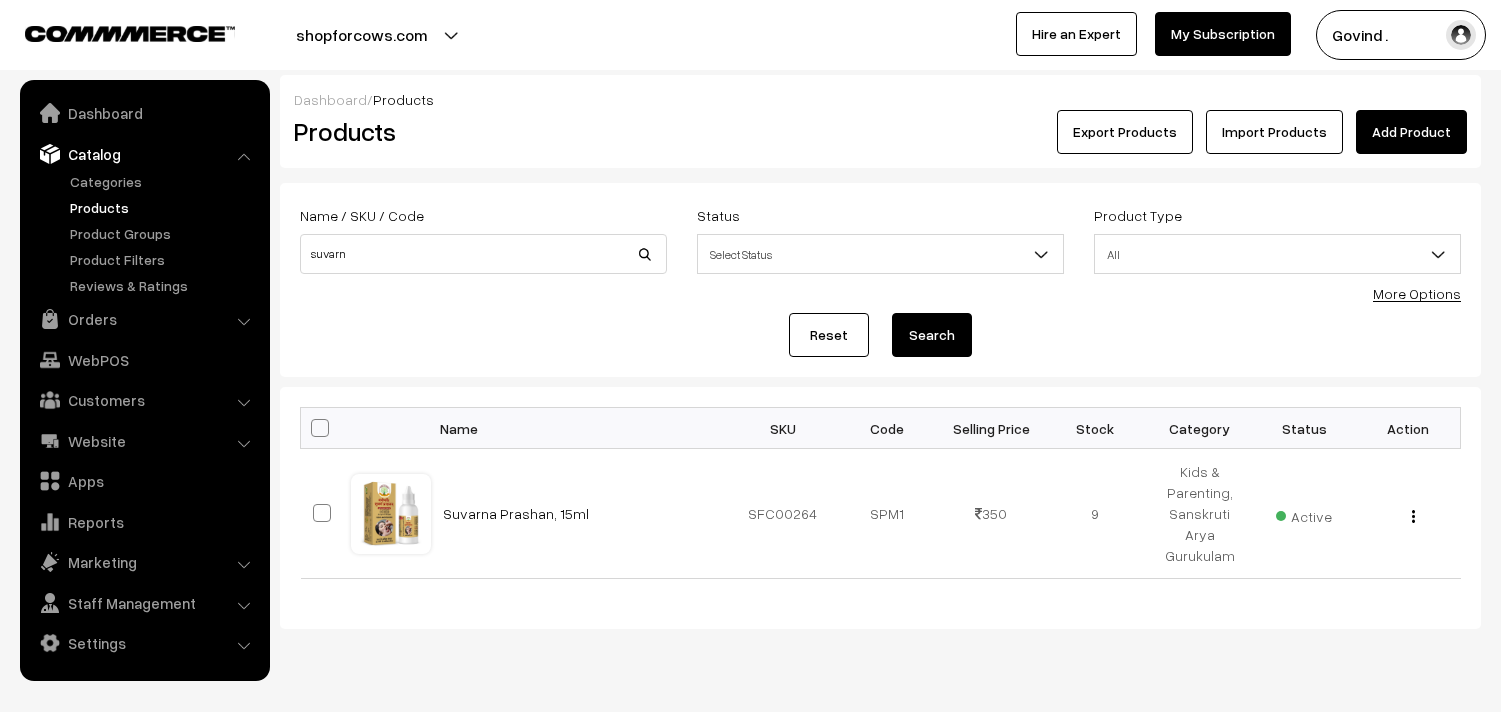 scroll, scrollTop: 0, scrollLeft: 0, axis: both 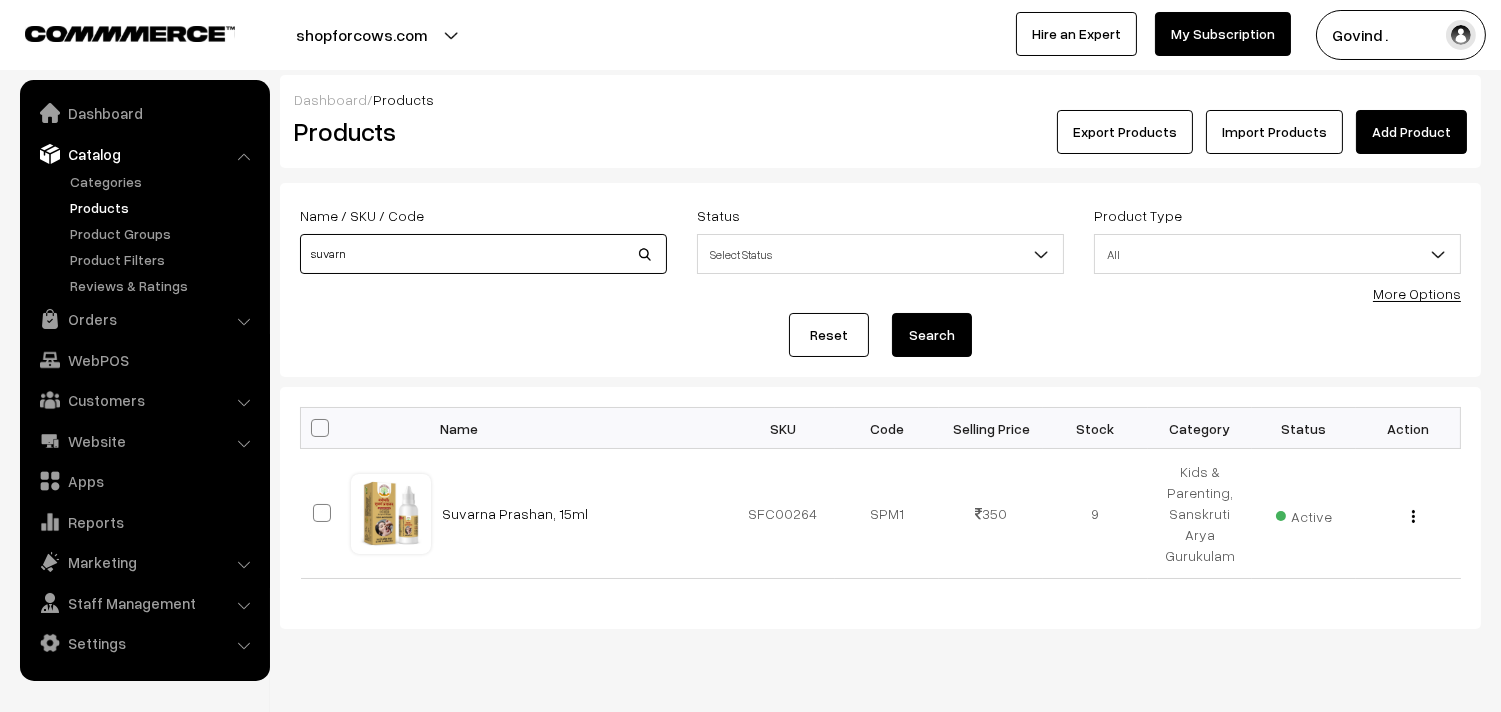 click on "suvarn" at bounding box center [483, 254] 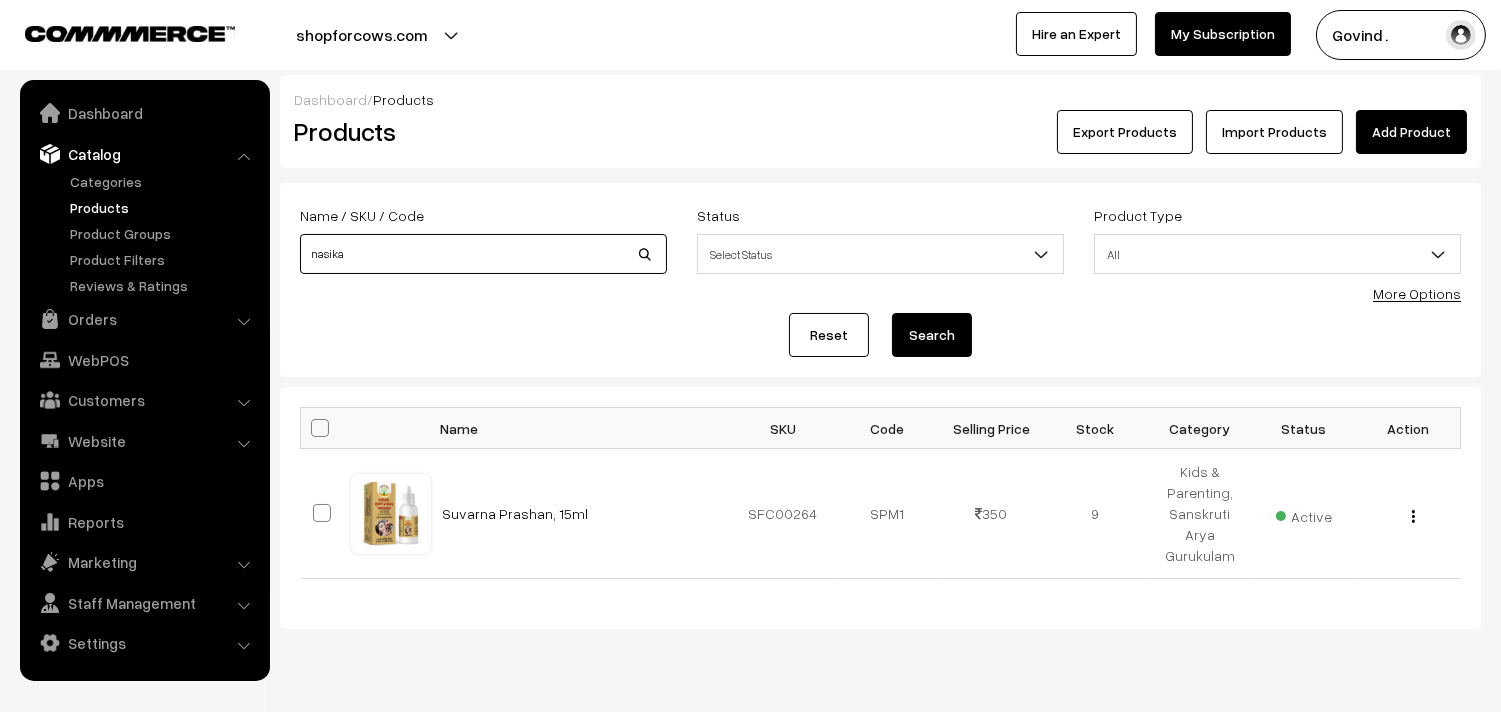 type on "nasika" 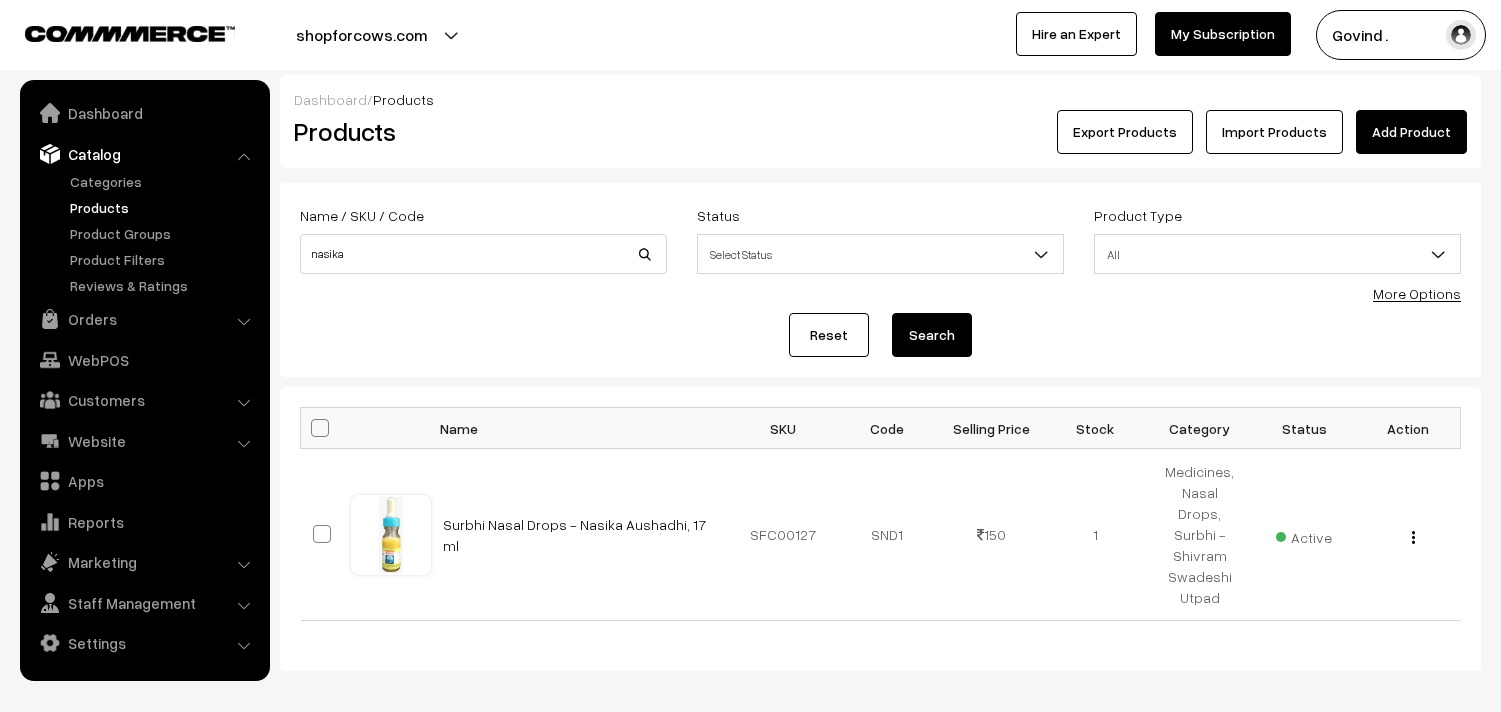 scroll, scrollTop: 0, scrollLeft: 0, axis: both 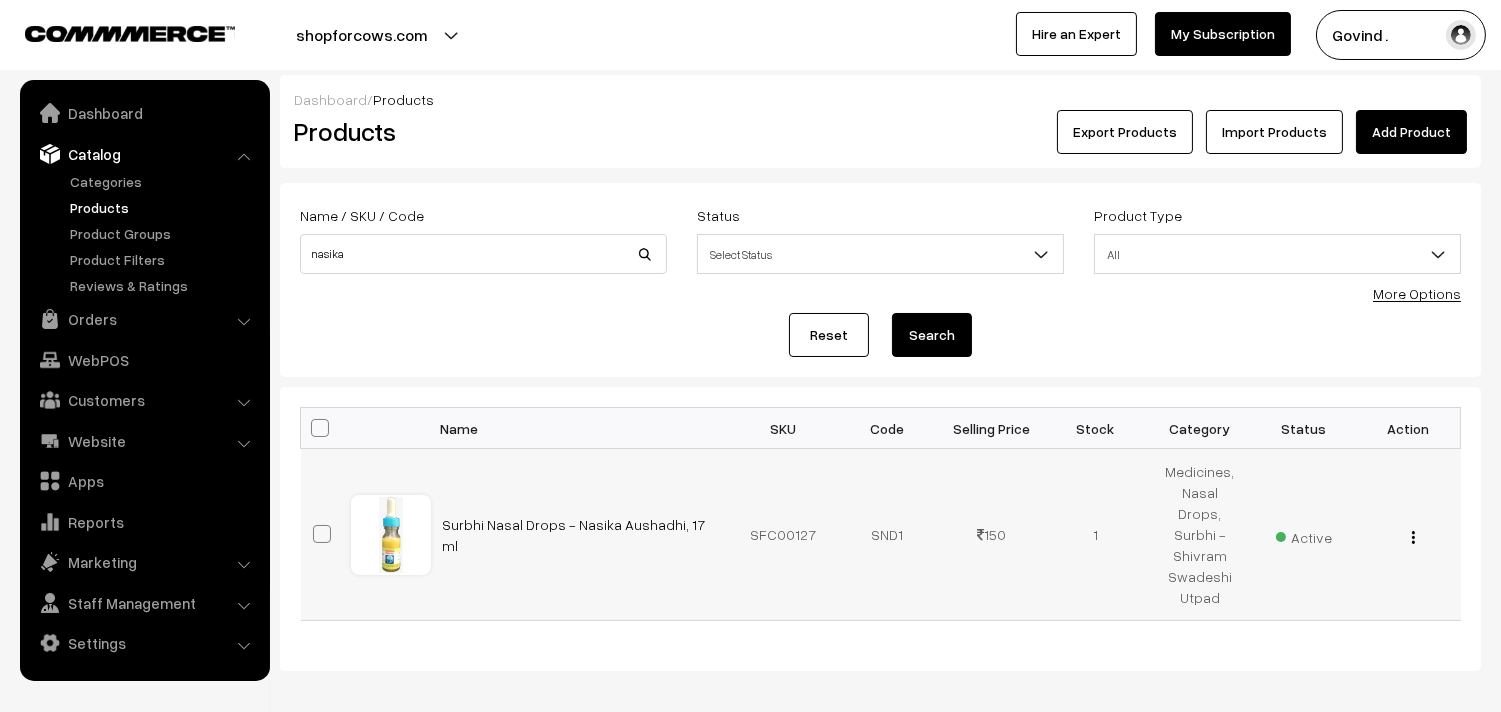 click on "View
Edit
Delete" at bounding box center [1408, 534] 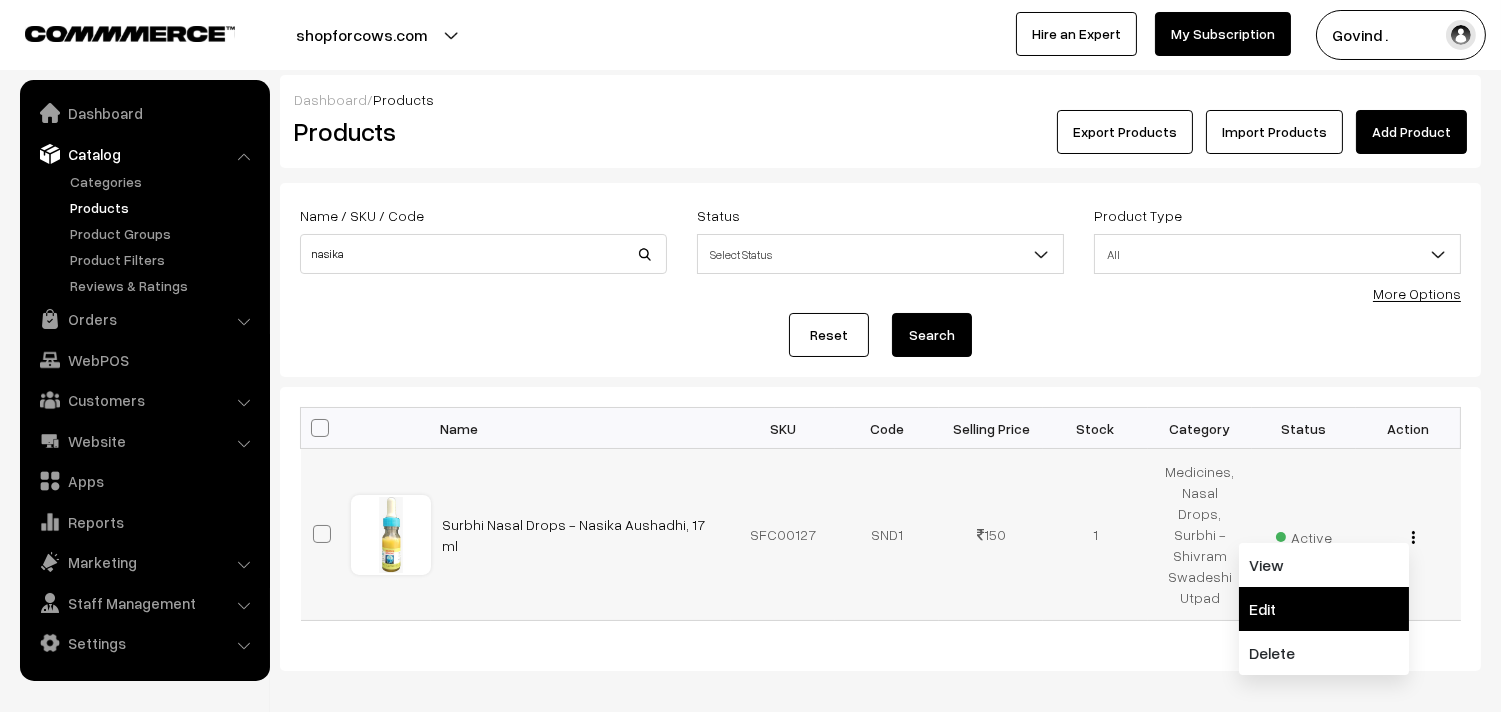 click on "Edit" at bounding box center (1324, 609) 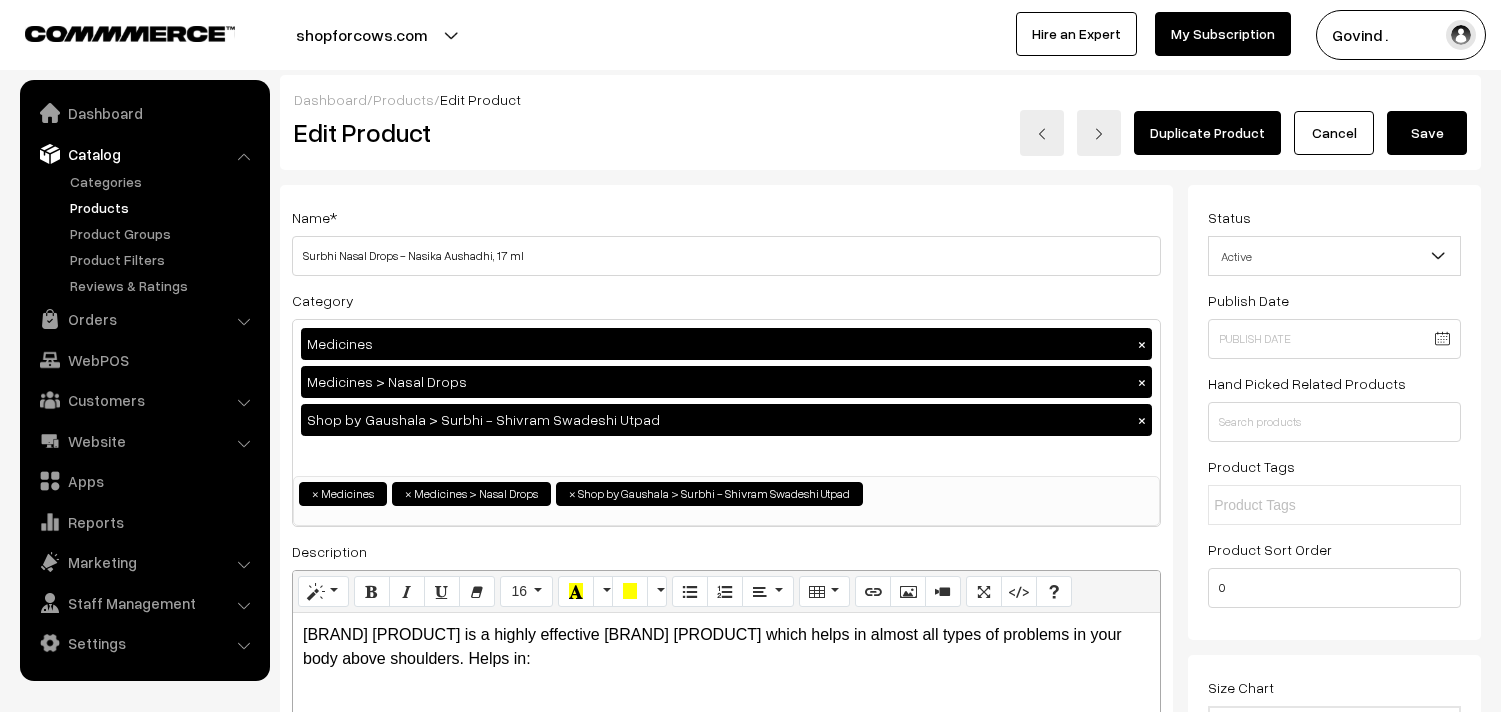 scroll, scrollTop: 0, scrollLeft: 0, axis: both 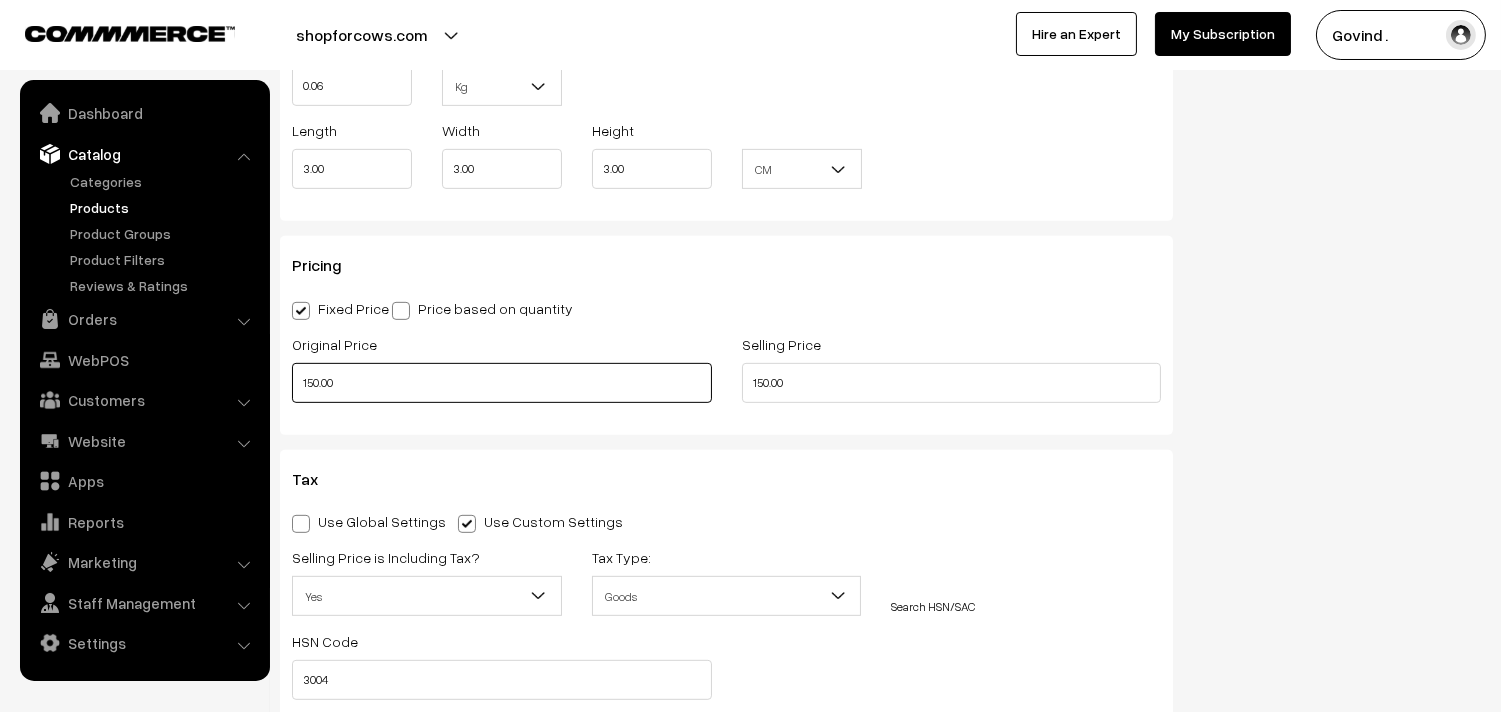 click on "150.00" at bounding box center (502, 383) 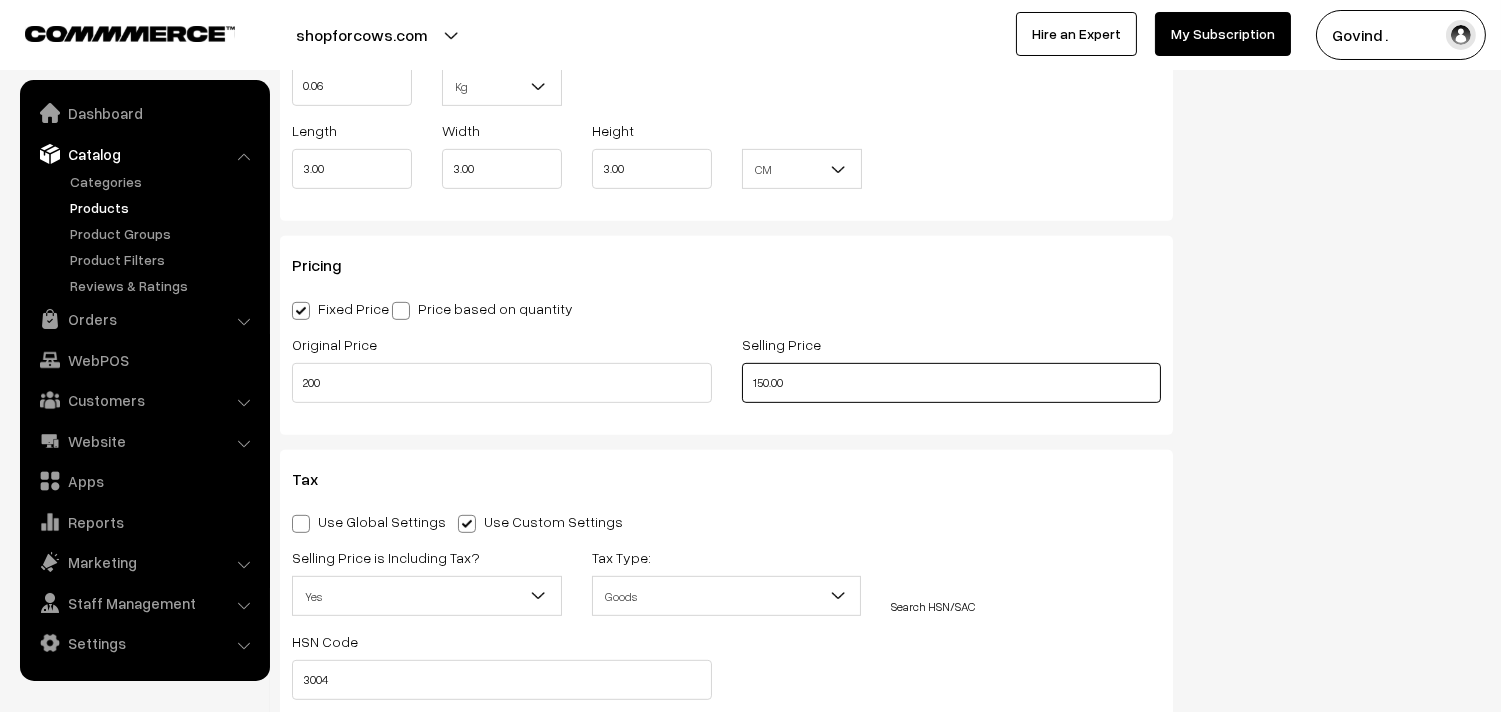 type on "200.00" 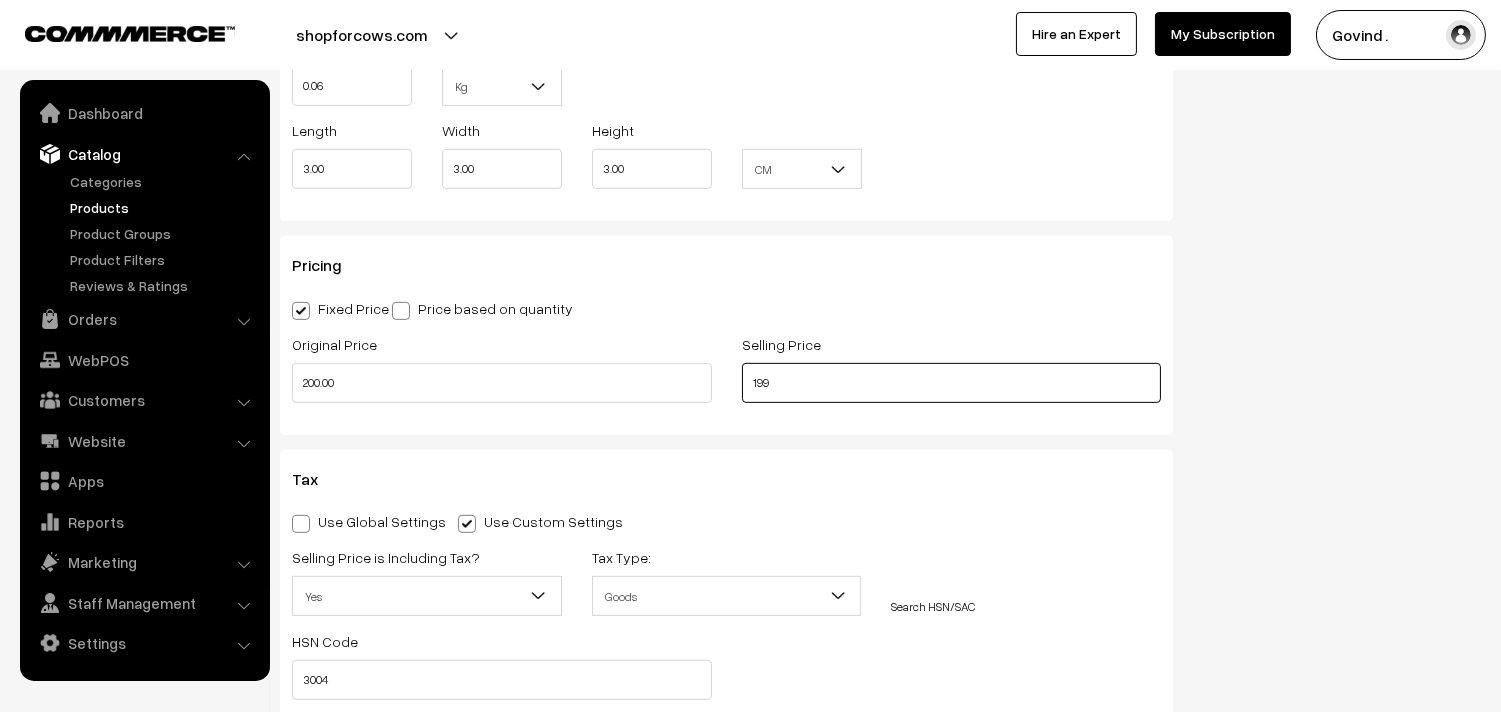 type on "199.00" 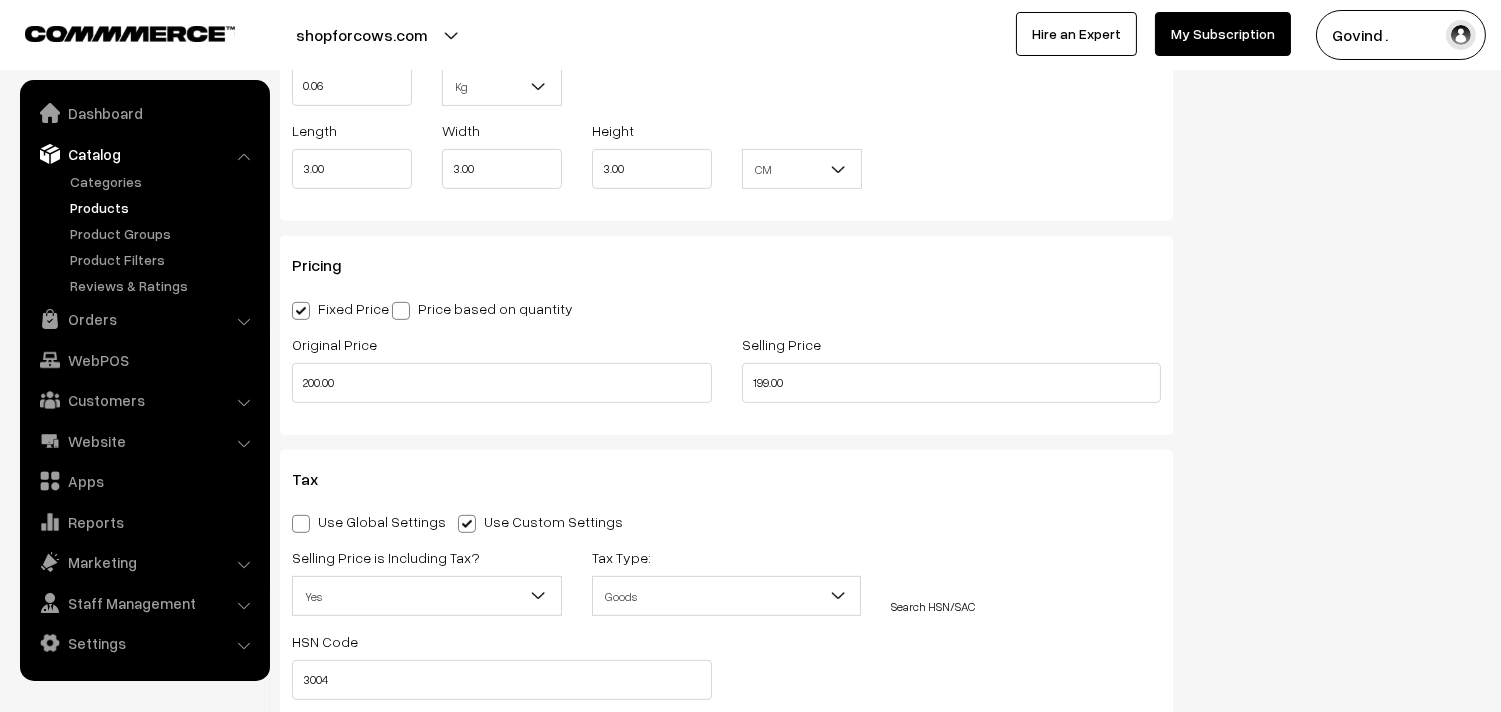 click on "Status
Active
Inactive
Active
Publish Date
Product Type
-- Select --
-- Select --
Filter Color
Hand Picked Related Products
0" at bounding box center (1342, 56) 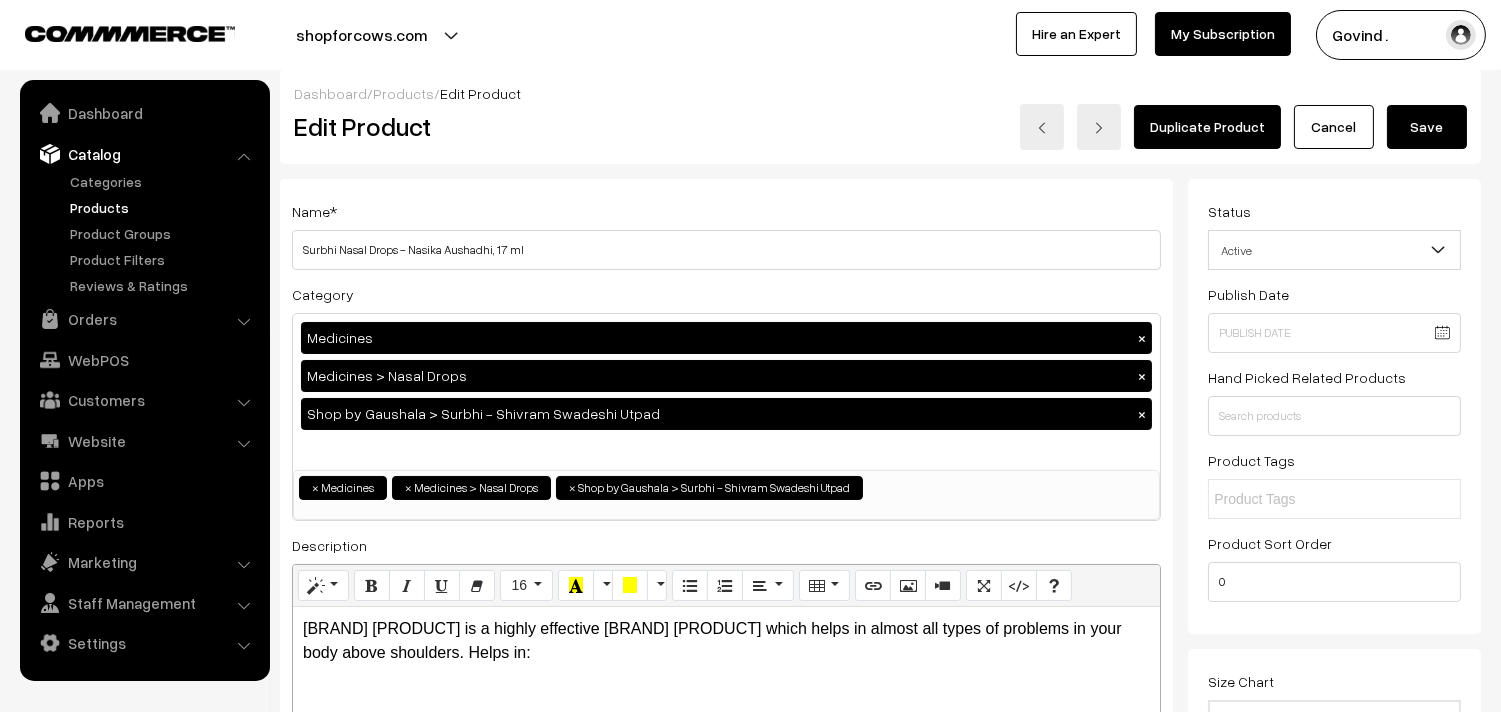 scroll, scrollTop: 0, scrollLeft: 0, axis: both 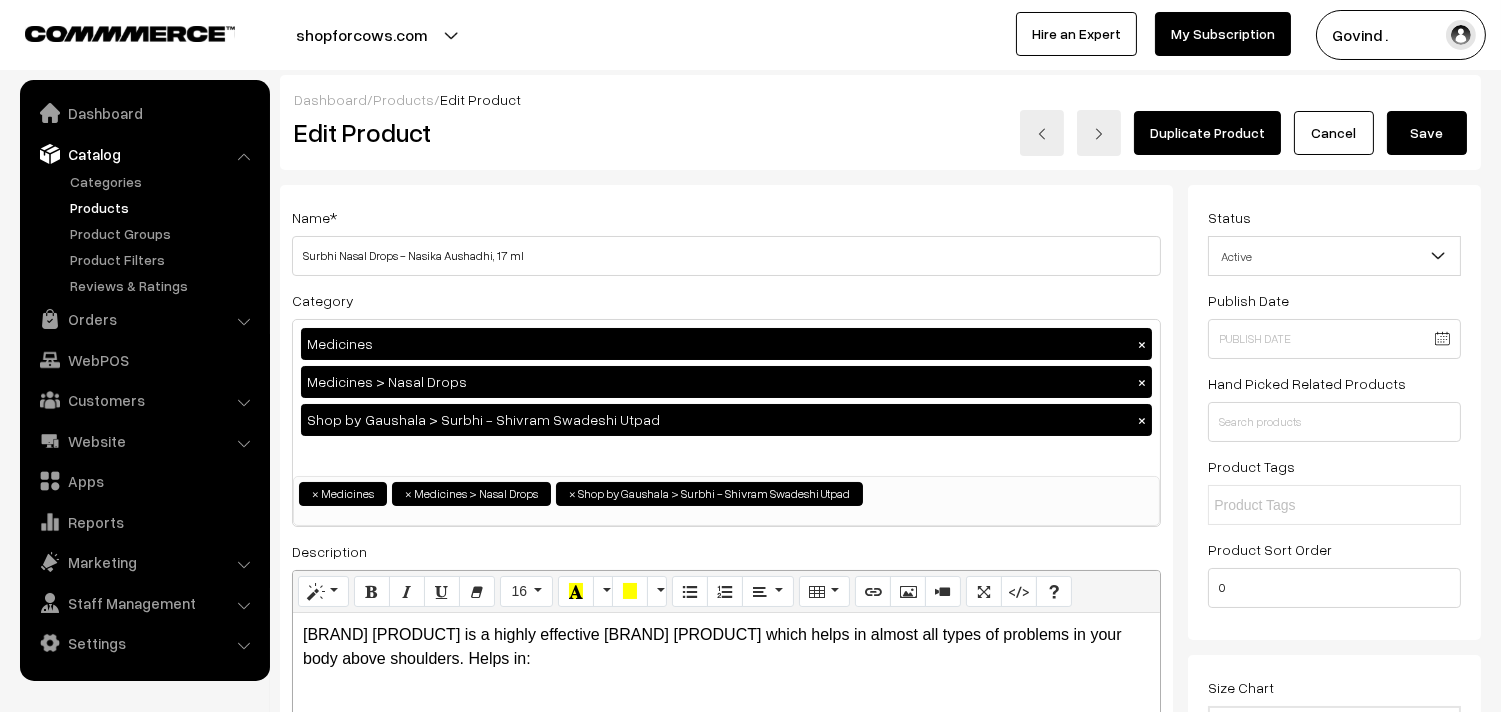 click on "Save" at bounding box center (1427, 133) 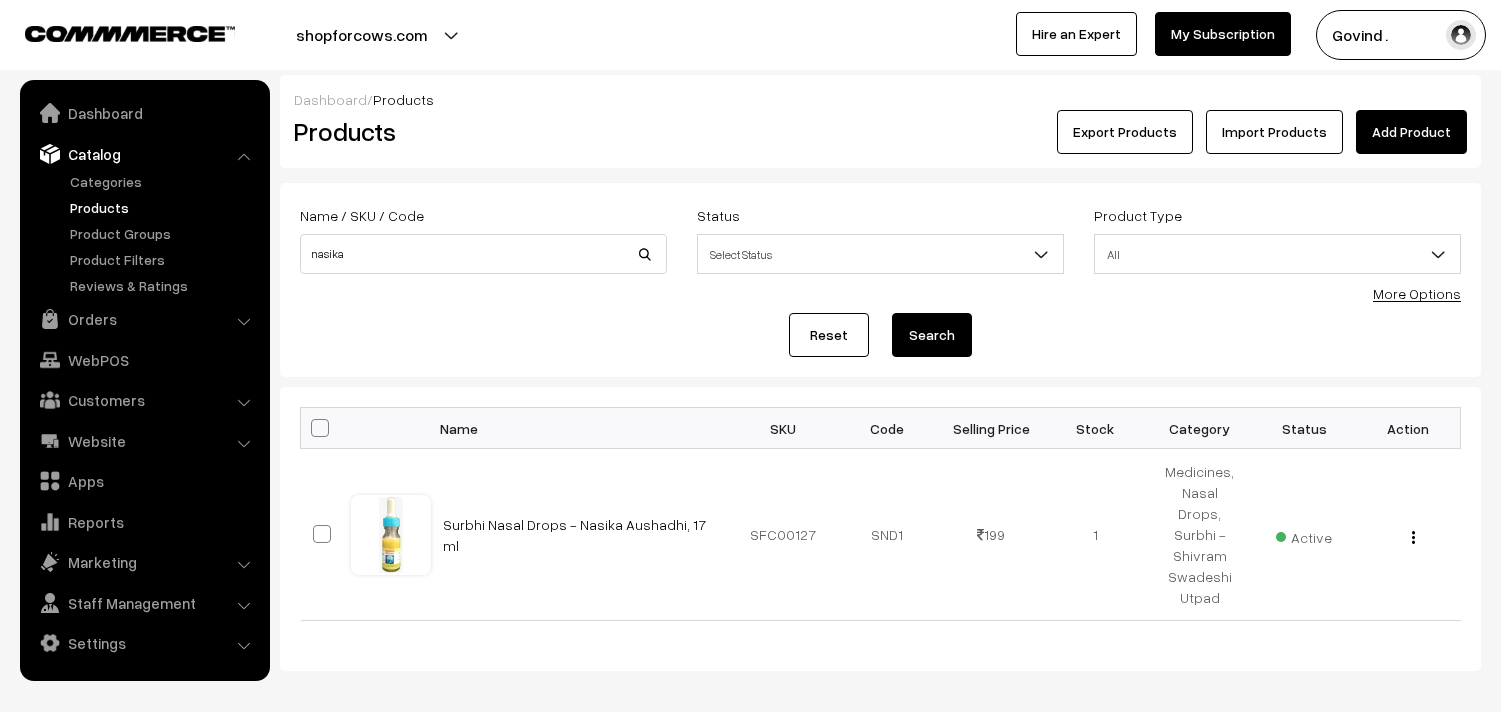 scroll, scrollTop: 0, scrollLeft: 0, axis: both 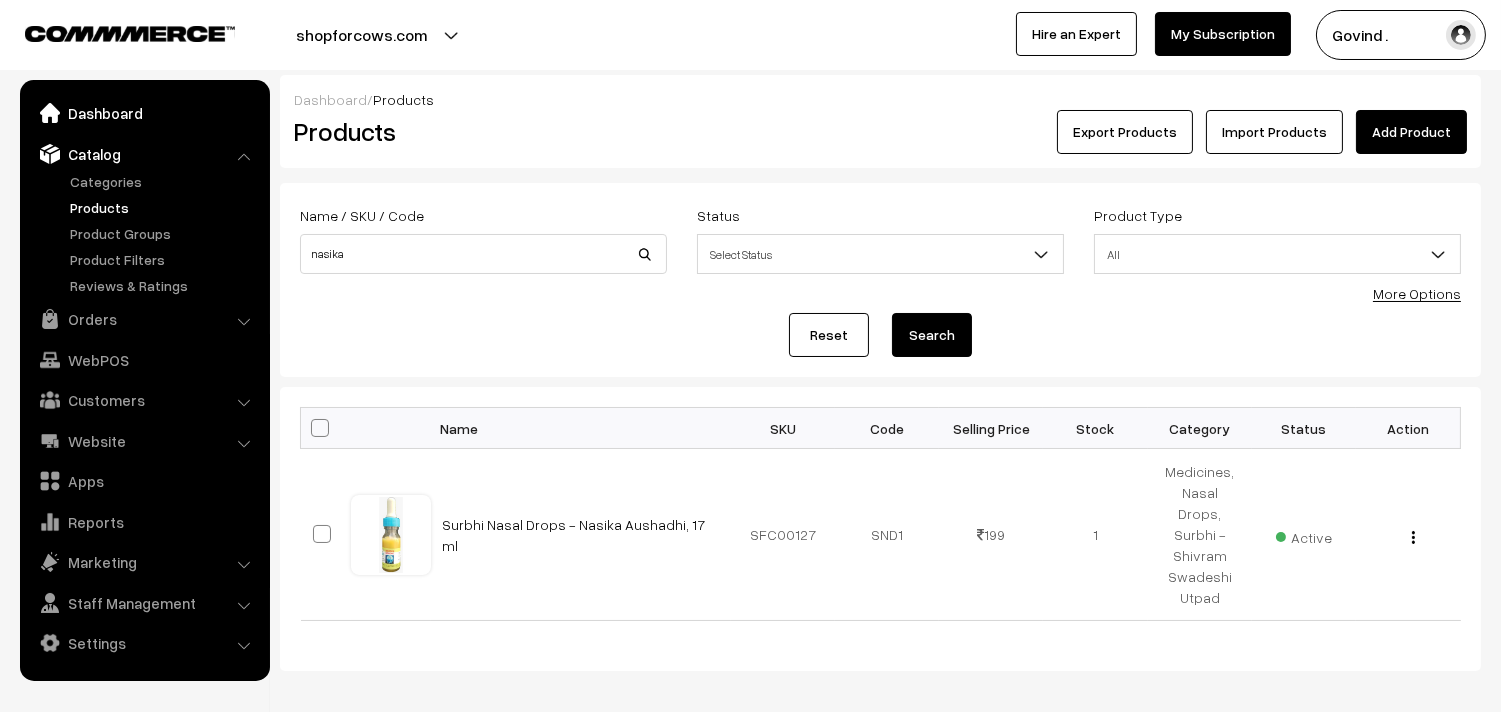 click on "Dashboard" at bounding box center [144, 113] 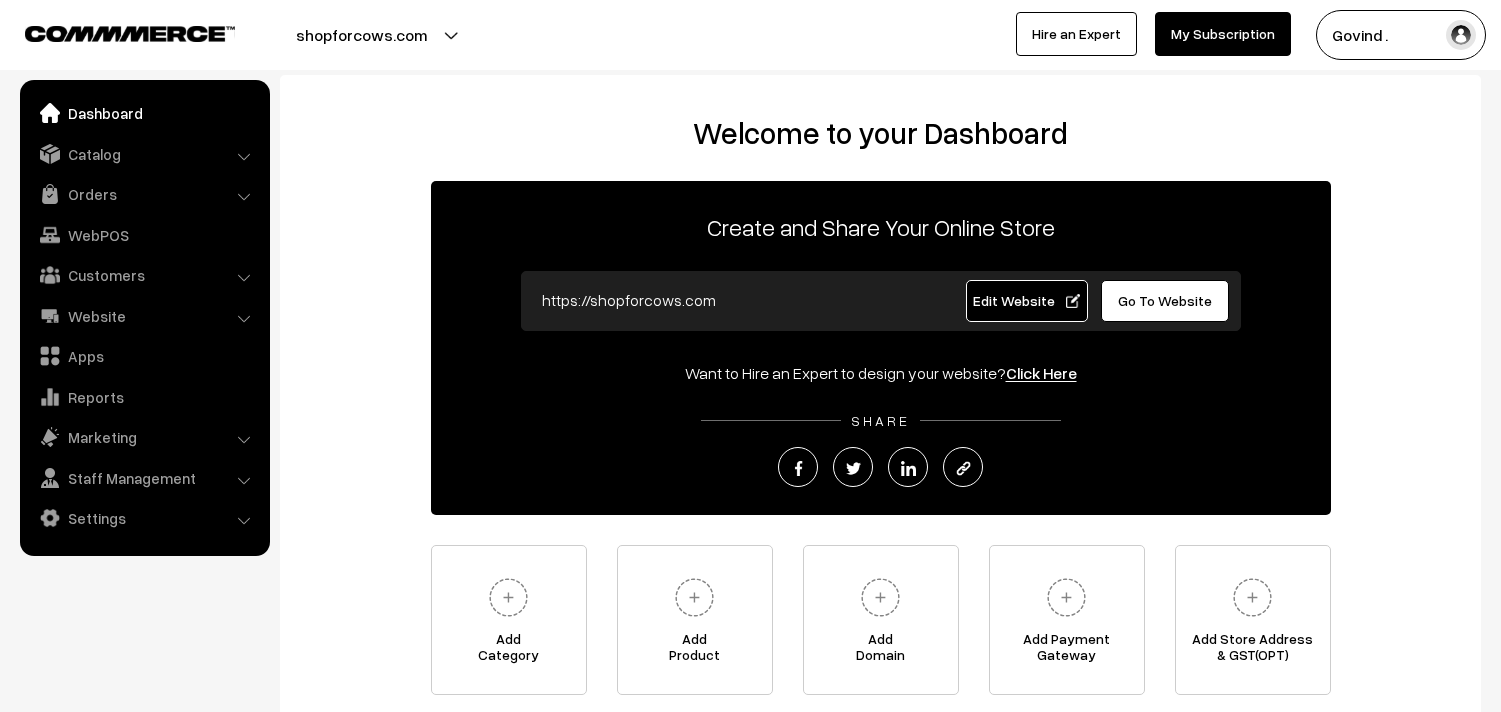 scroll, scrollTop: 0, scrollLeft: 0, axis: both 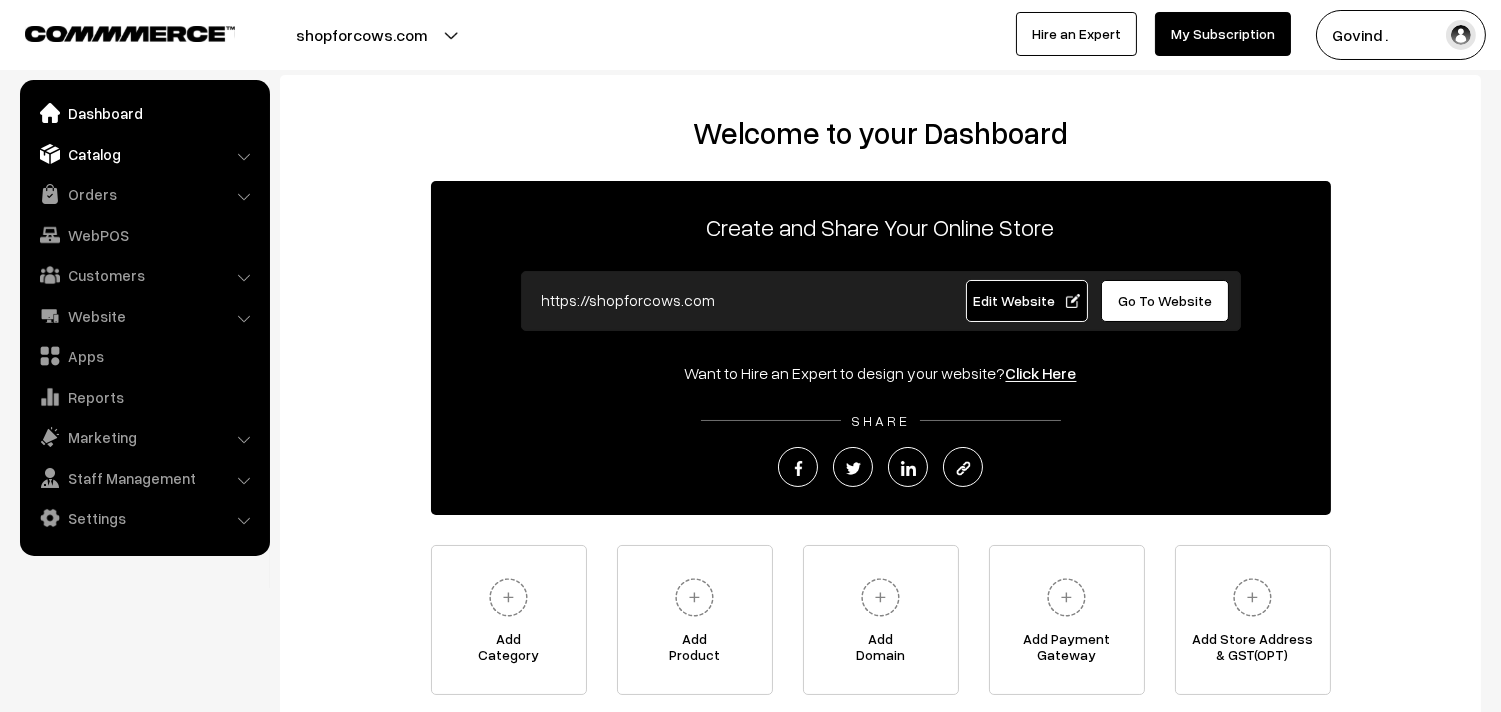 click on "Catalog" at bounding box center [144, 154] 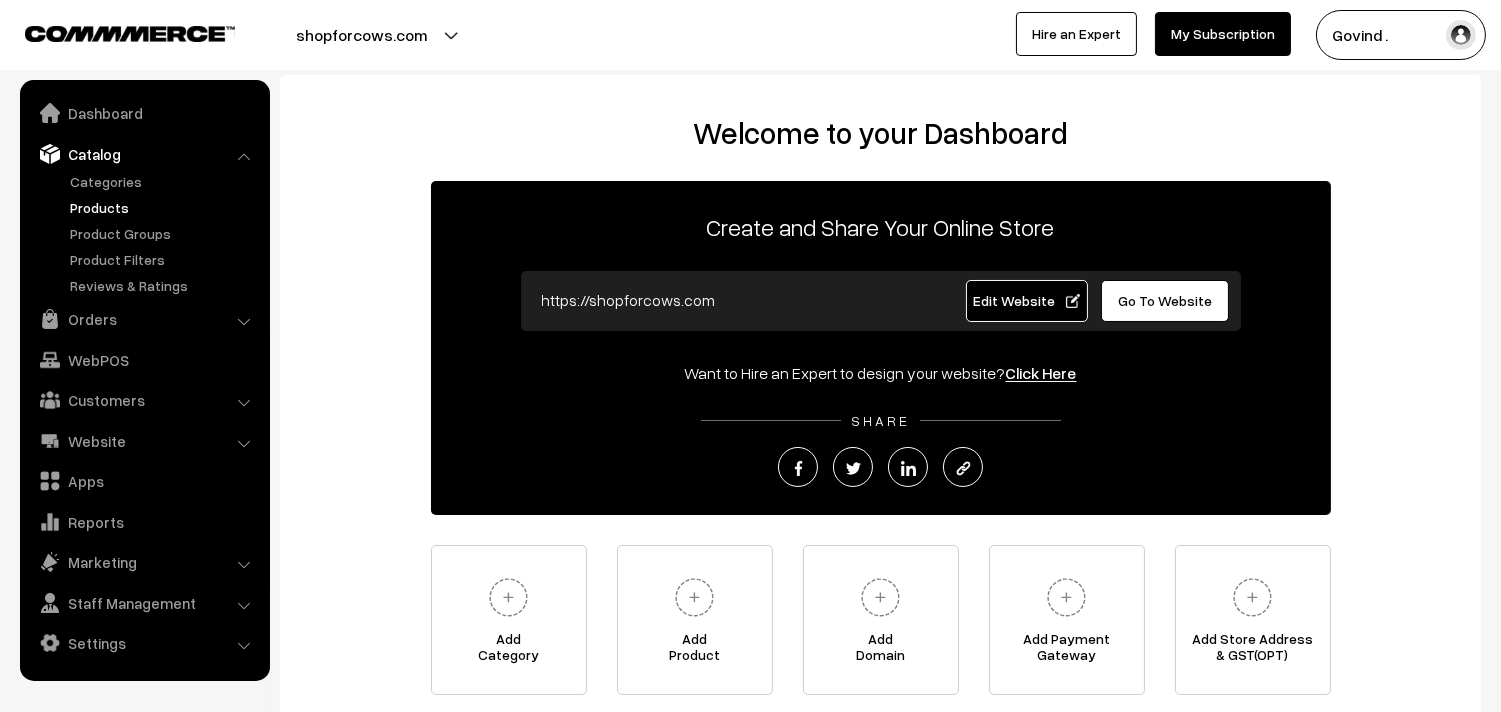 click on "Products" at bounding box center (164, 207) 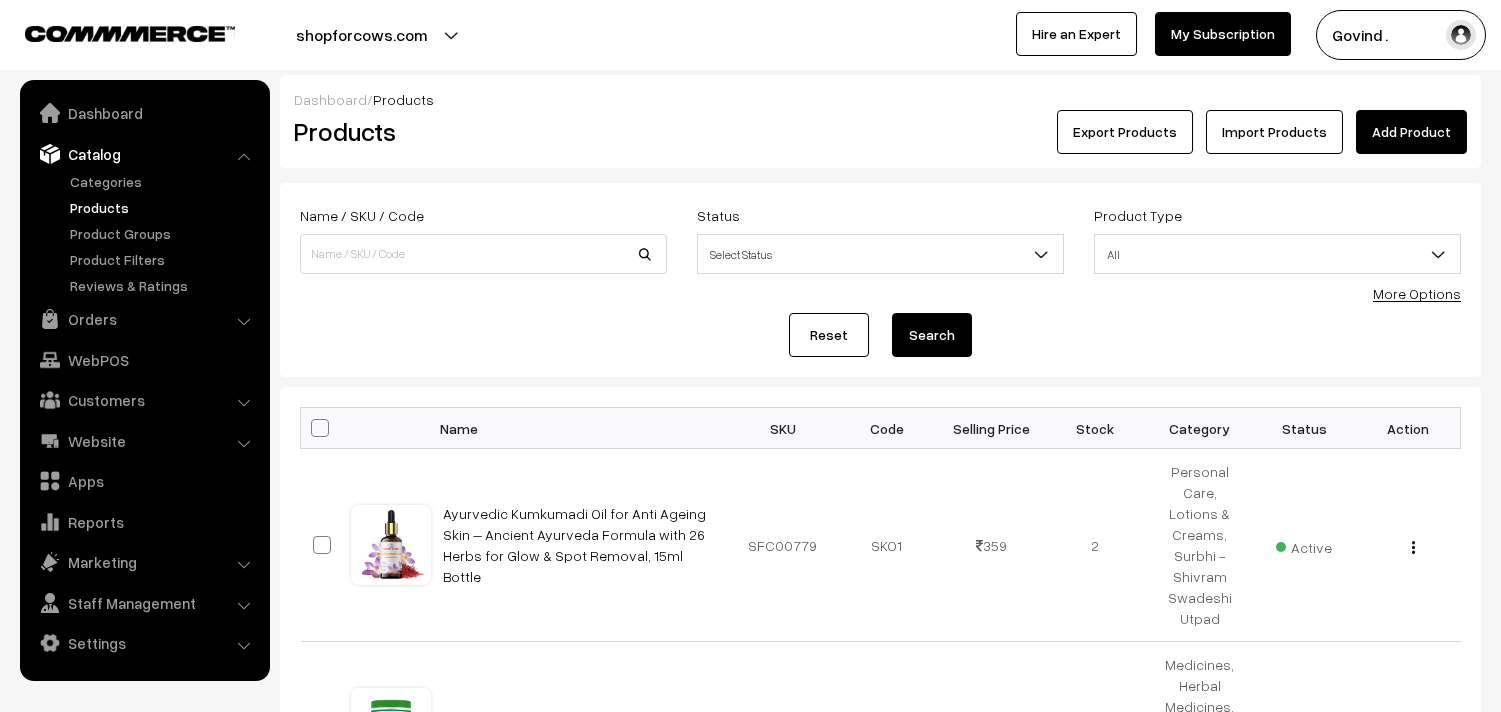 scroll, scrollTop: 0, scrollLeft: 0, axis: both 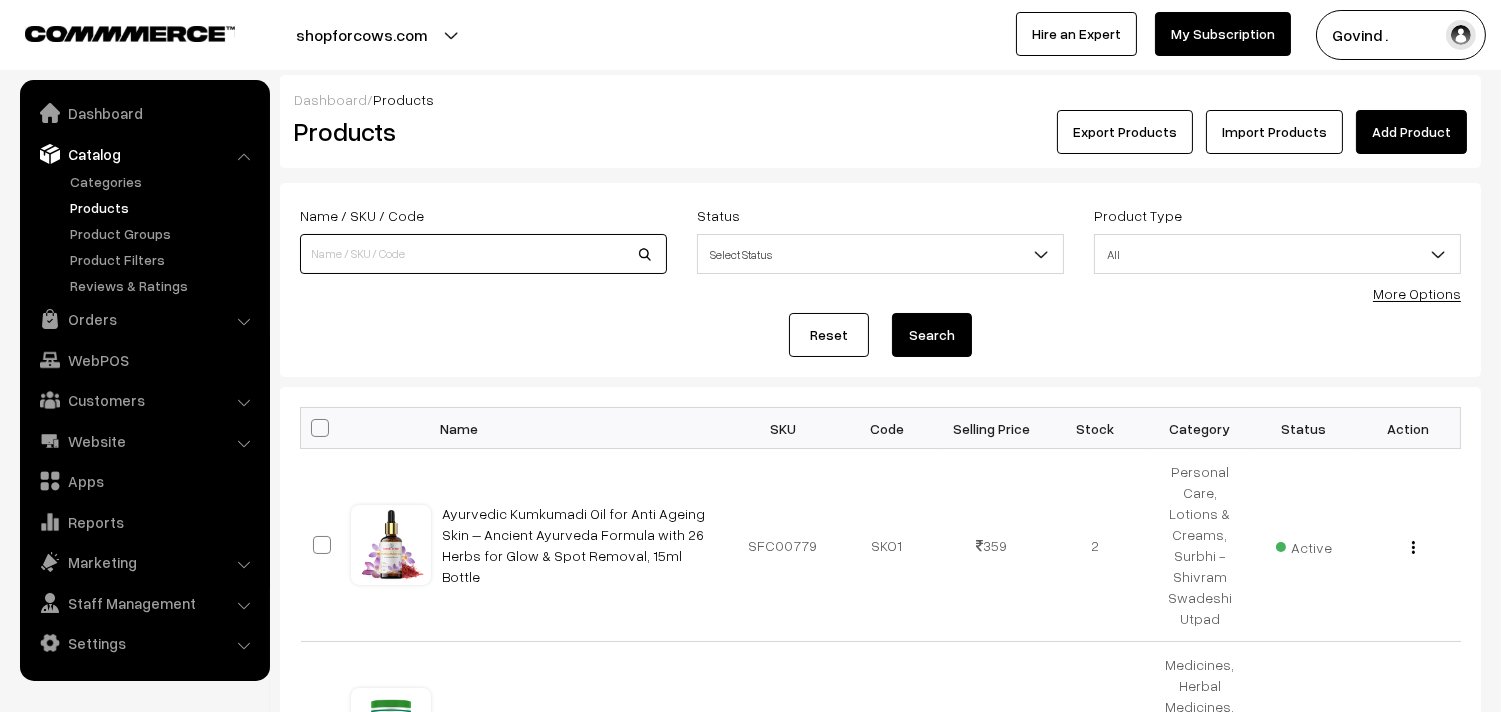 click at bounding box center (483, 254) 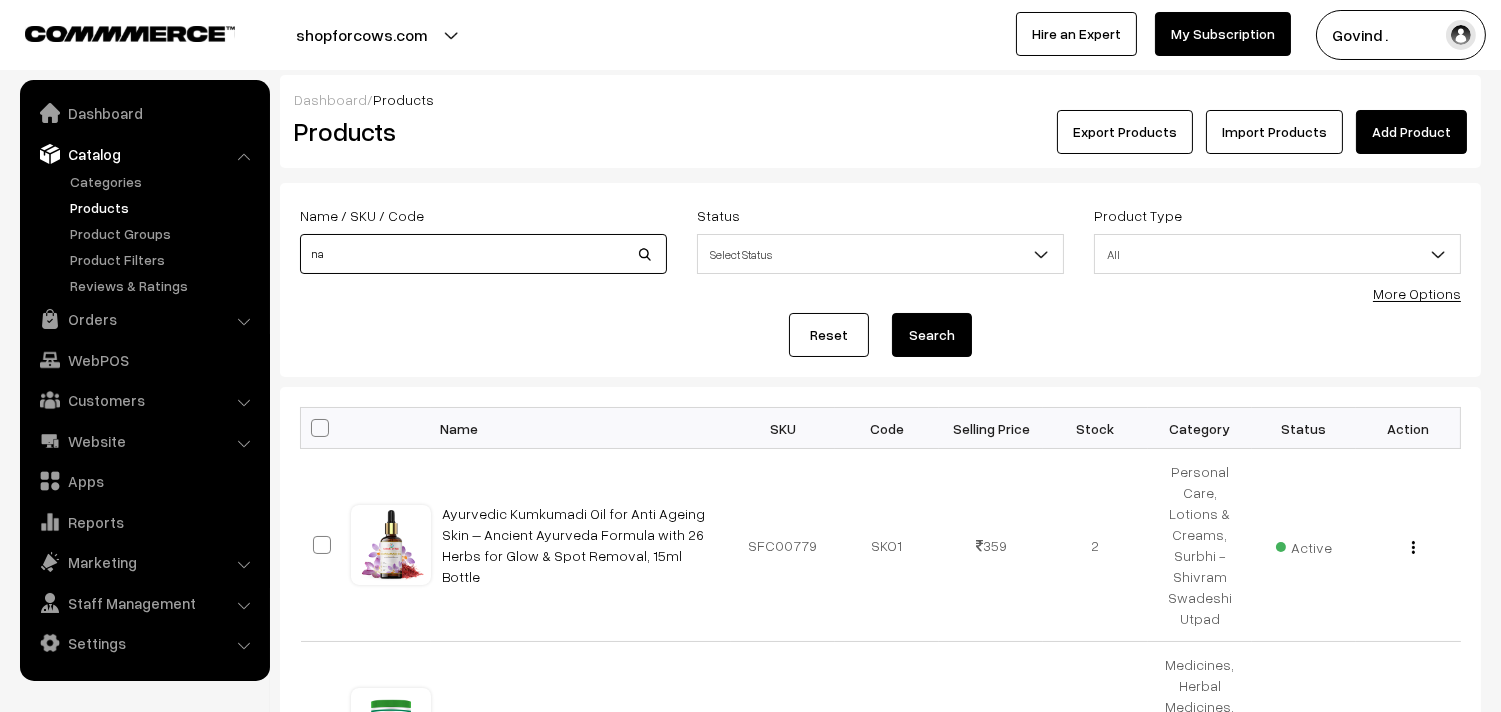 type on "n" 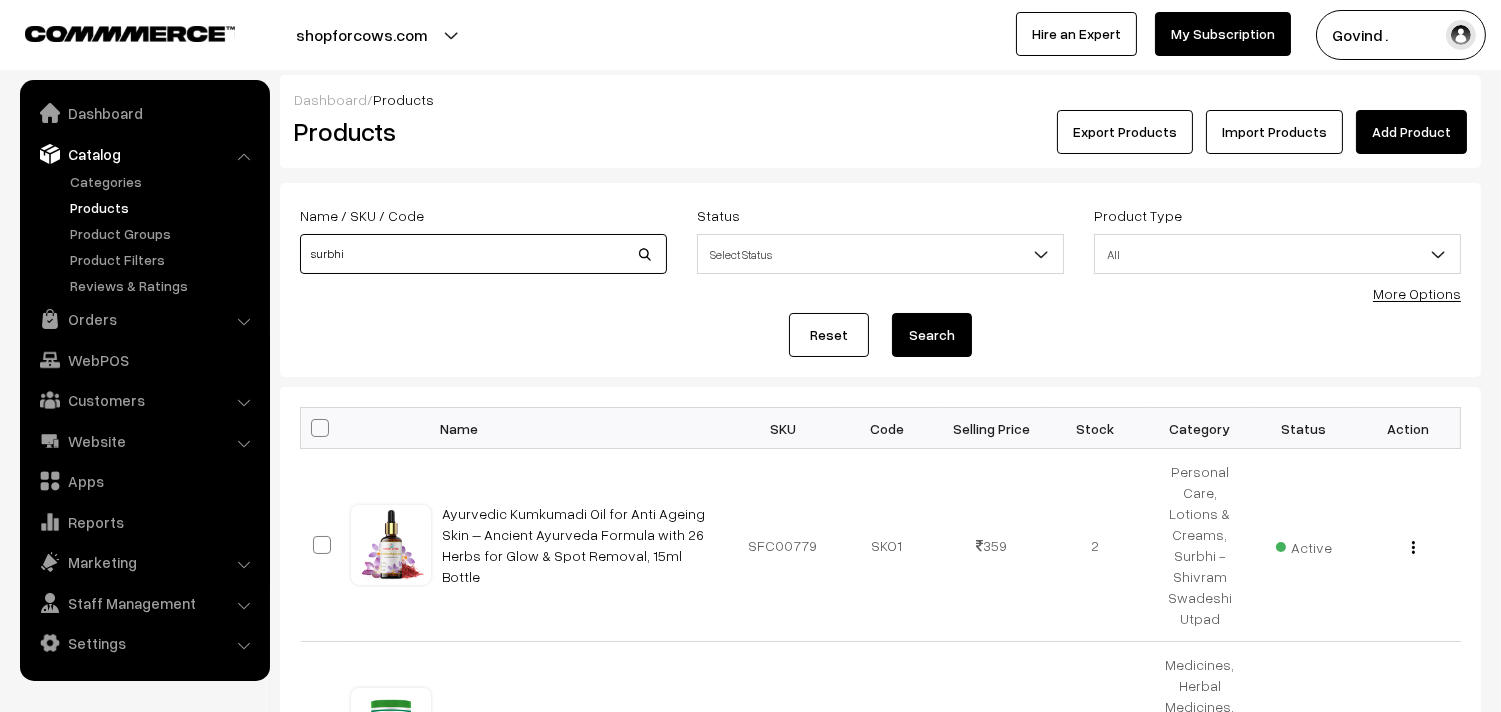 type on "surbhi" 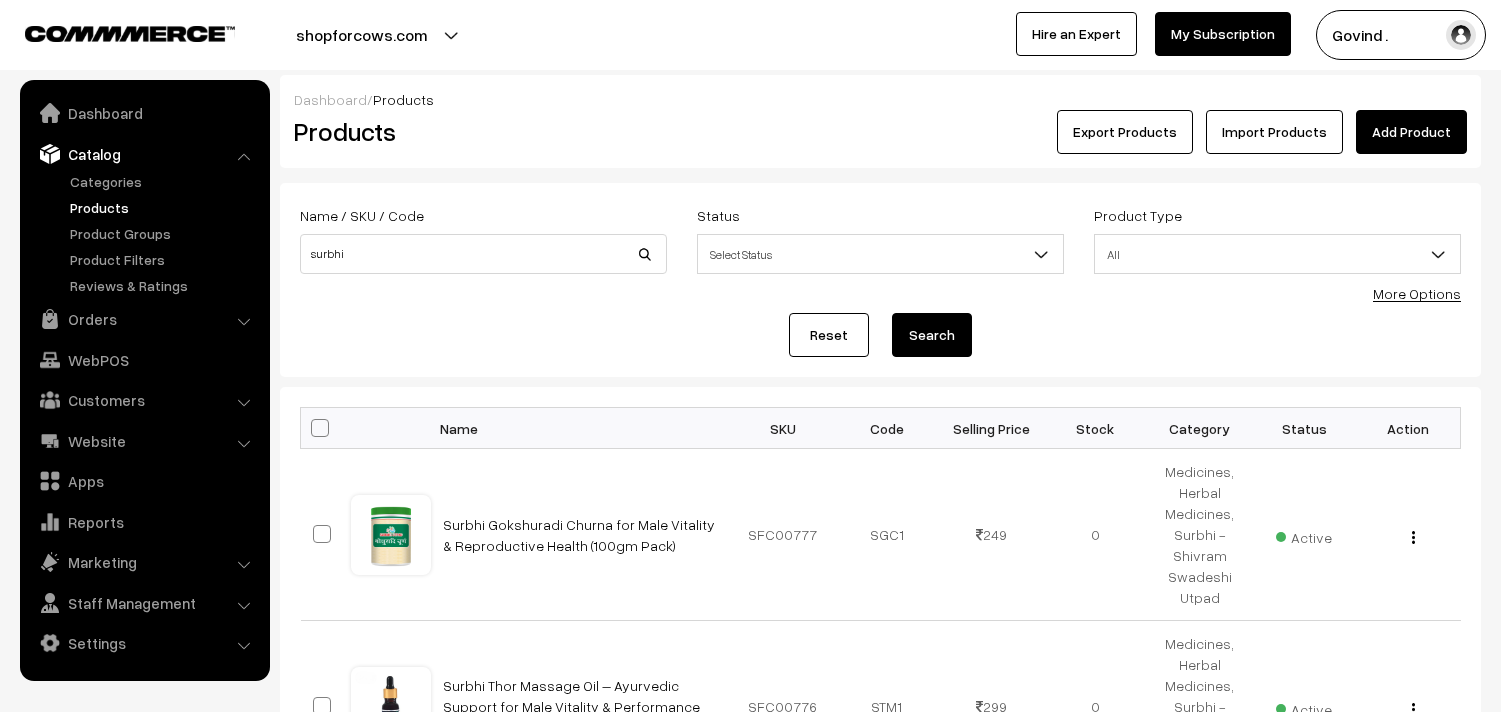 scroll, scrollTop: 0, scrollLeft: 0, axis: both 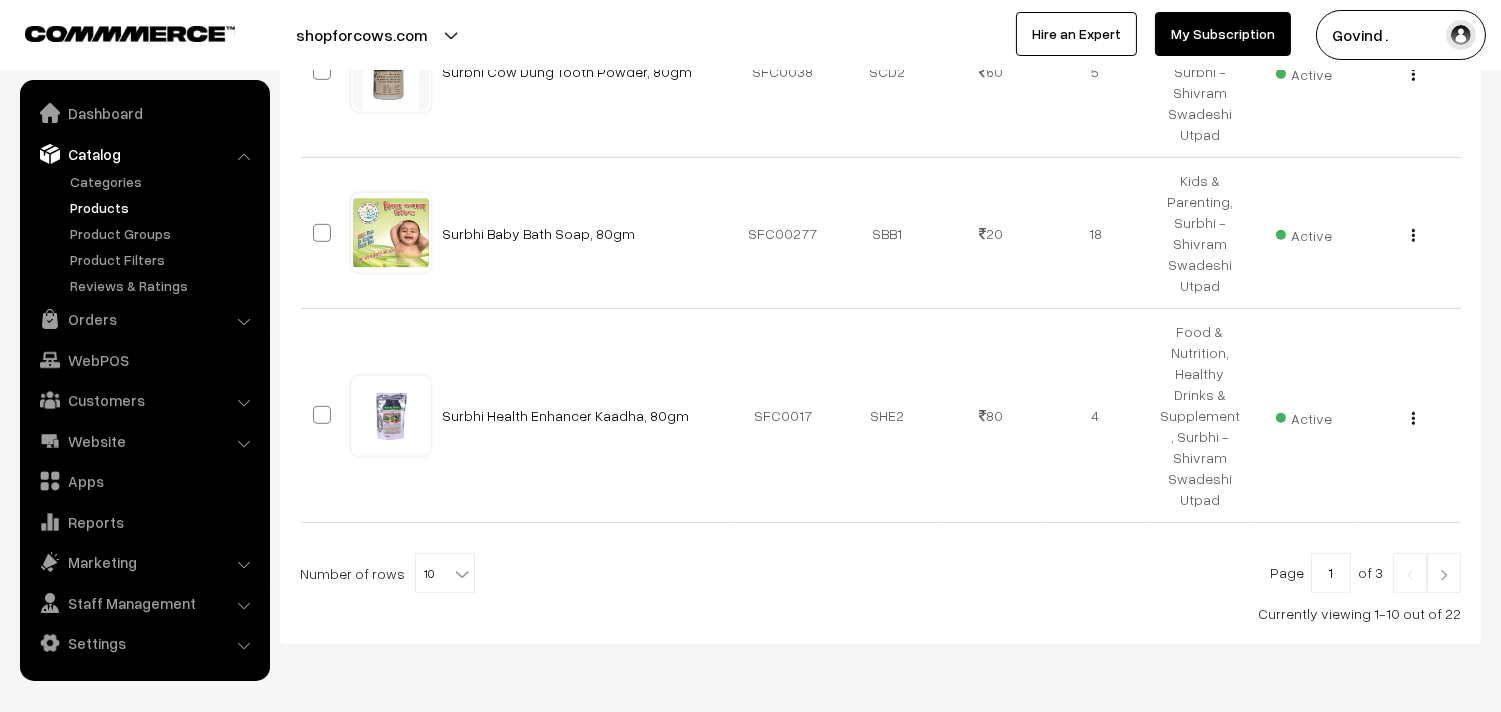 click at bounding box center [462, 574] 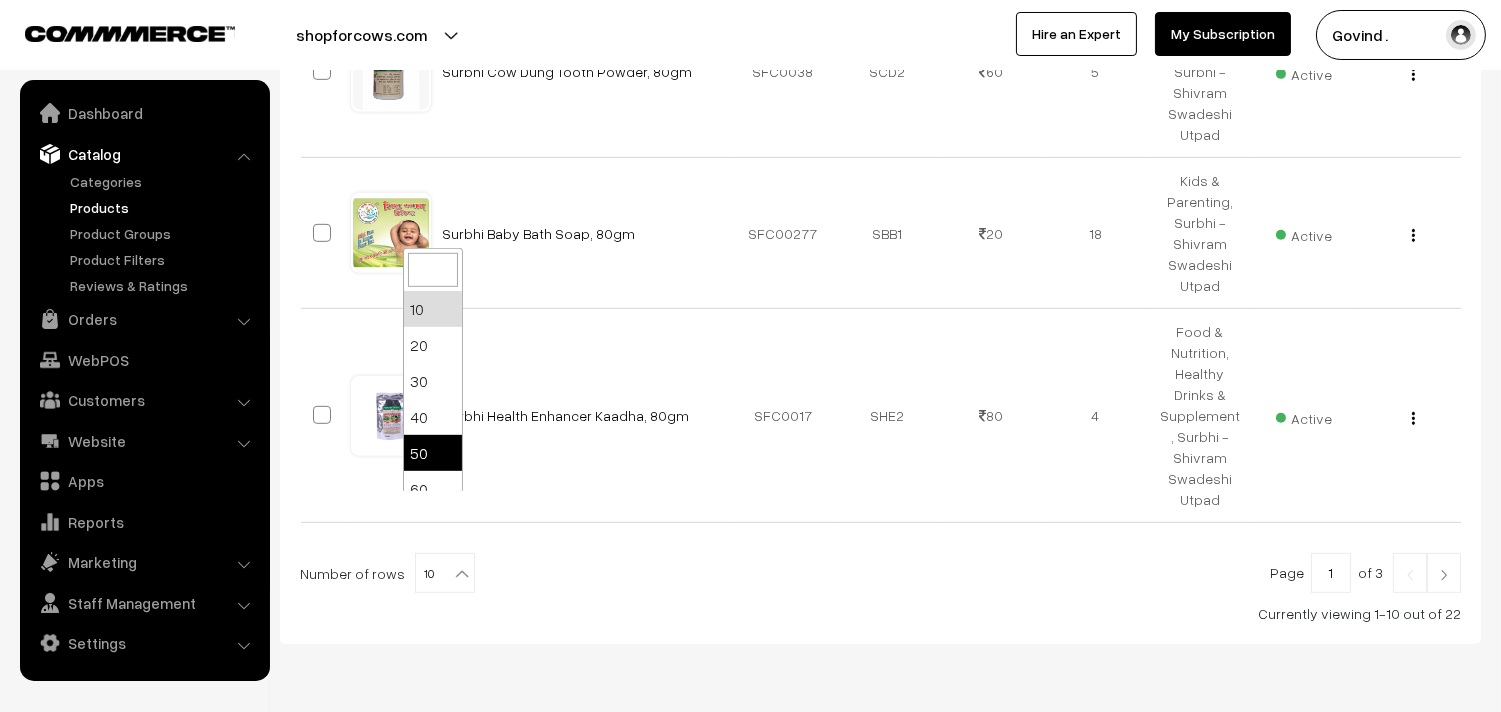 select on "50" 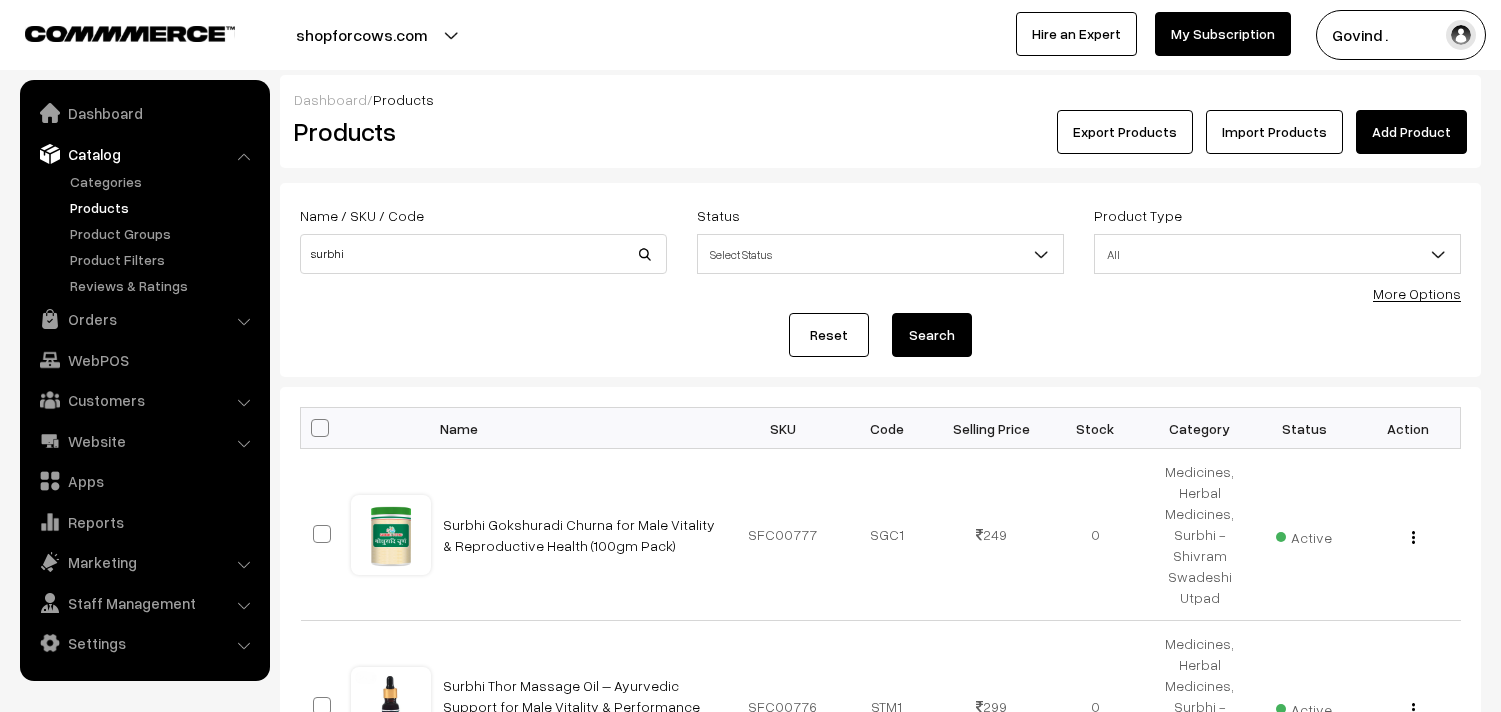 scroll, scrollTop: 0, scrollLeft: 0, axis: both 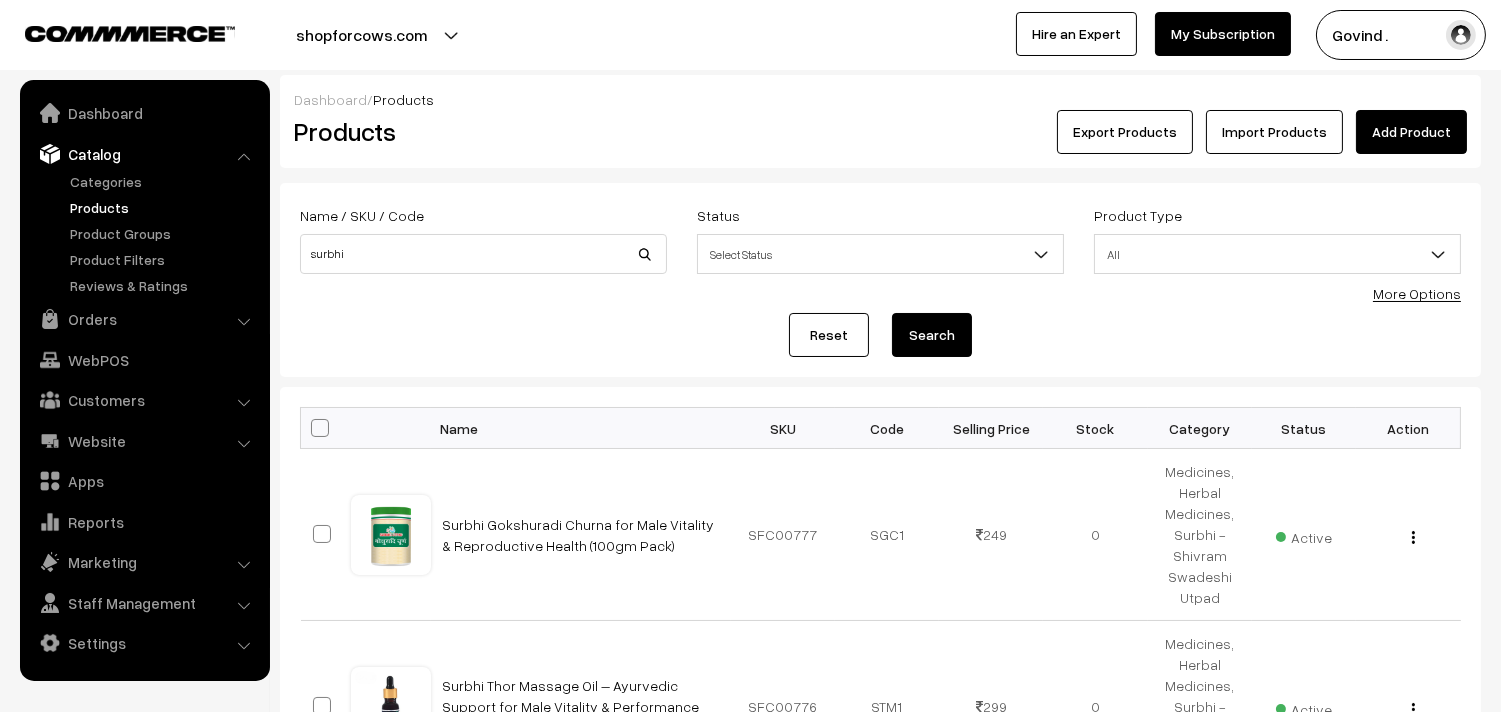 click at bounding box center [320, 428] 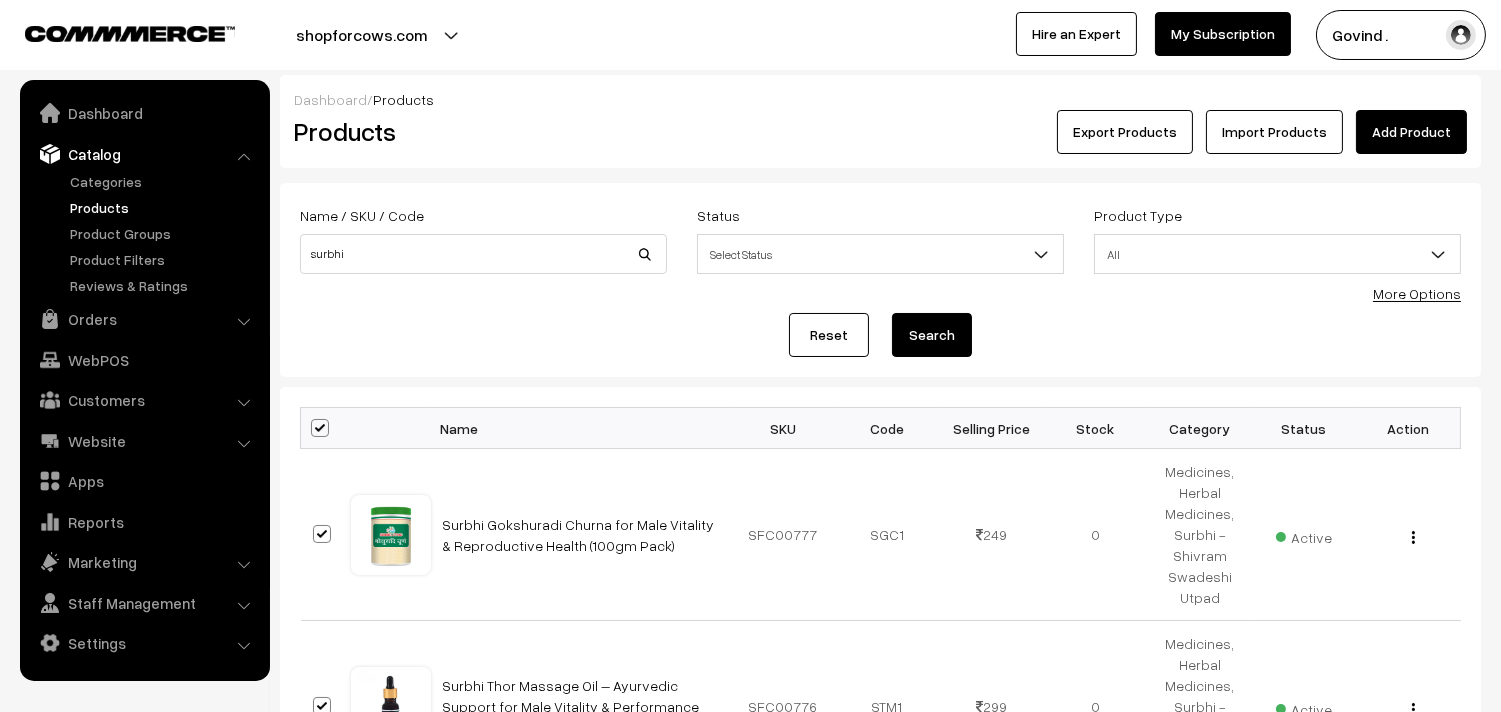 checkbox on "true" 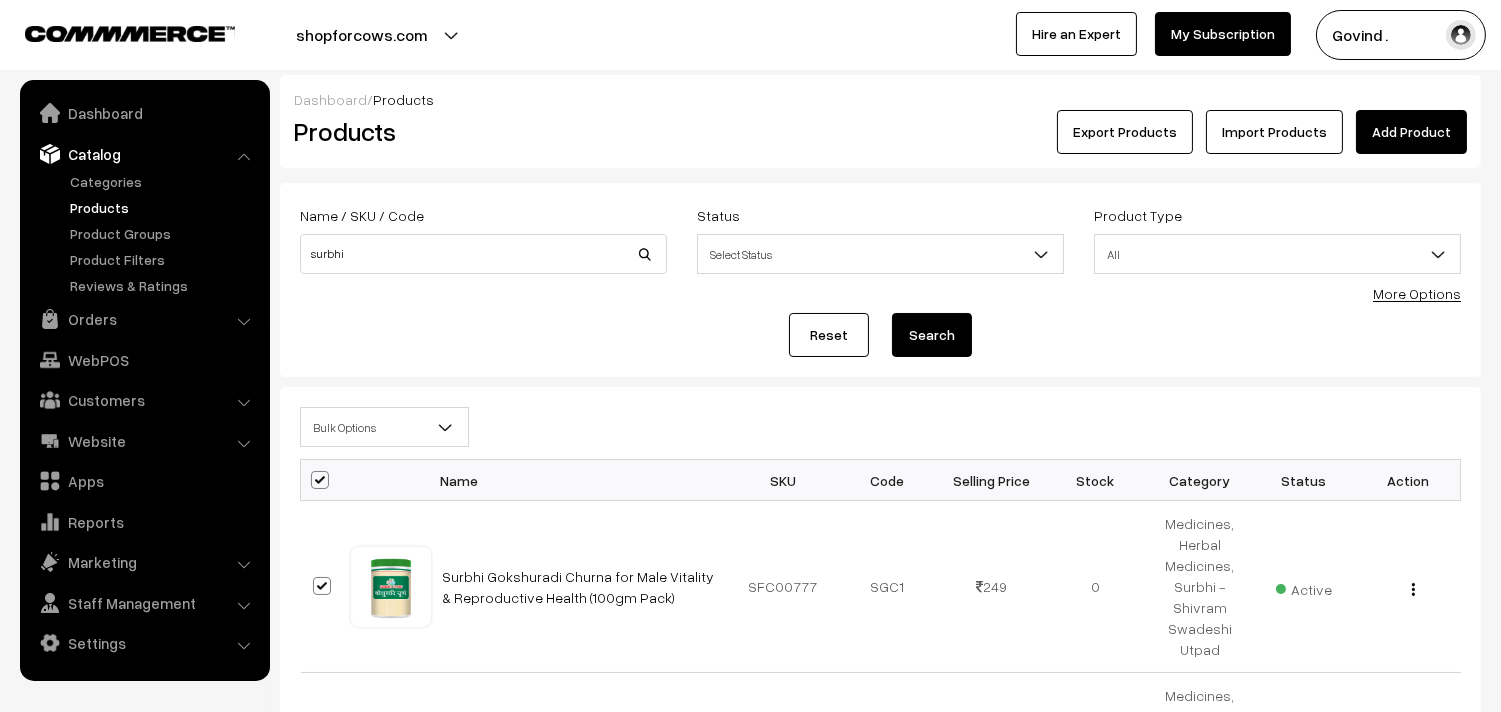 click at bounding box center (446, 427) 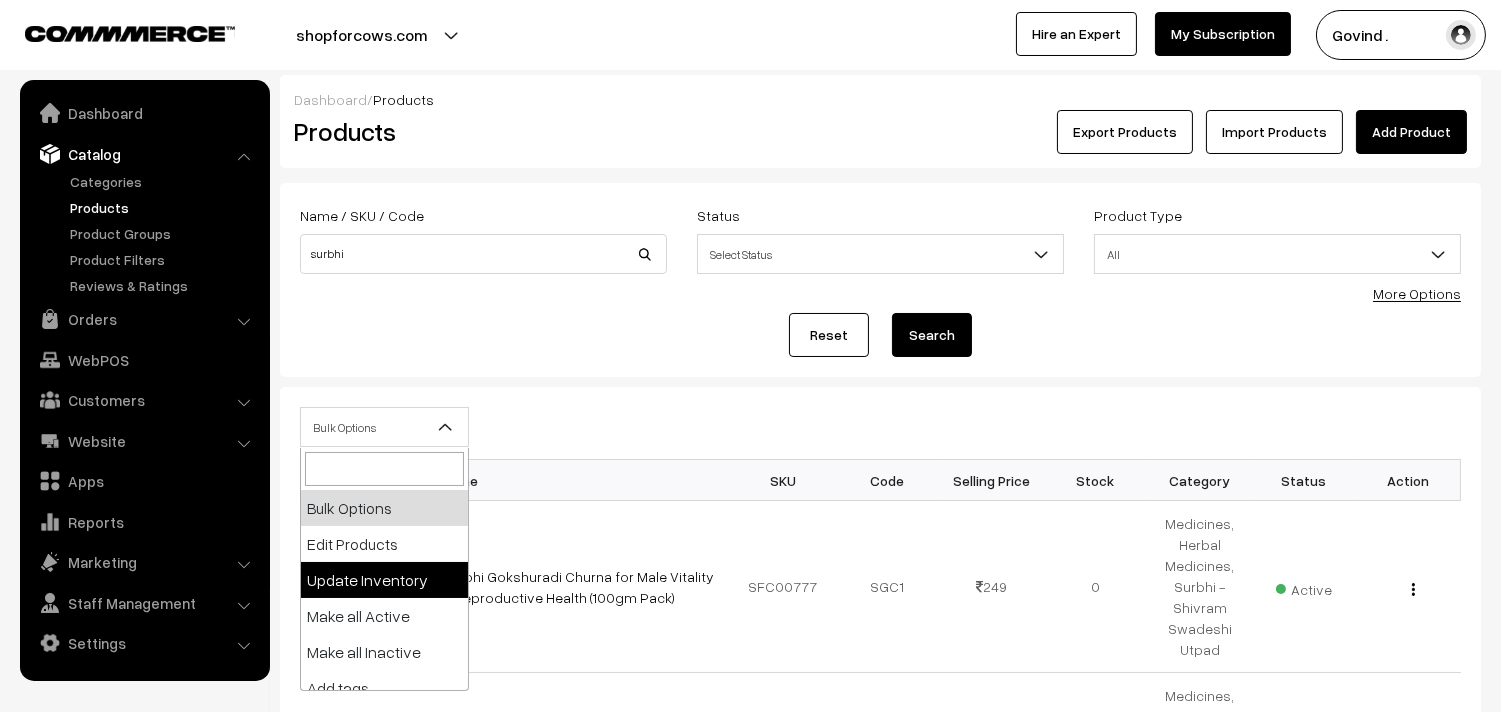select on "updateInventory" 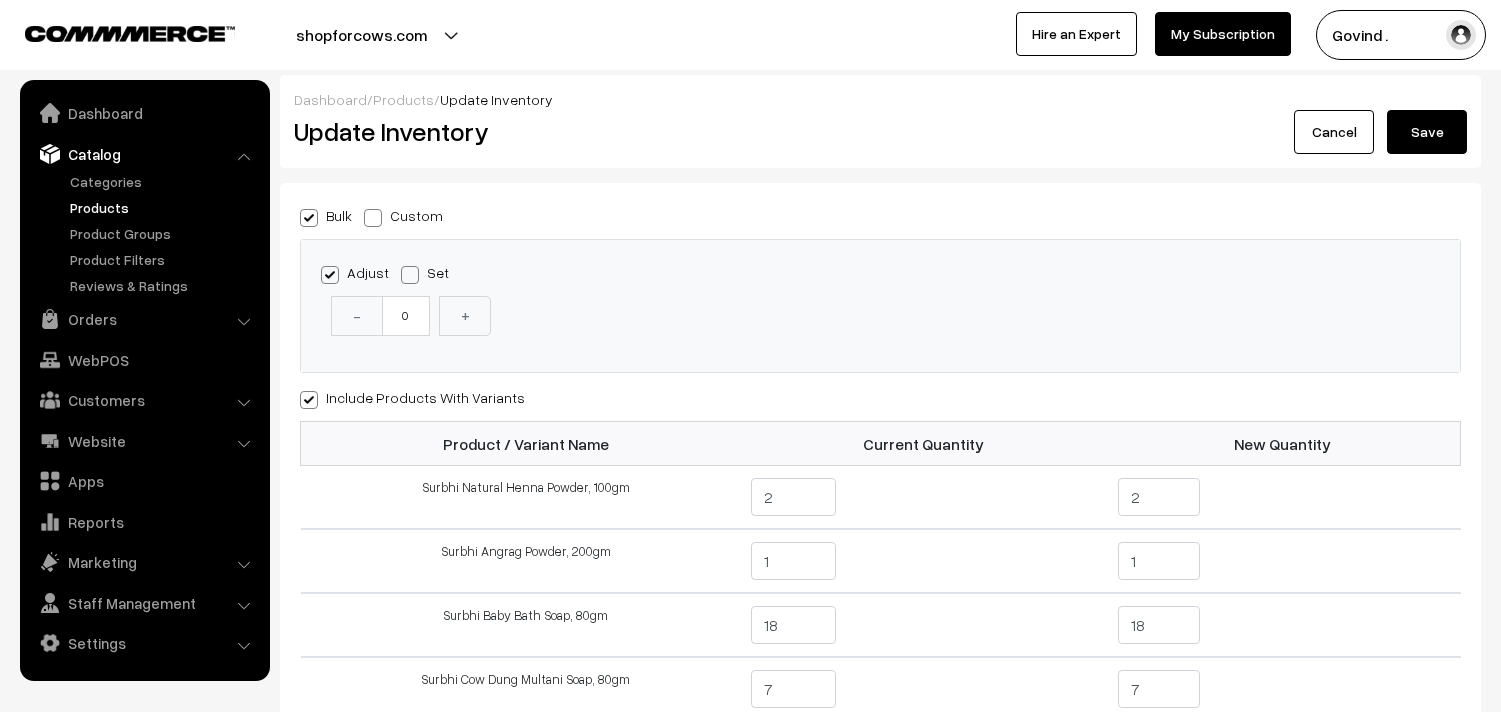 scroll, scrollTop: 0, scrollLeft: 0, axis: both 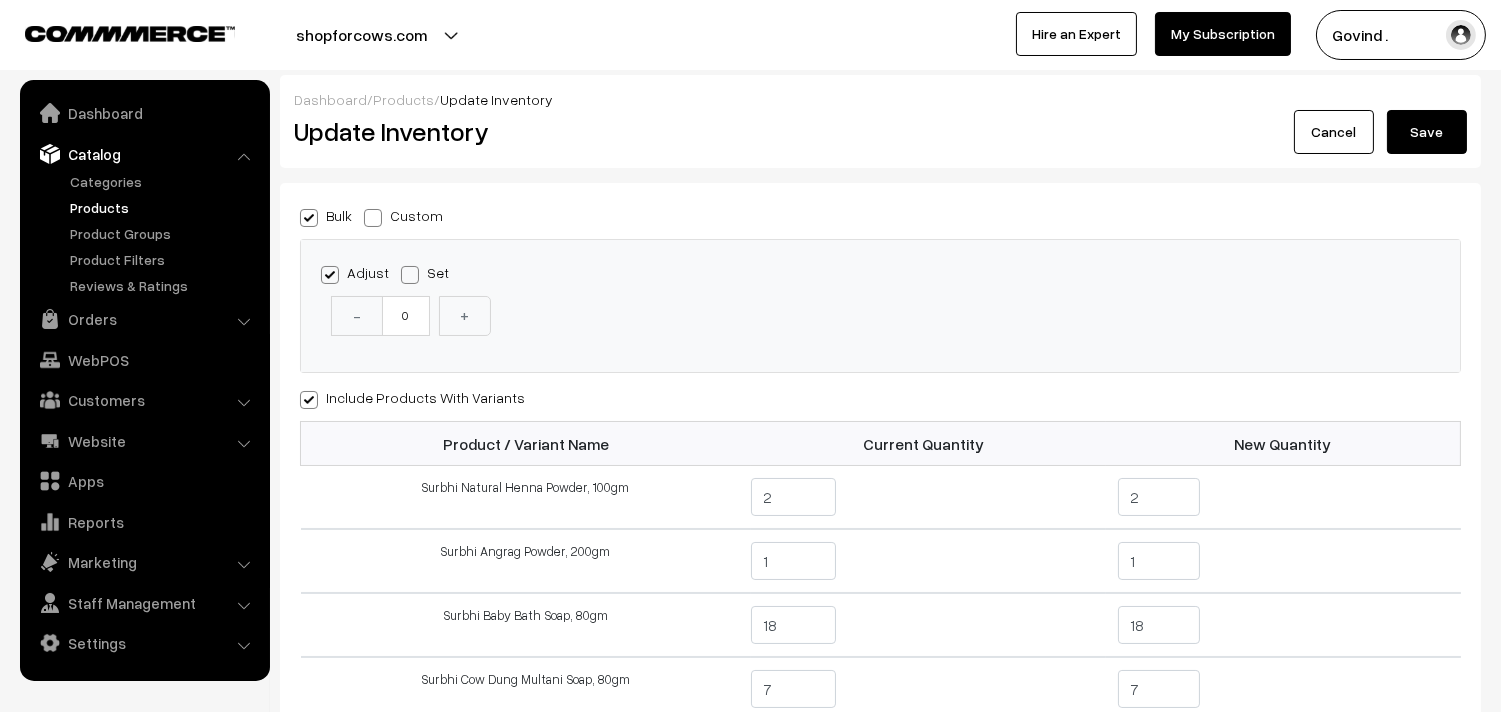click at bounding box center (373, 218) 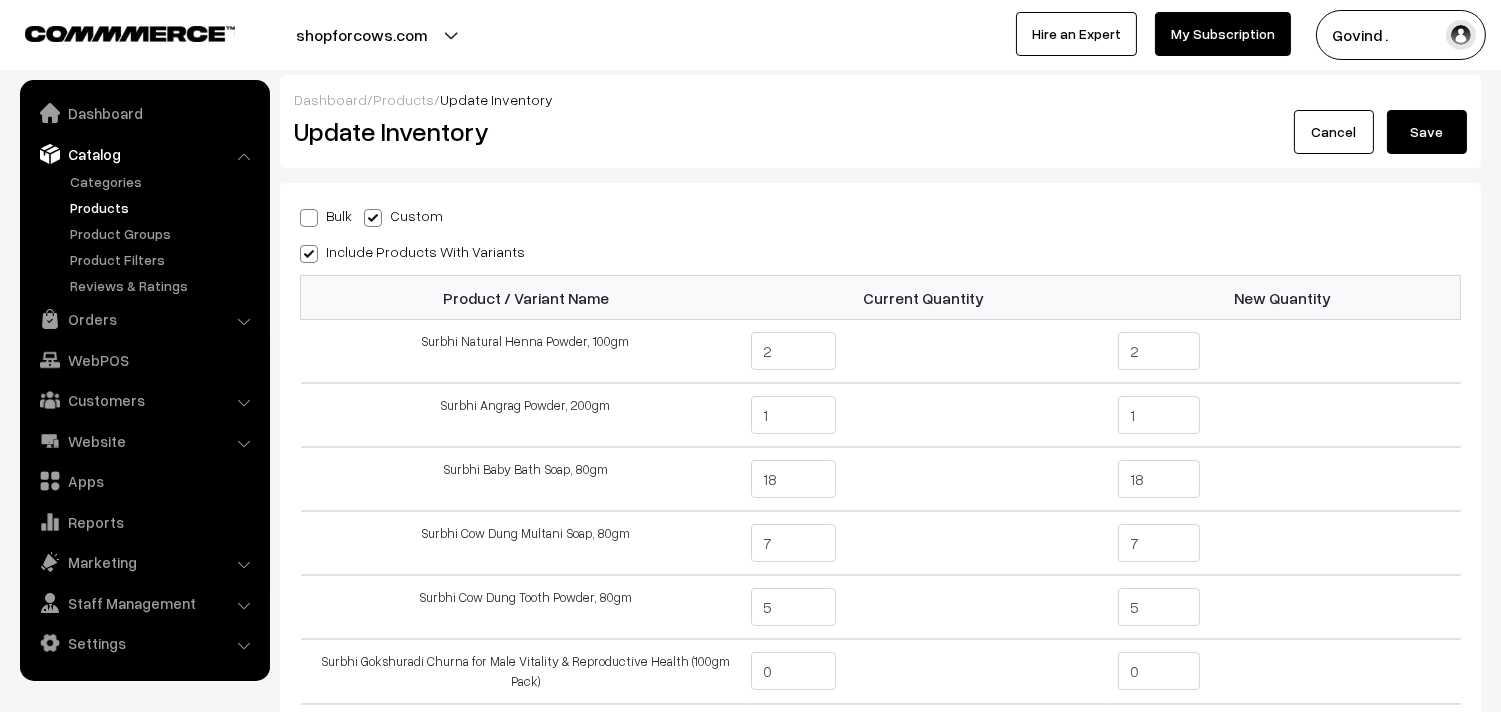 scroll, scrollTop: 158, scrollLeft: 0, axis: vertical 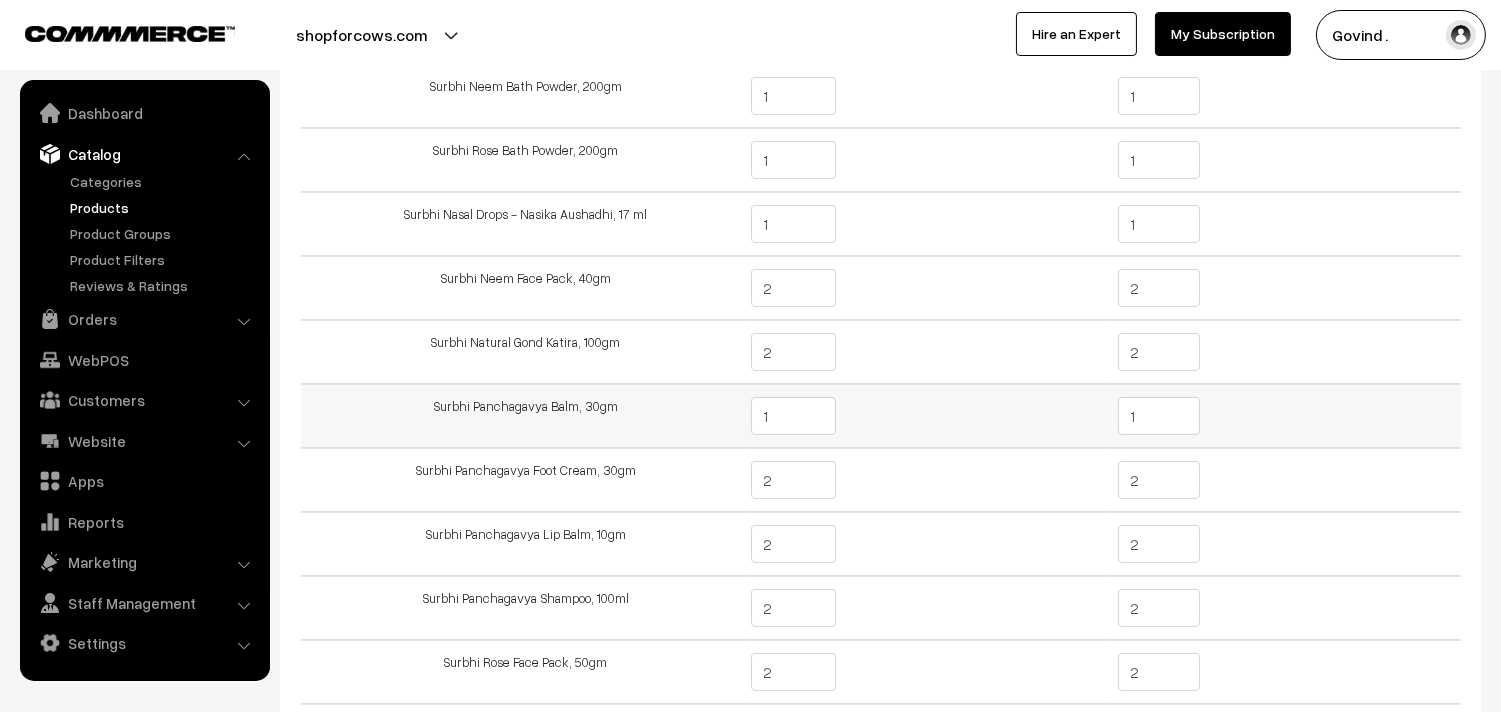click on "1" at bounding box center (1159, 416) 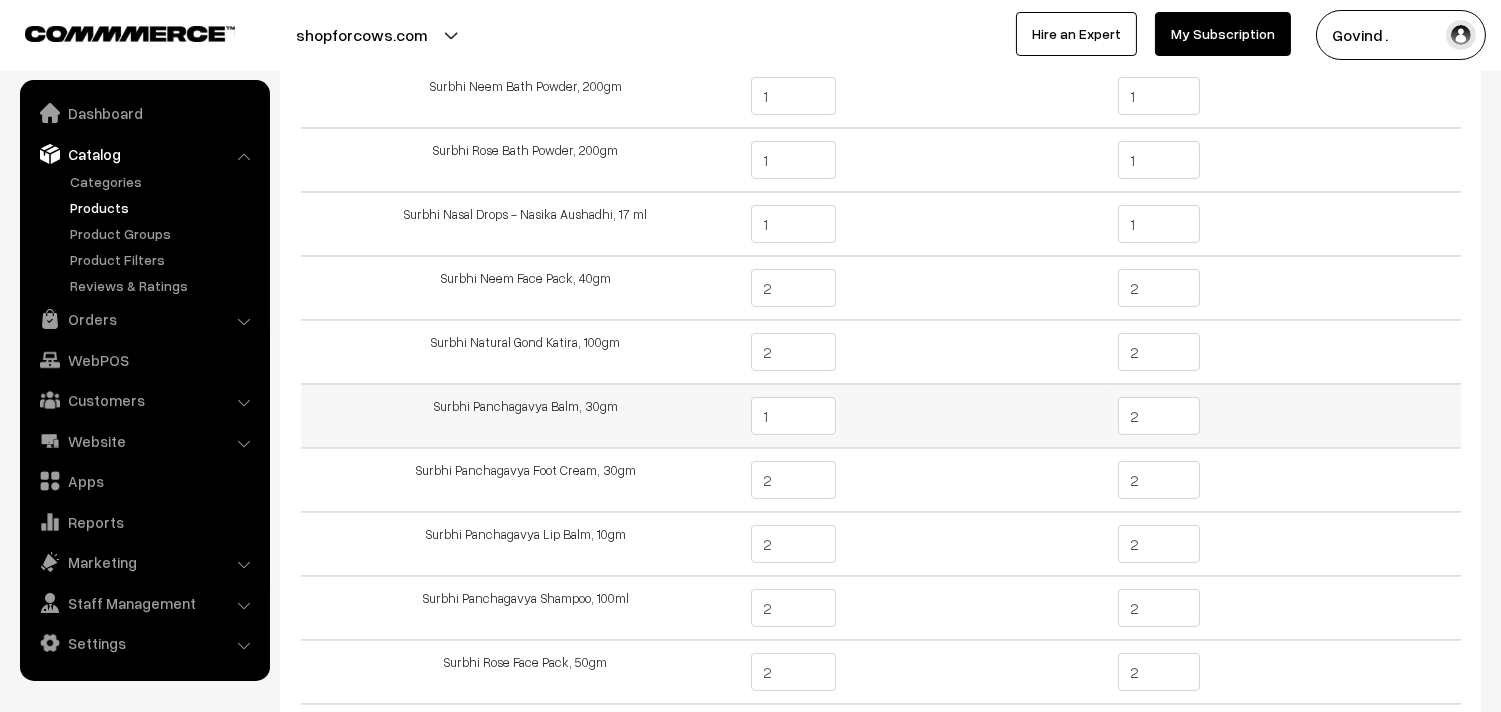 type on "2" 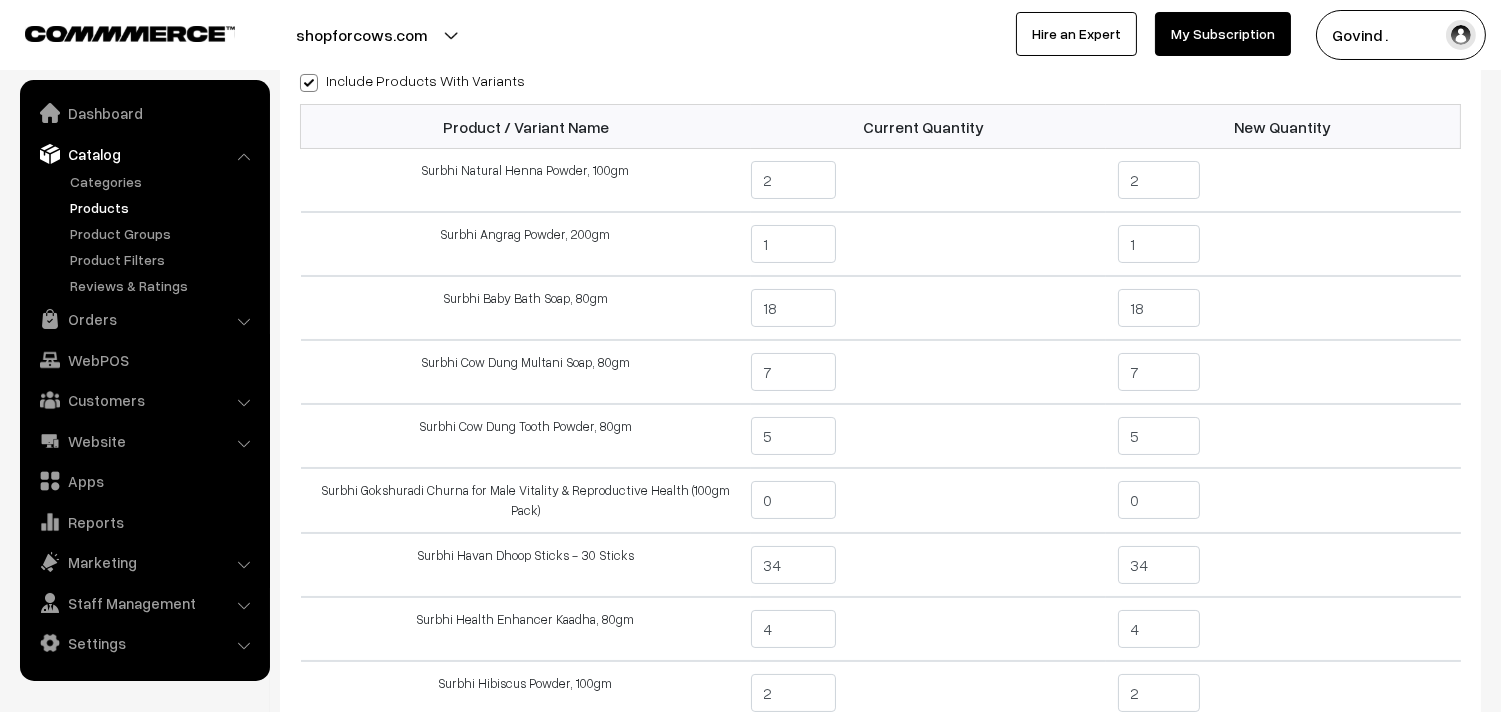scroll, scrollTop: 148, scrollLeft: 0, axis: vertical 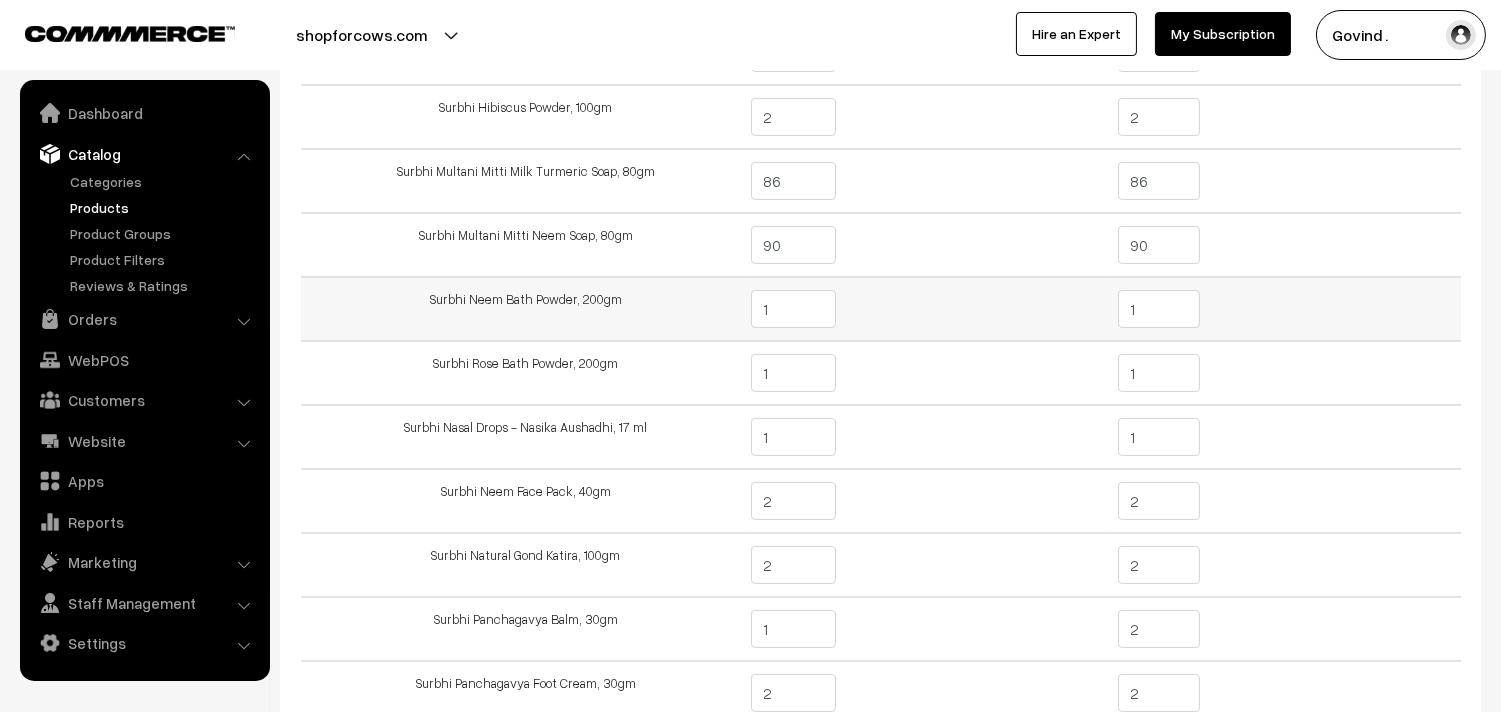 click on "1" at bounding box center (1159, 309) 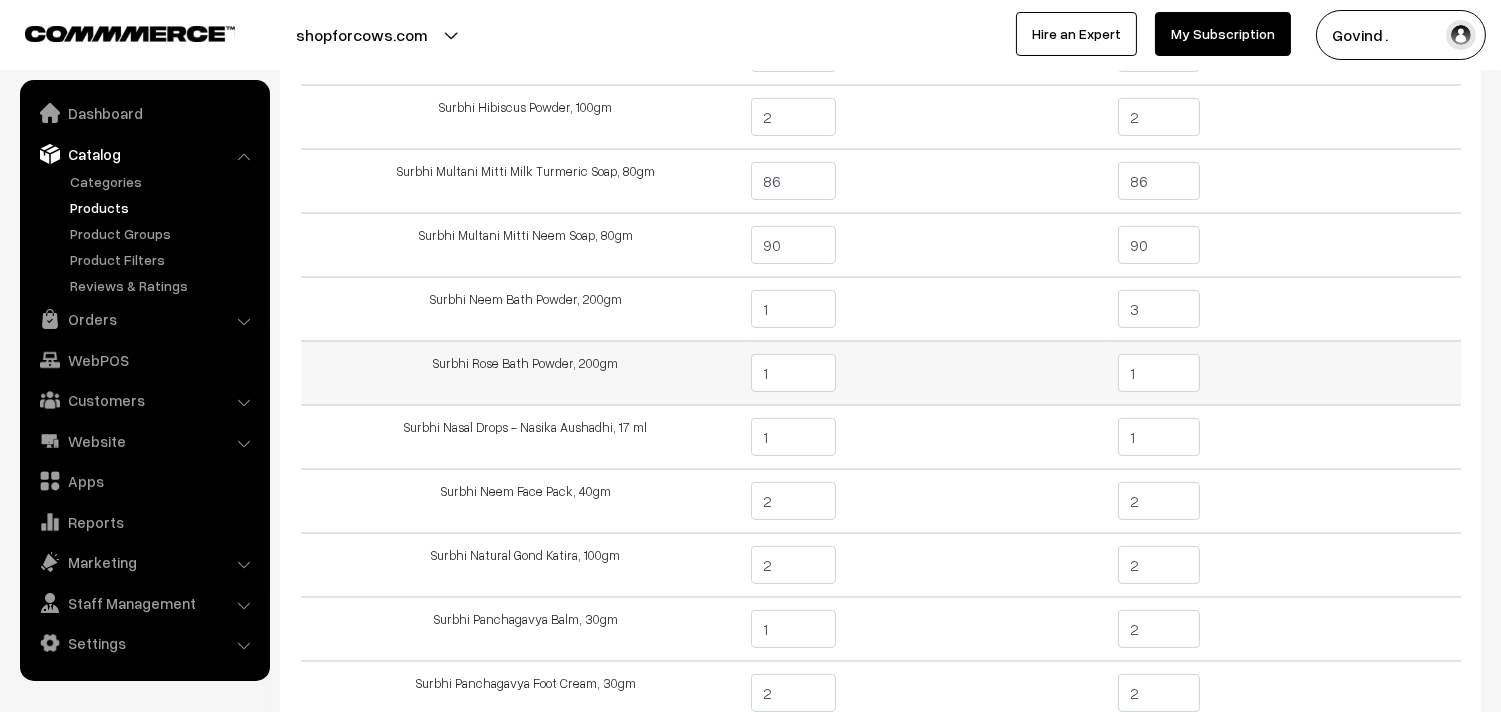 type on "3" 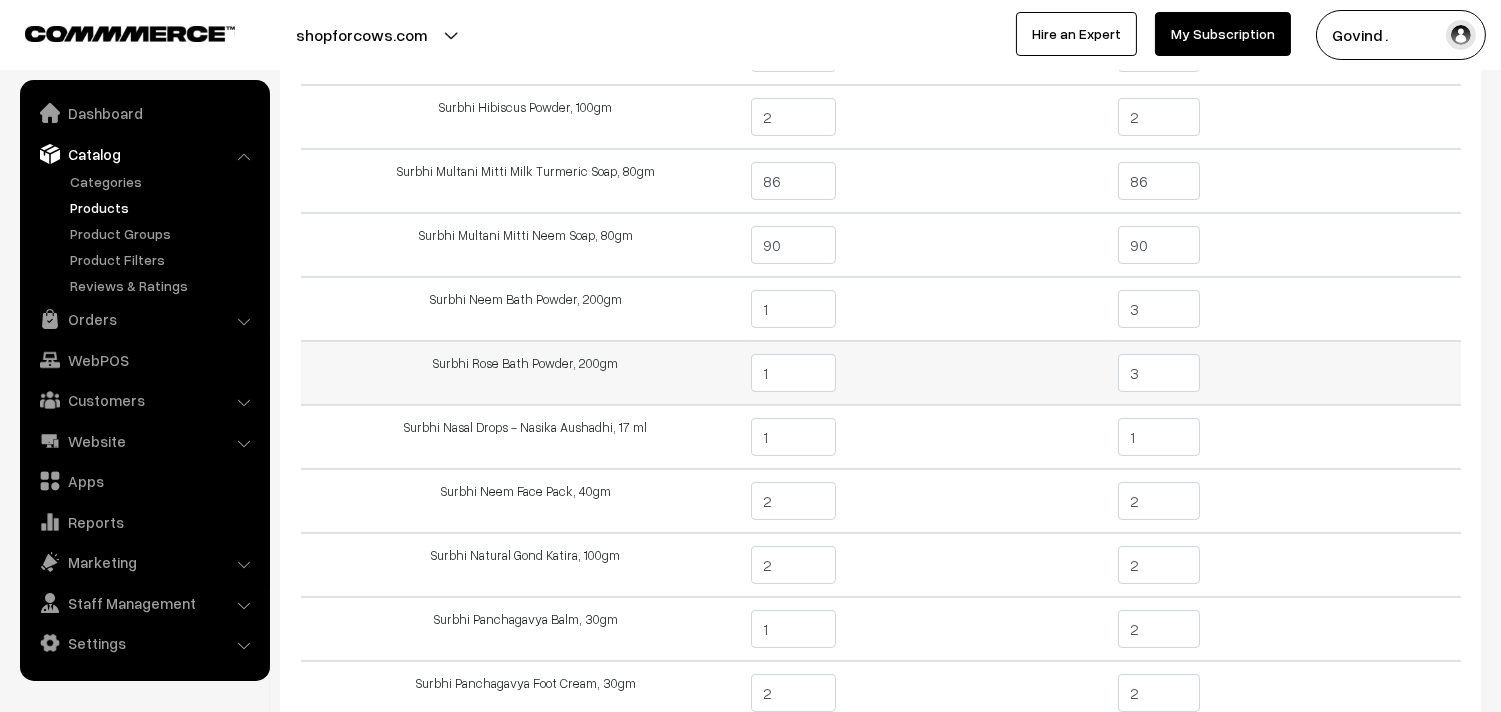 type on "3" 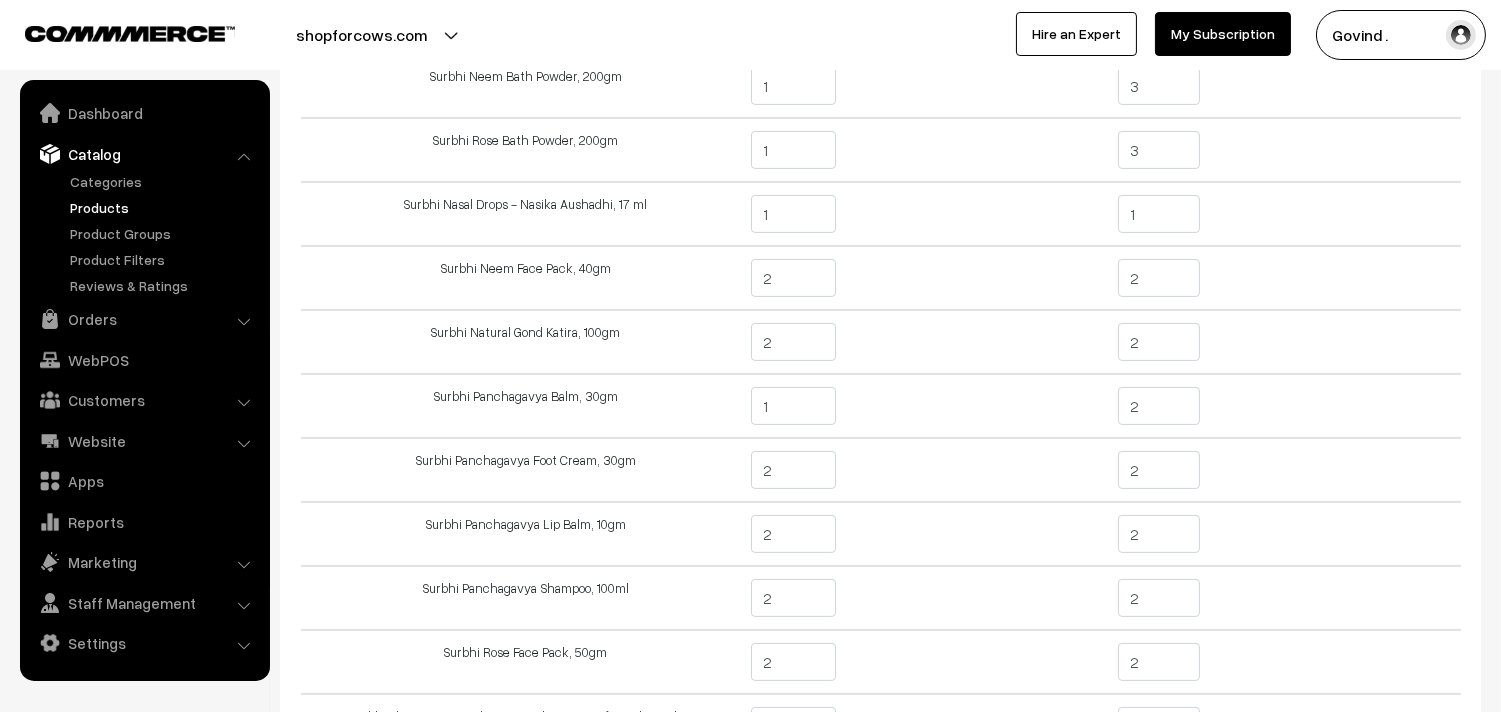scroll, scrollTop: 973, scrollLeft: 0, axis: vertical 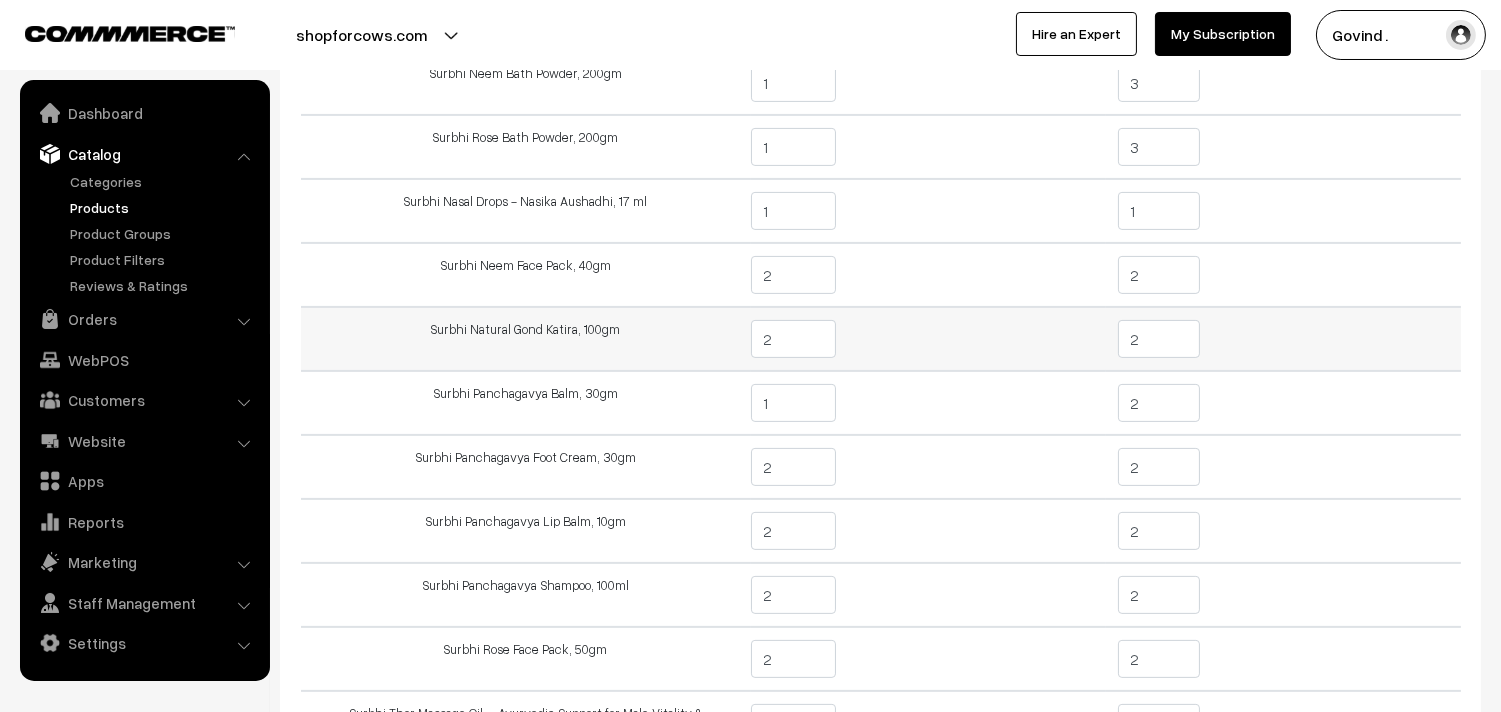 click on "2" at bounding box center [1159, 339] 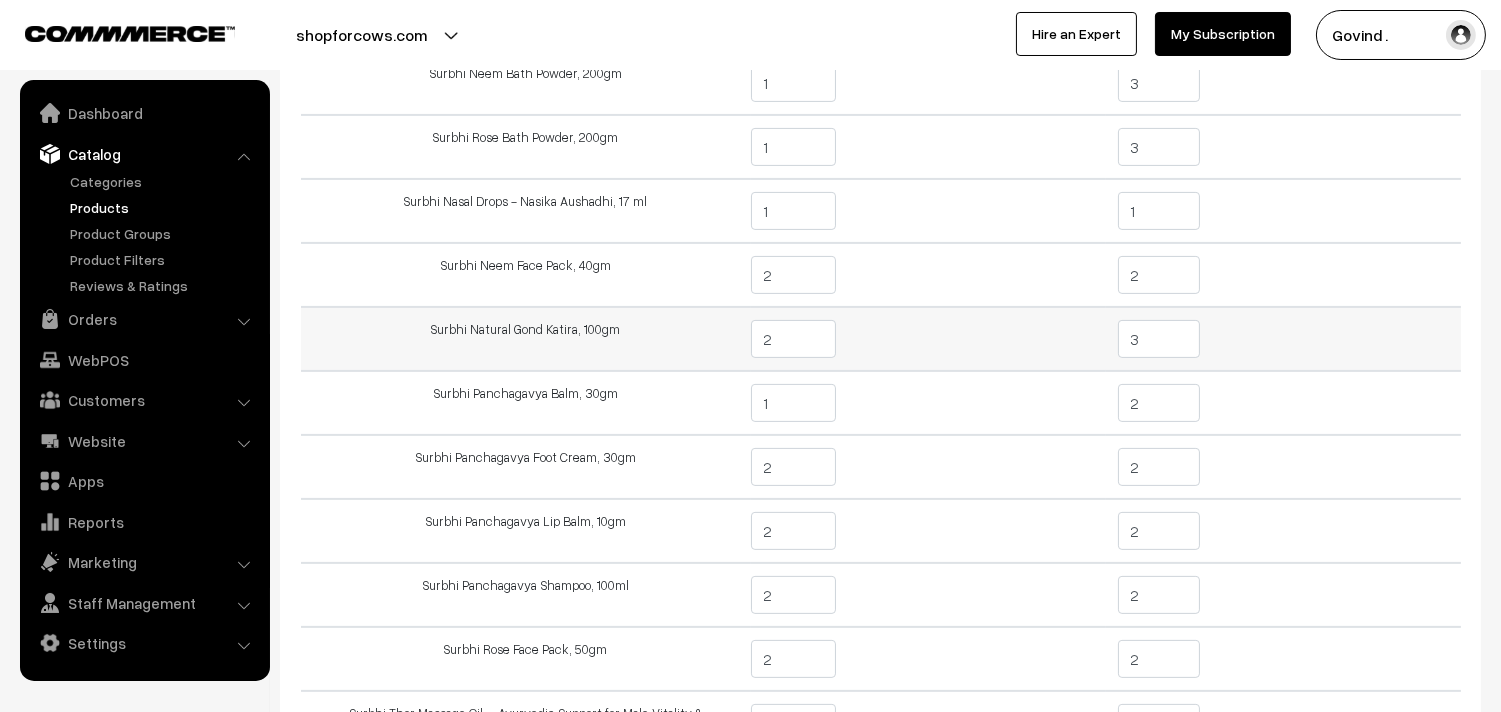 type on "3" 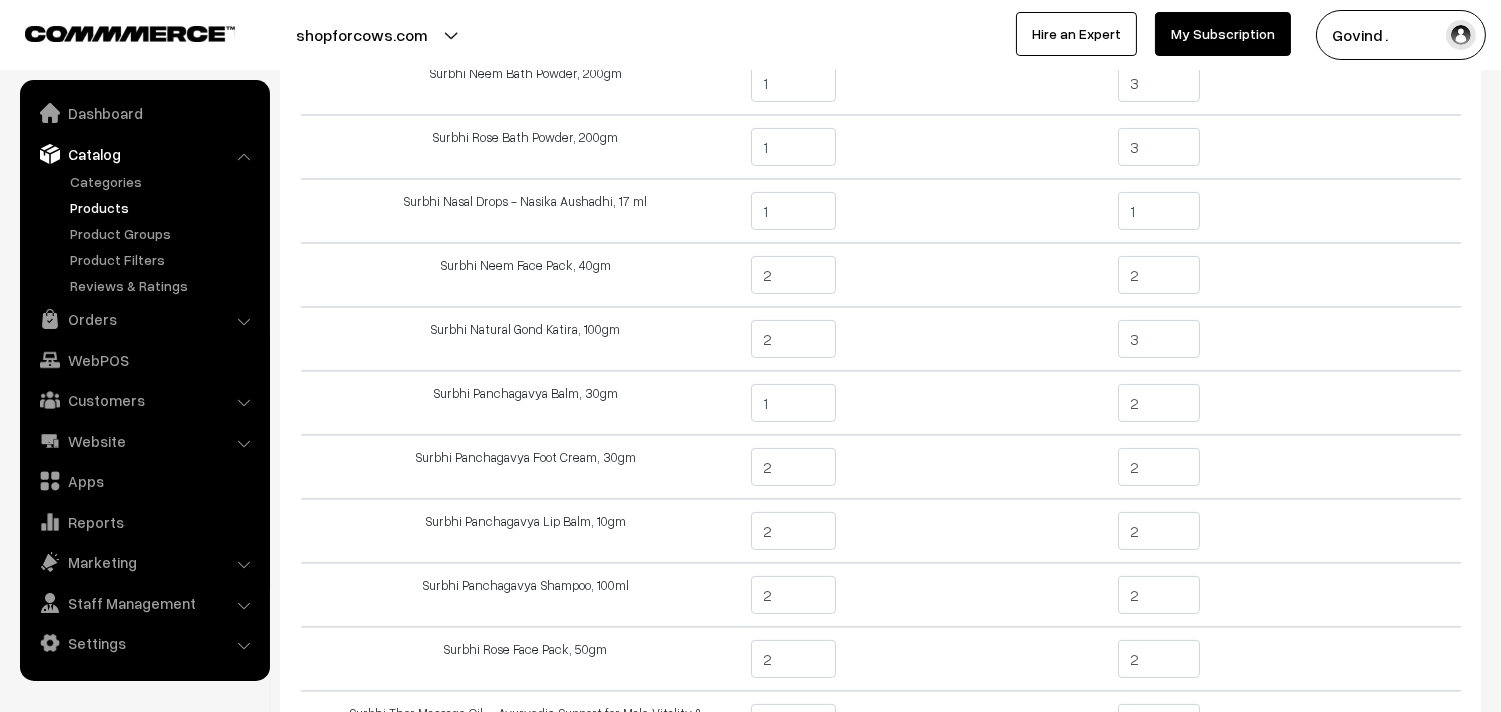 scroll, scrollTop: 1207, scrollLeft: 0, axis: vertical 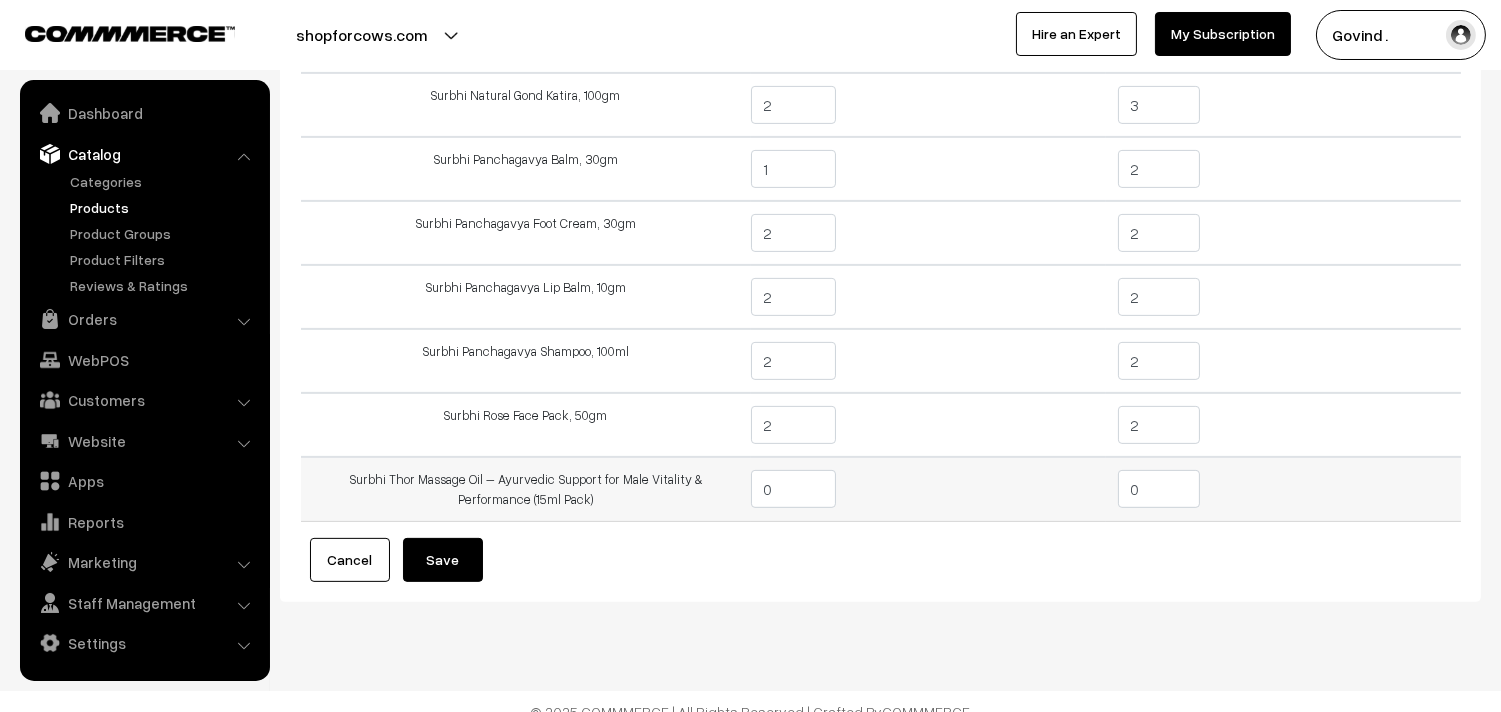 click on "0" at bounding box center [1159, 489] 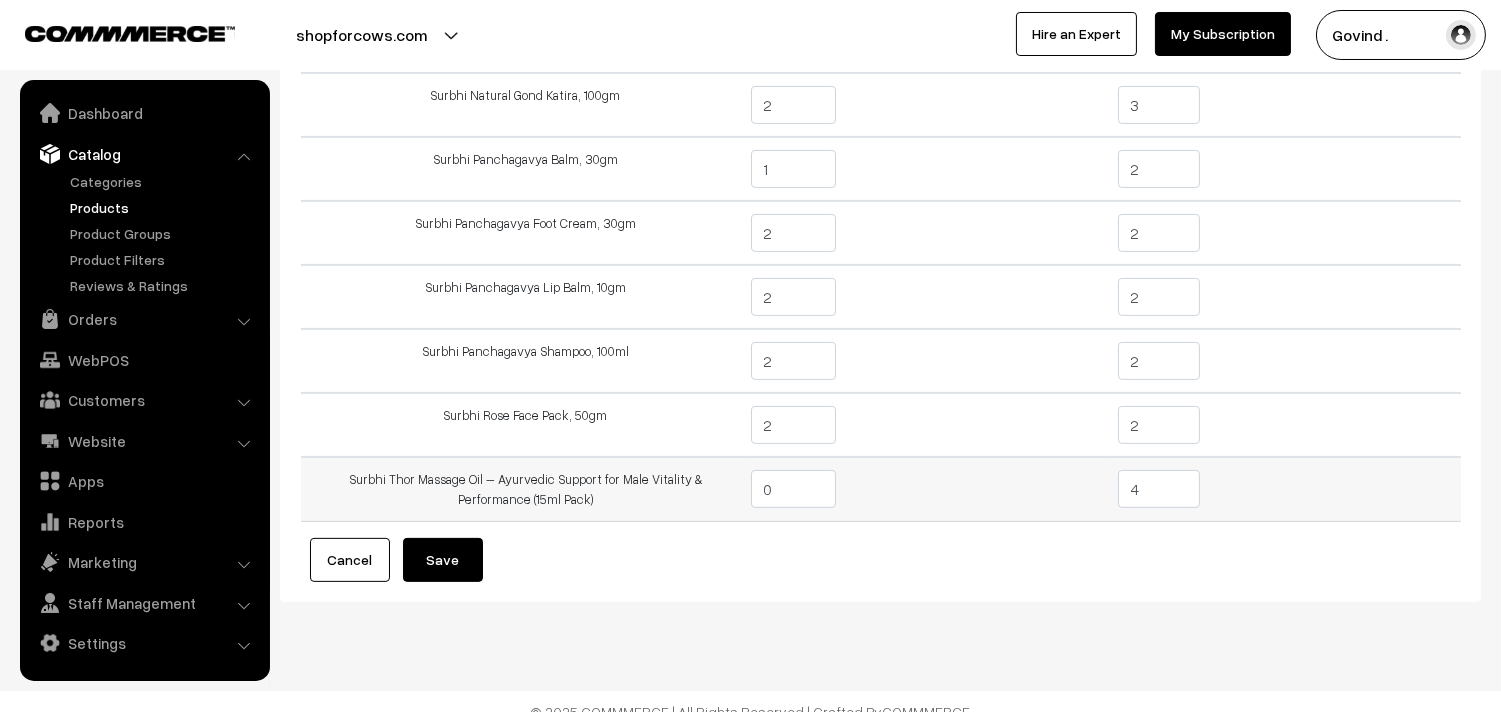 type on "4" 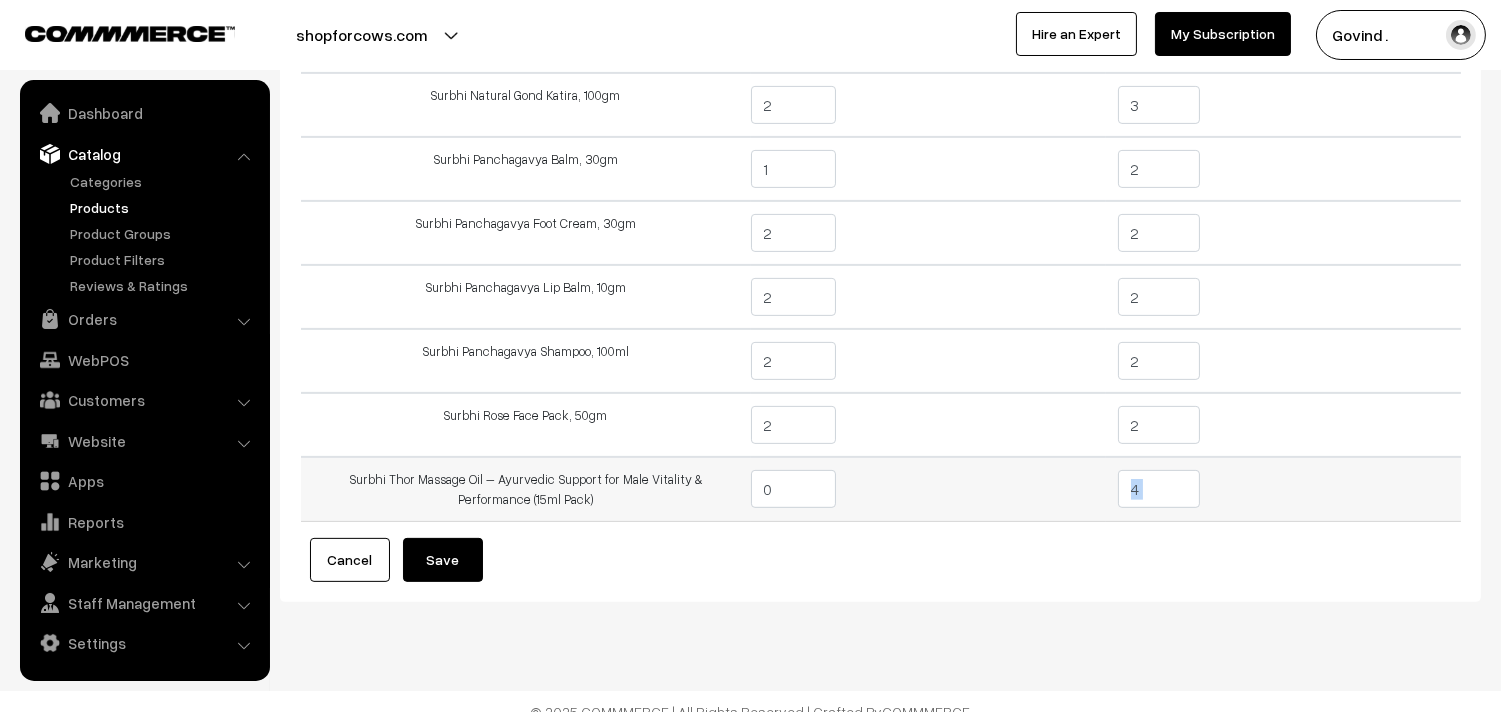 click on "4" at bounding box center [1283, 489] 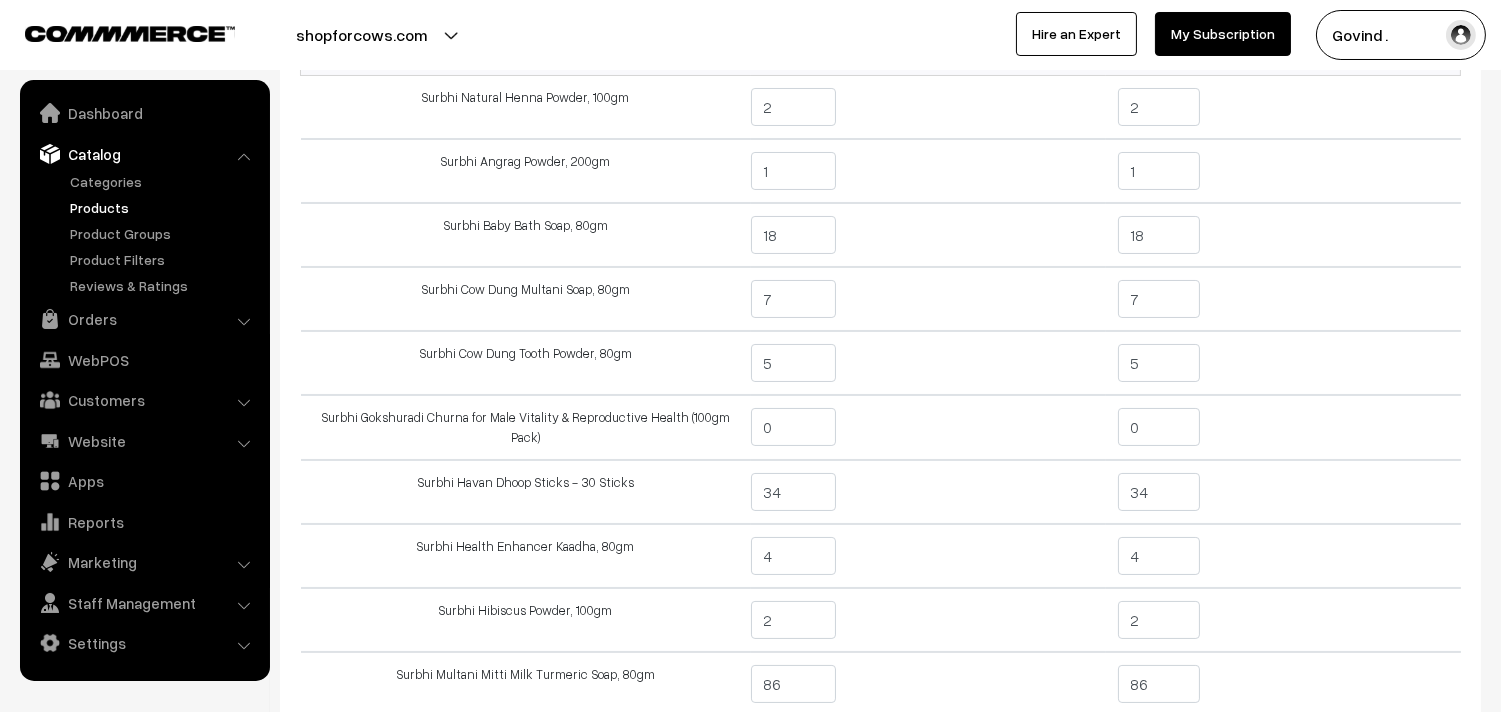 scroll, scrollTop: 234, scrollLeft: 0, axis: vertical 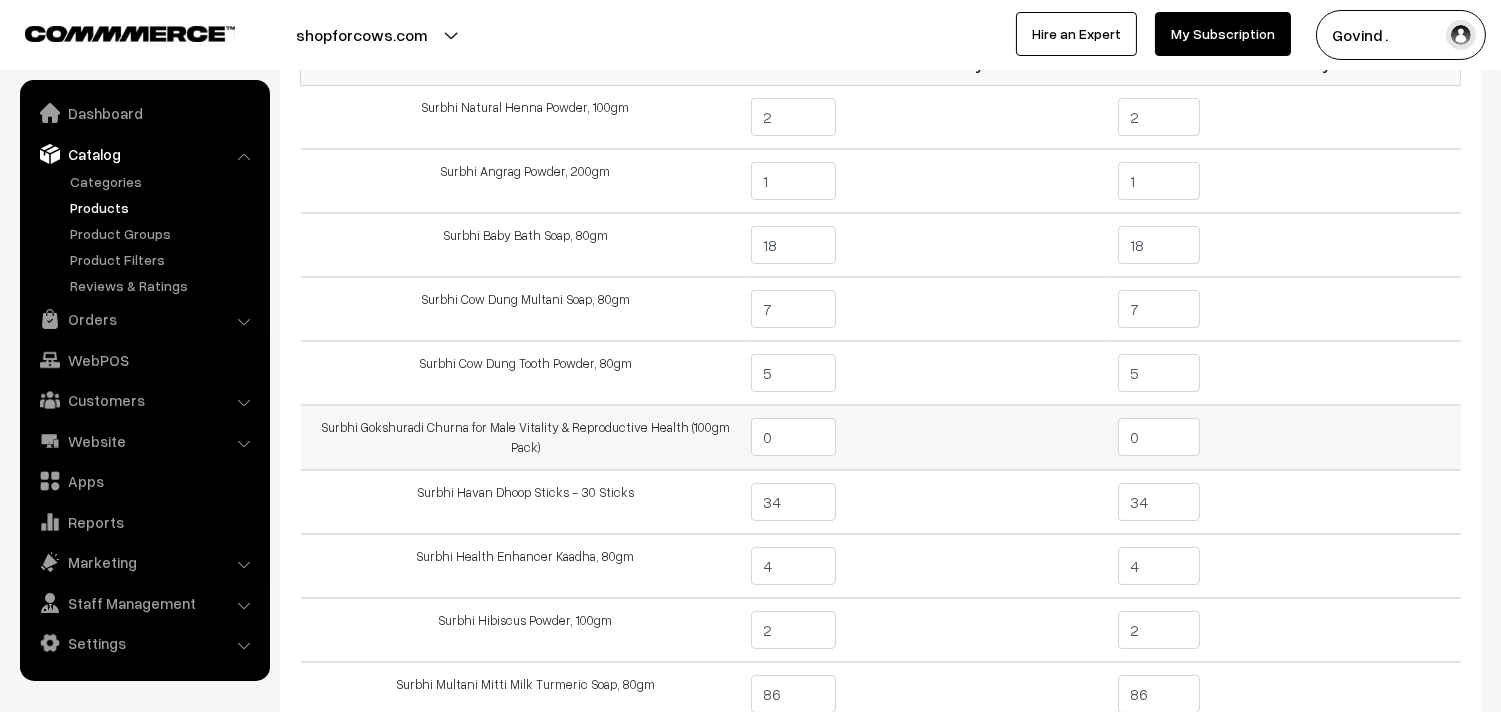 click on "0" at bounding box center (1159, 437) 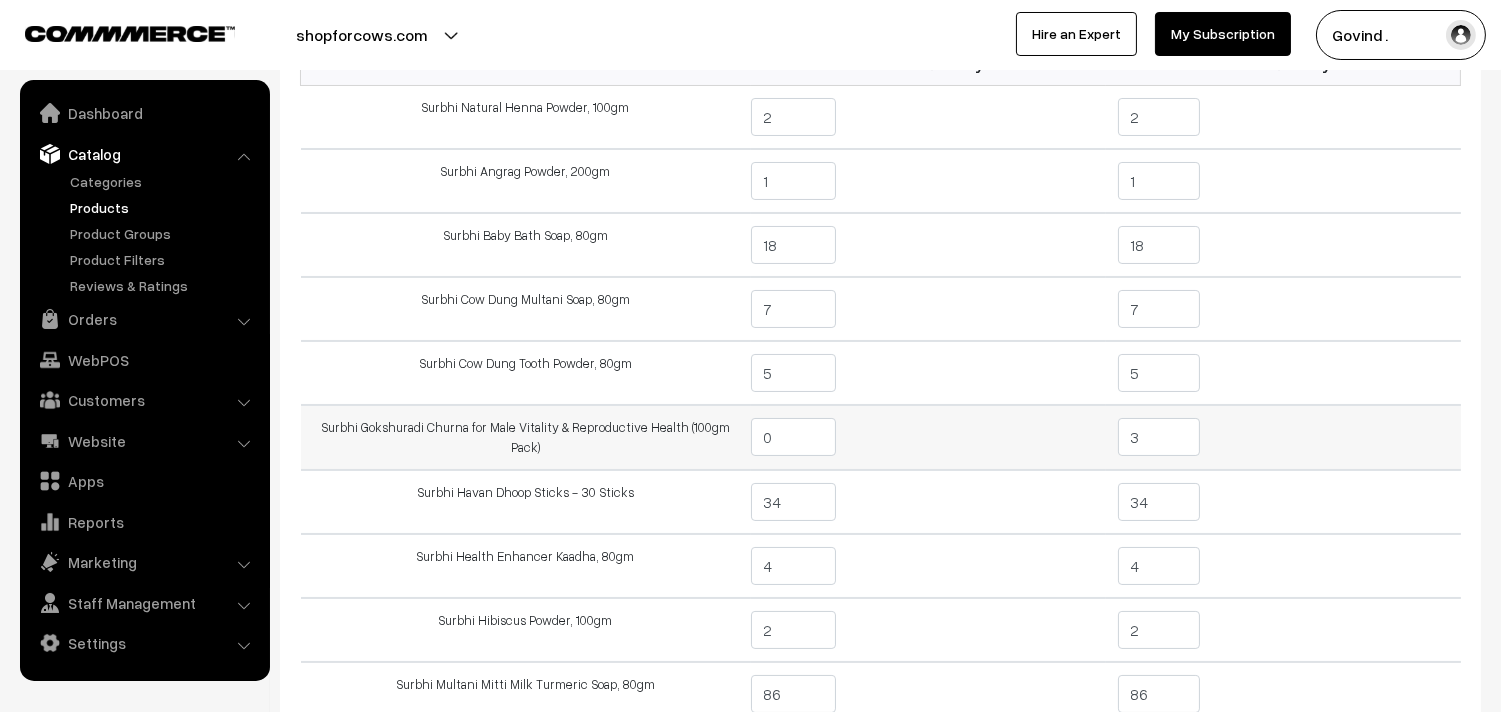 type on "3" 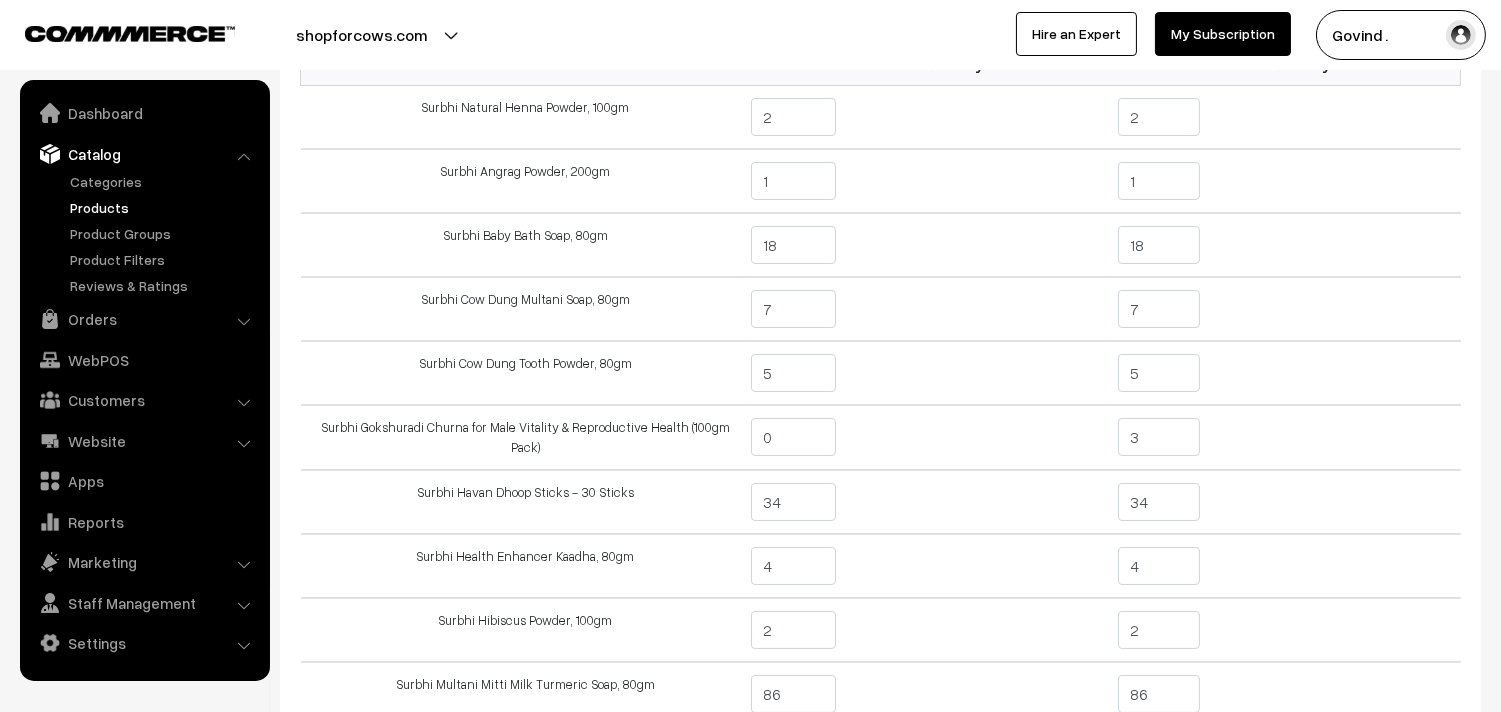 scroll, scrollTop: 0, scrollLeft: 0, axis: both 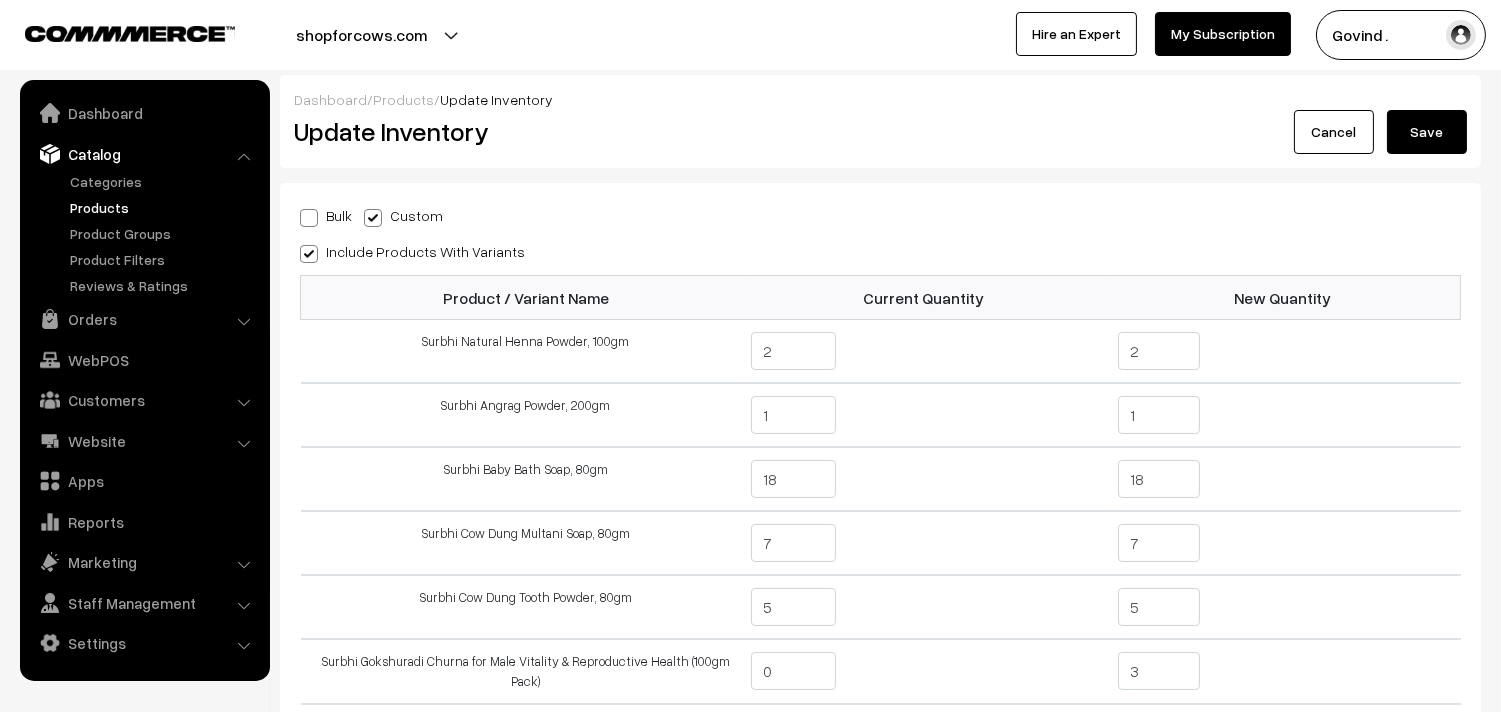 click on "Save" at bounding box center (1427, 132) 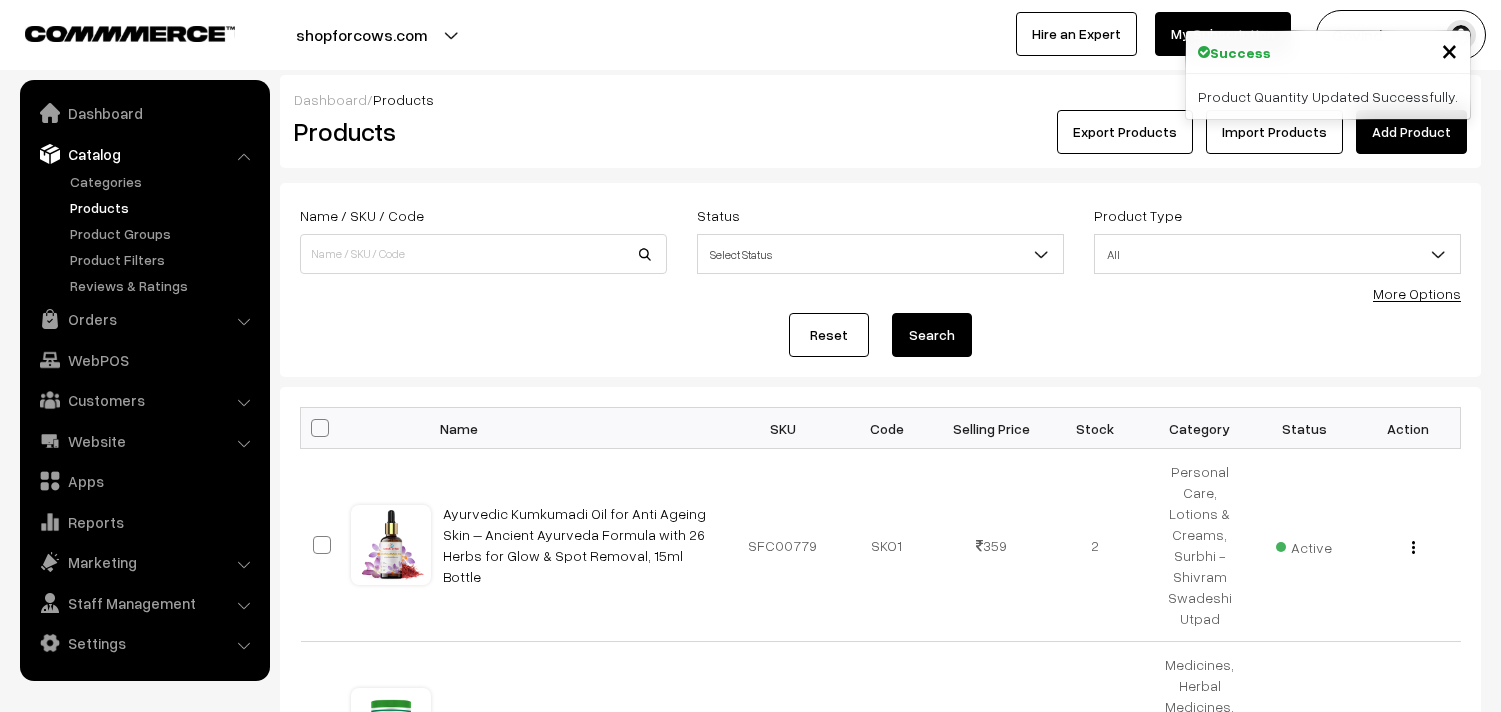 scroll, scrollTop: 0, scrollLeft: 0, axis: both 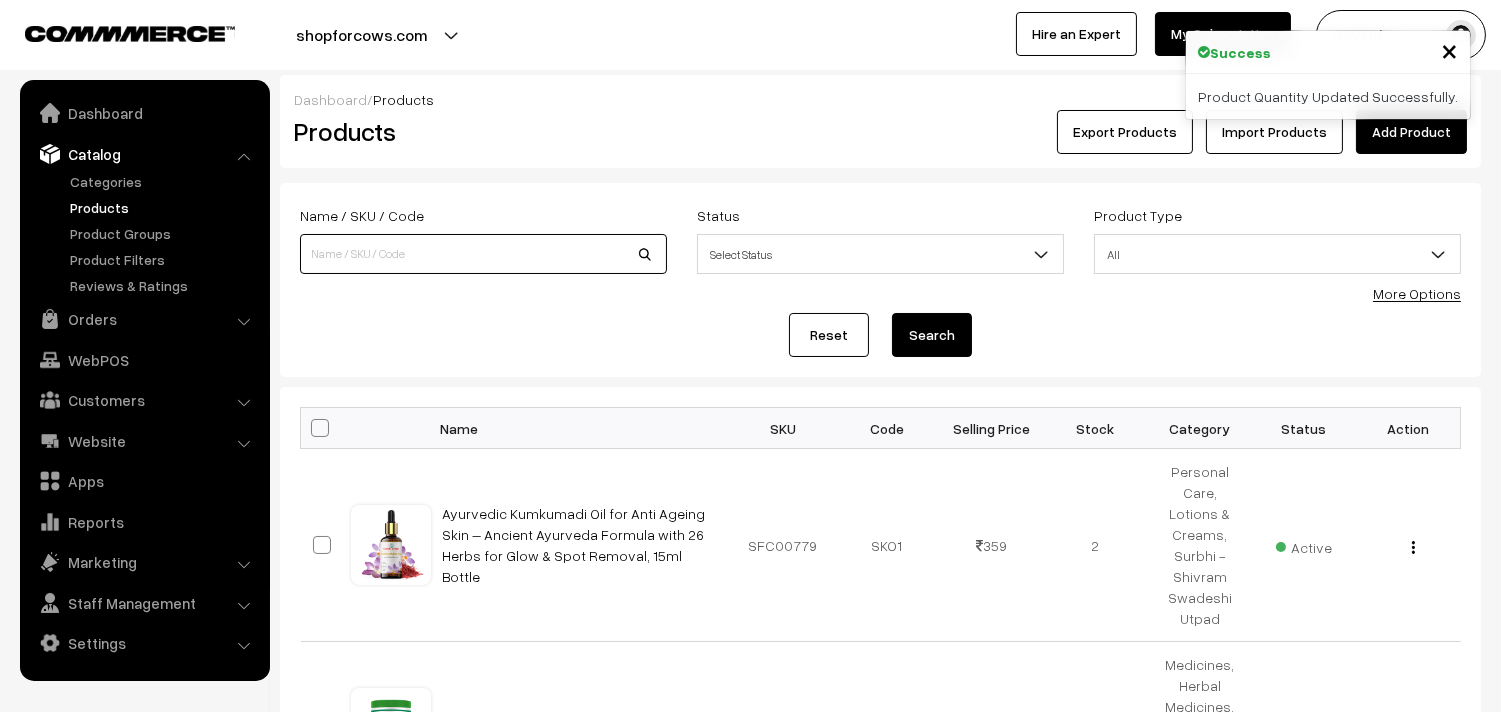 click at bounding box center [483, 254] 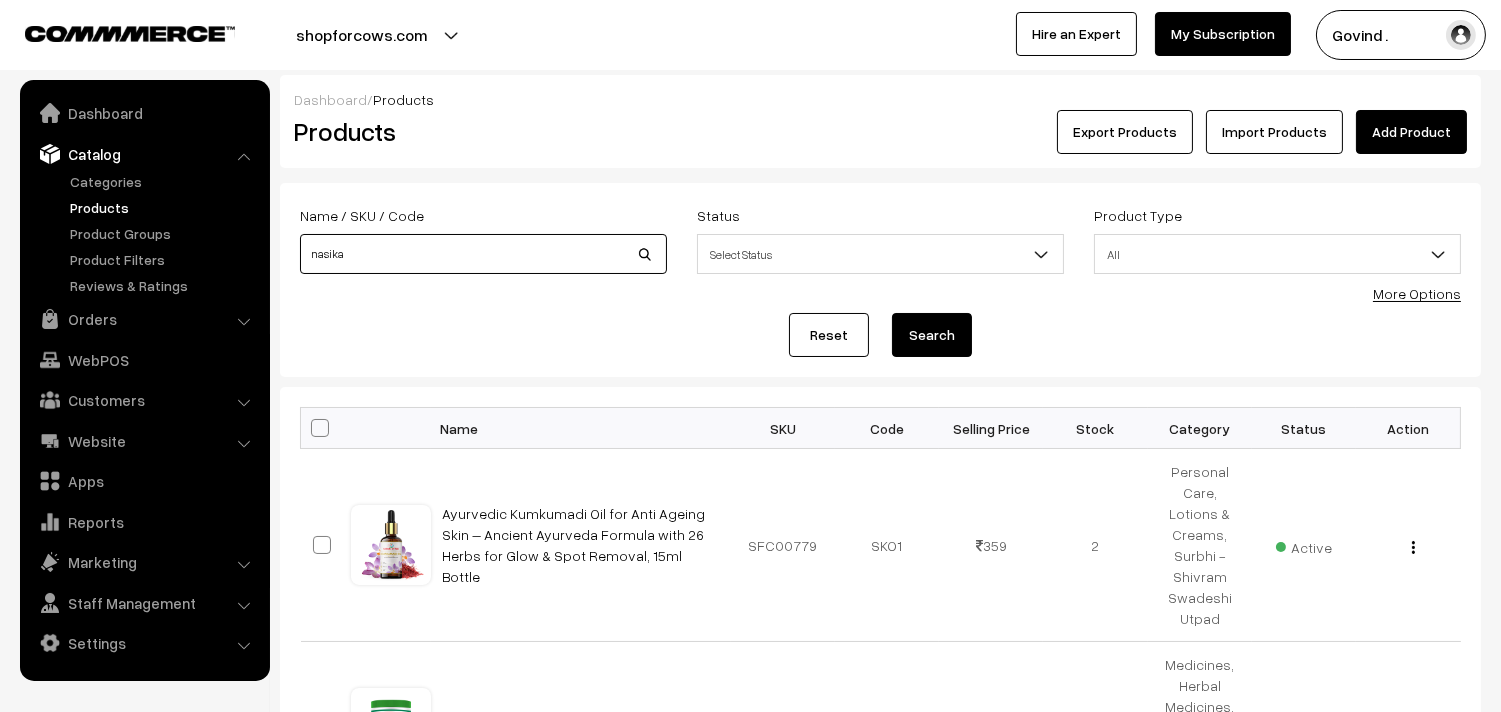 type on "nasika" 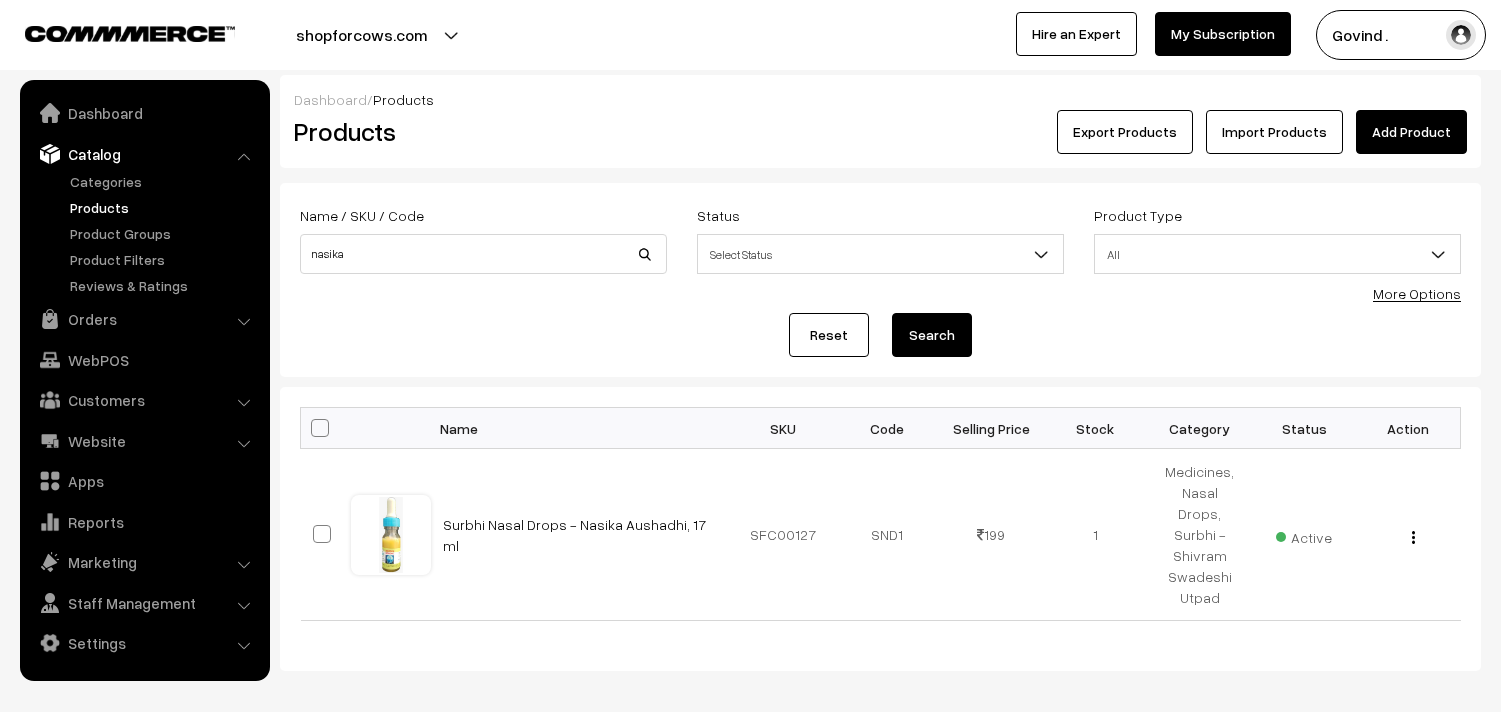 scroll, scrollTop: 0, scrollLeft: 0, axis: both 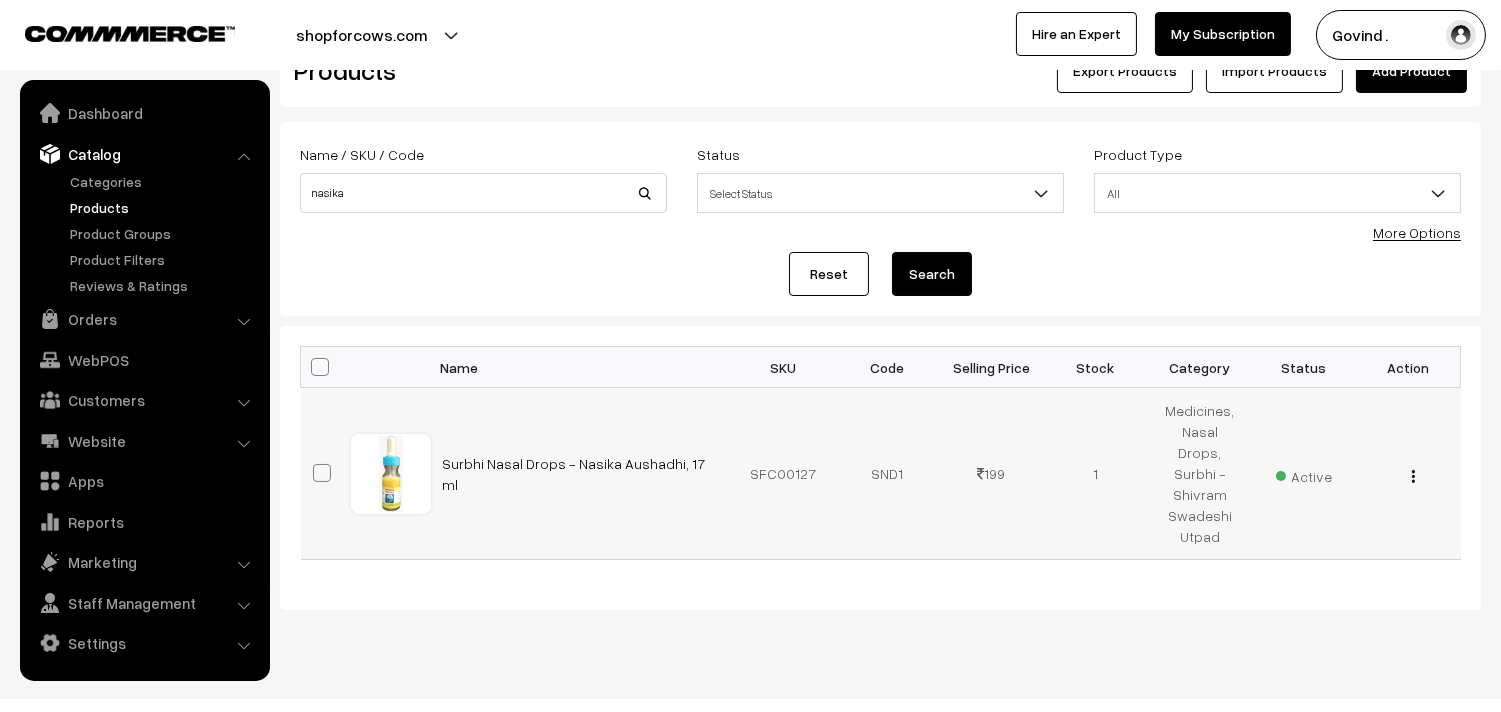 click at bounding box center [1413, 476] 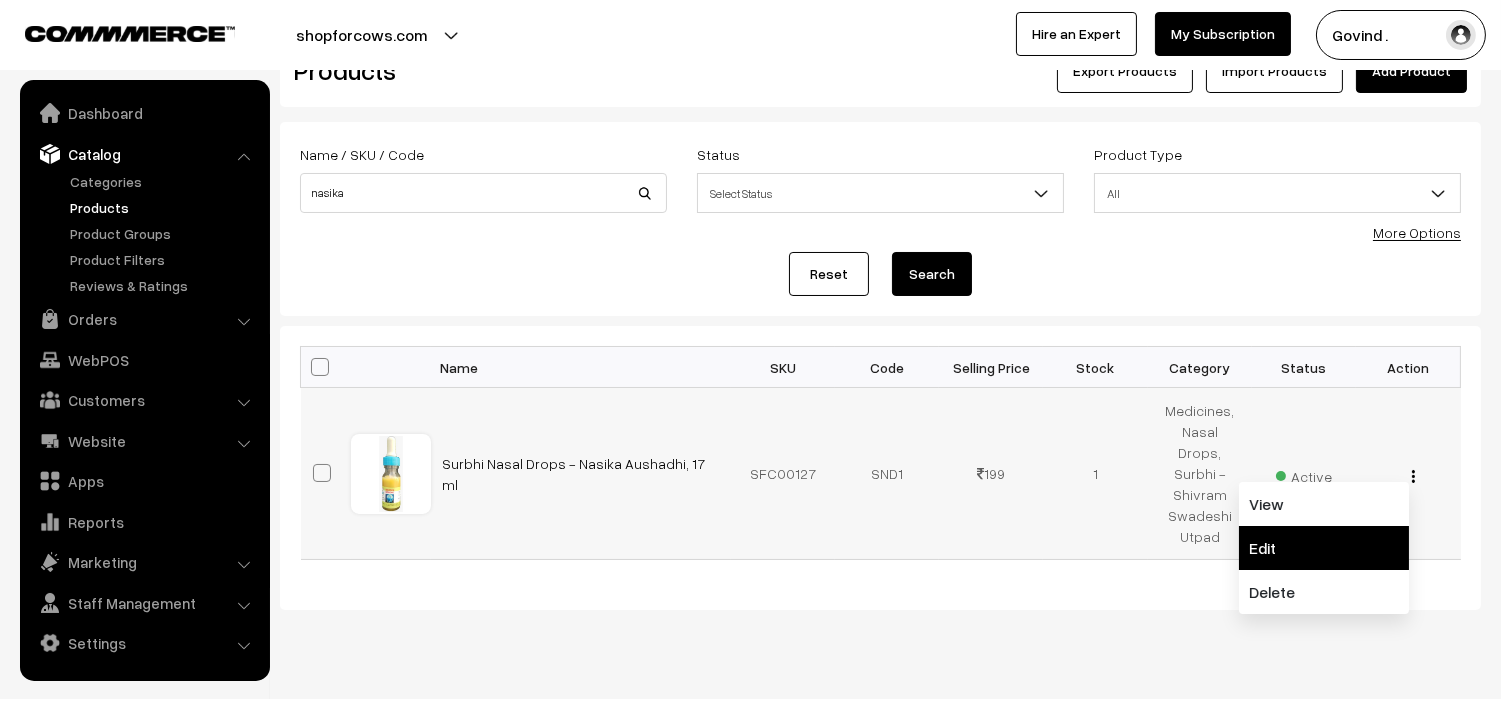 click on "Edit" at bounding box center [1324, 548] 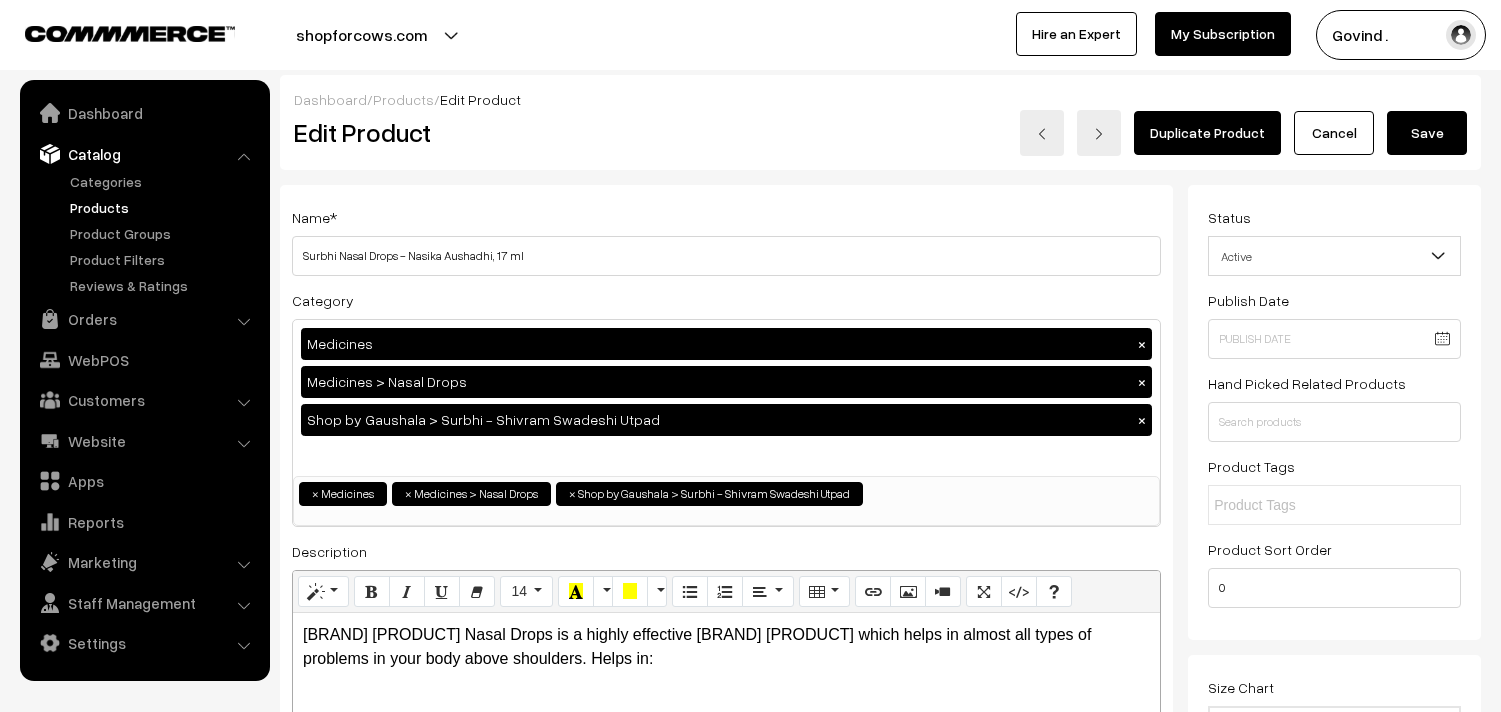 scroll, scrollTop: 0, scrollLeft: 0, axis: both 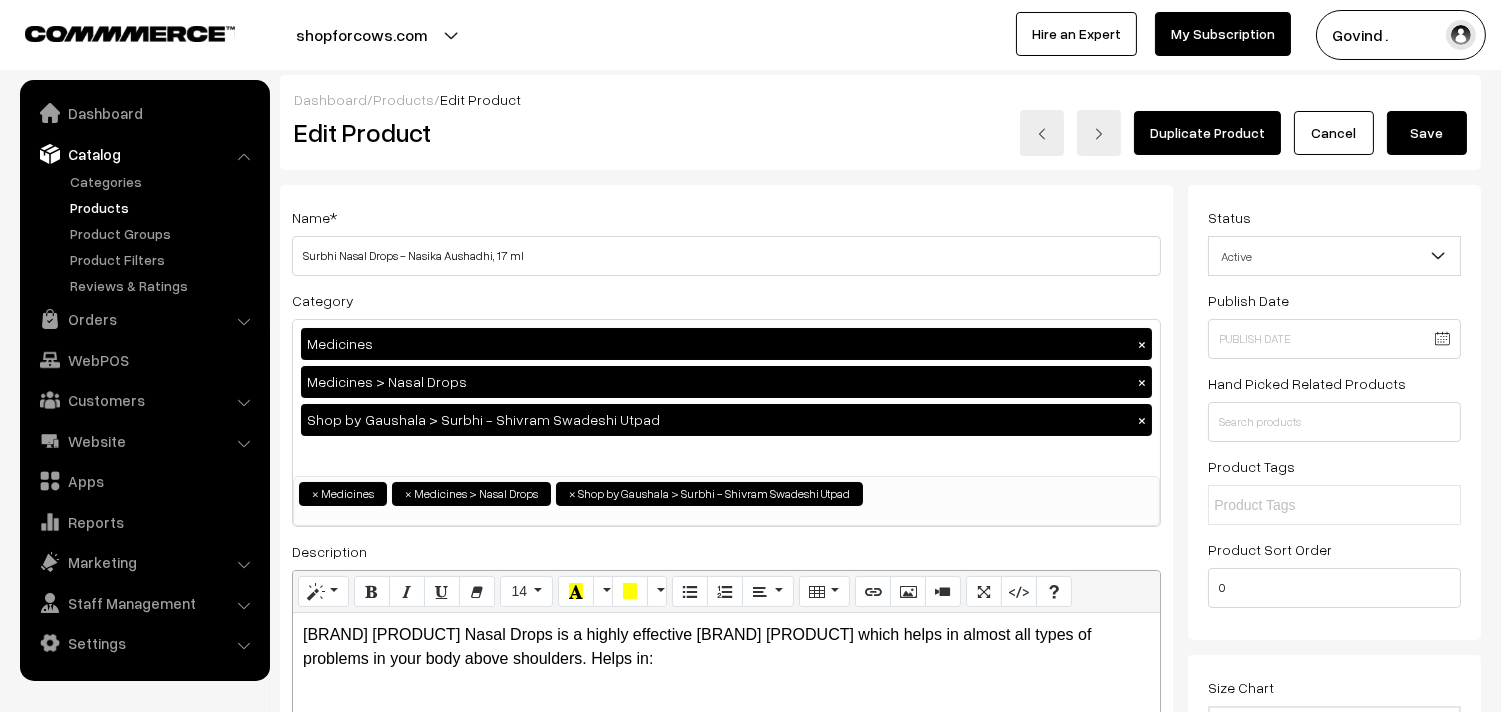 click on "Dashboard  /  Products  /  Edit Product
Edit Product
Duplicate Product
Cancel
Save" at bounding box center [880, 122] 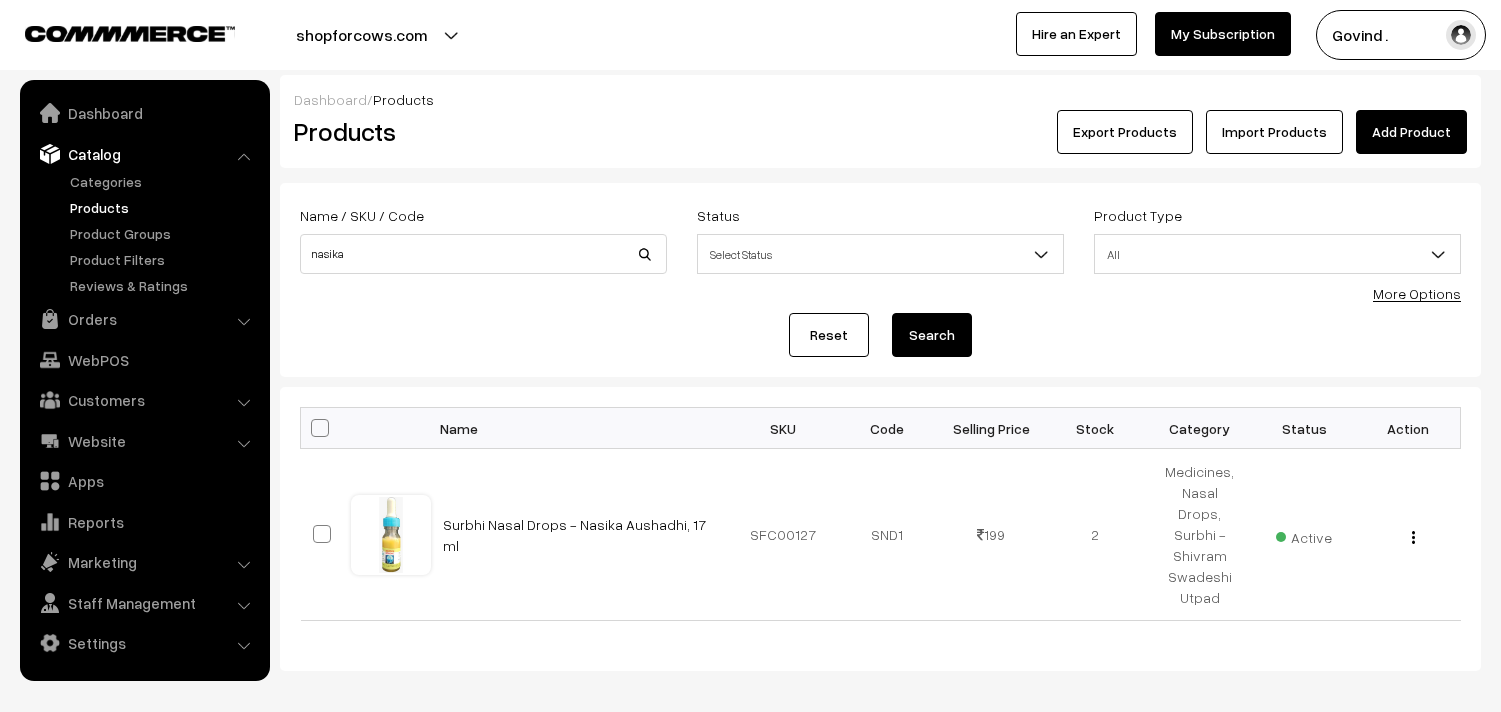 scroll, scrollTop: 0, scrollLeft: 0, axis: both 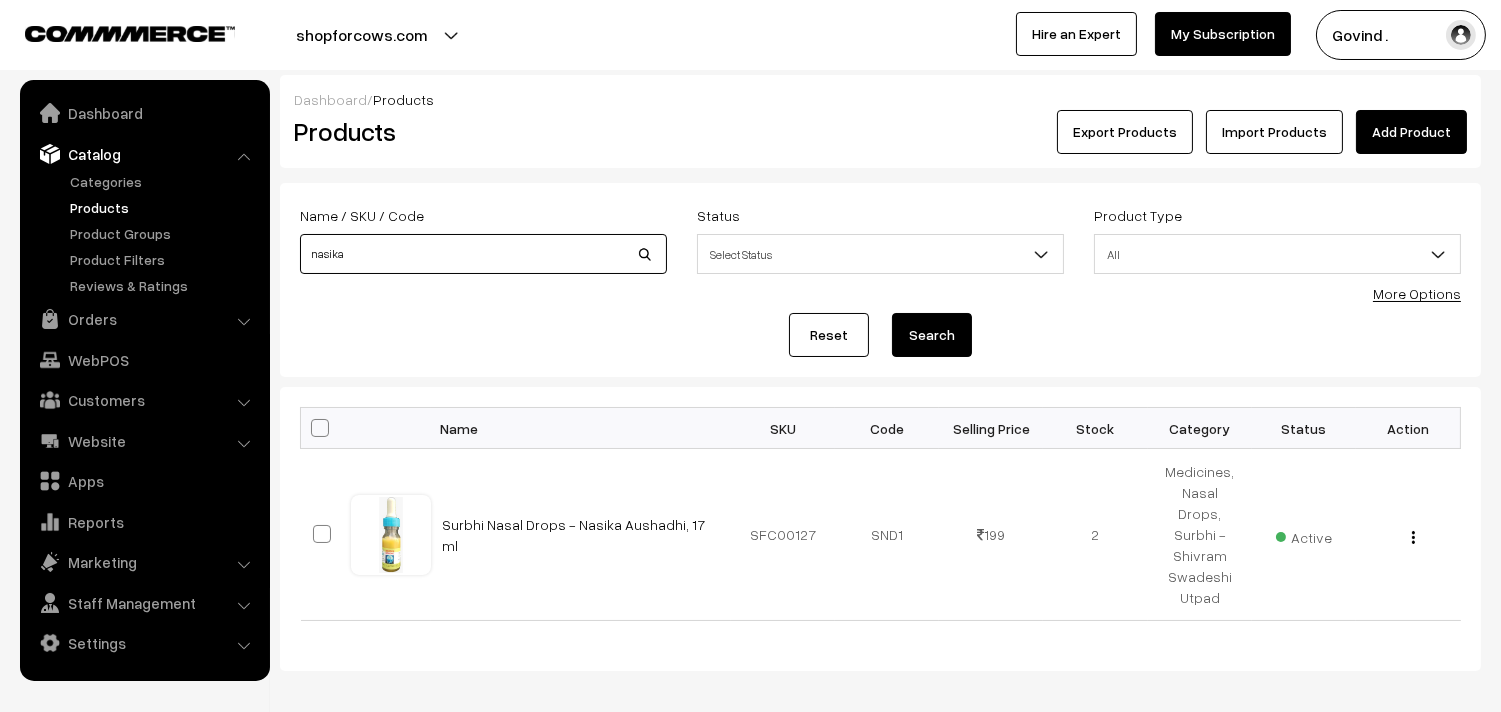 click on "nasika" at bounding box center (483, 254) 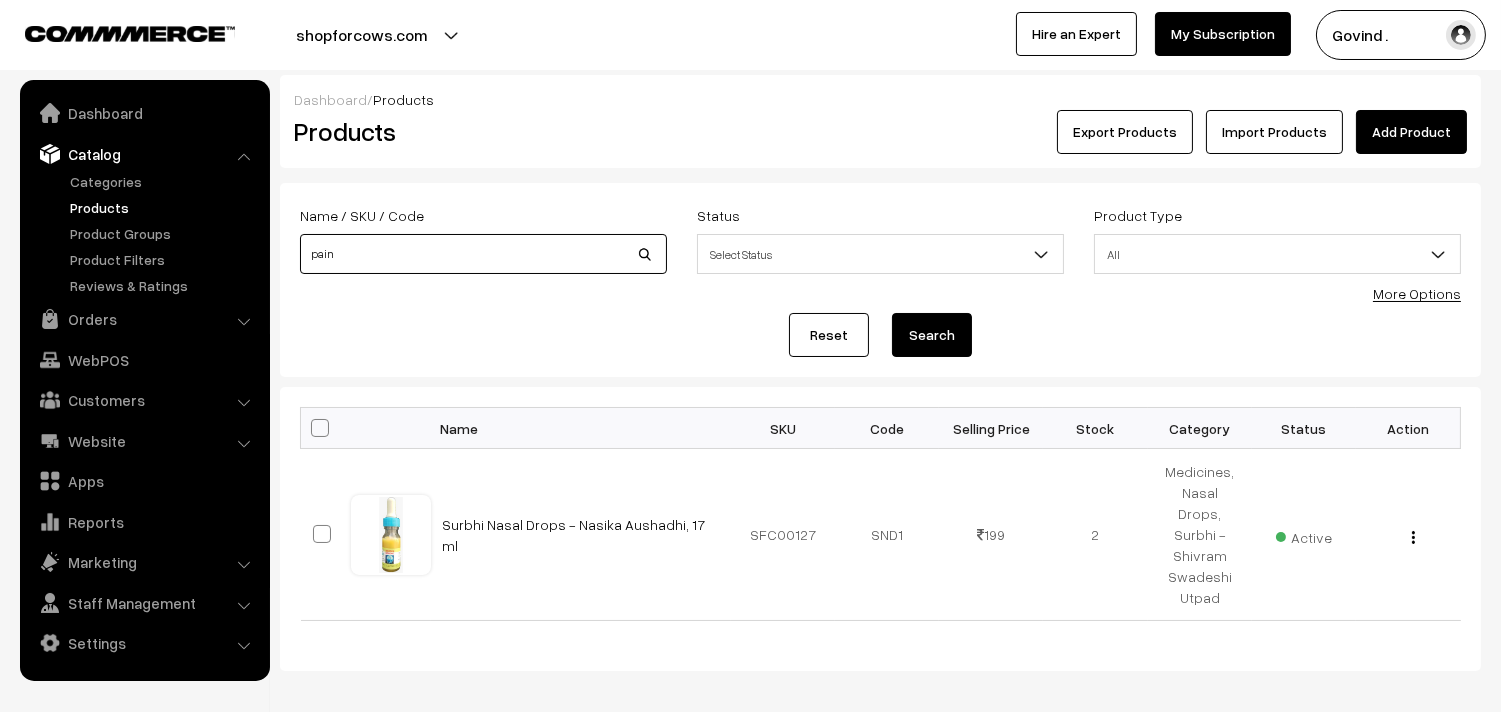 type on "pain" 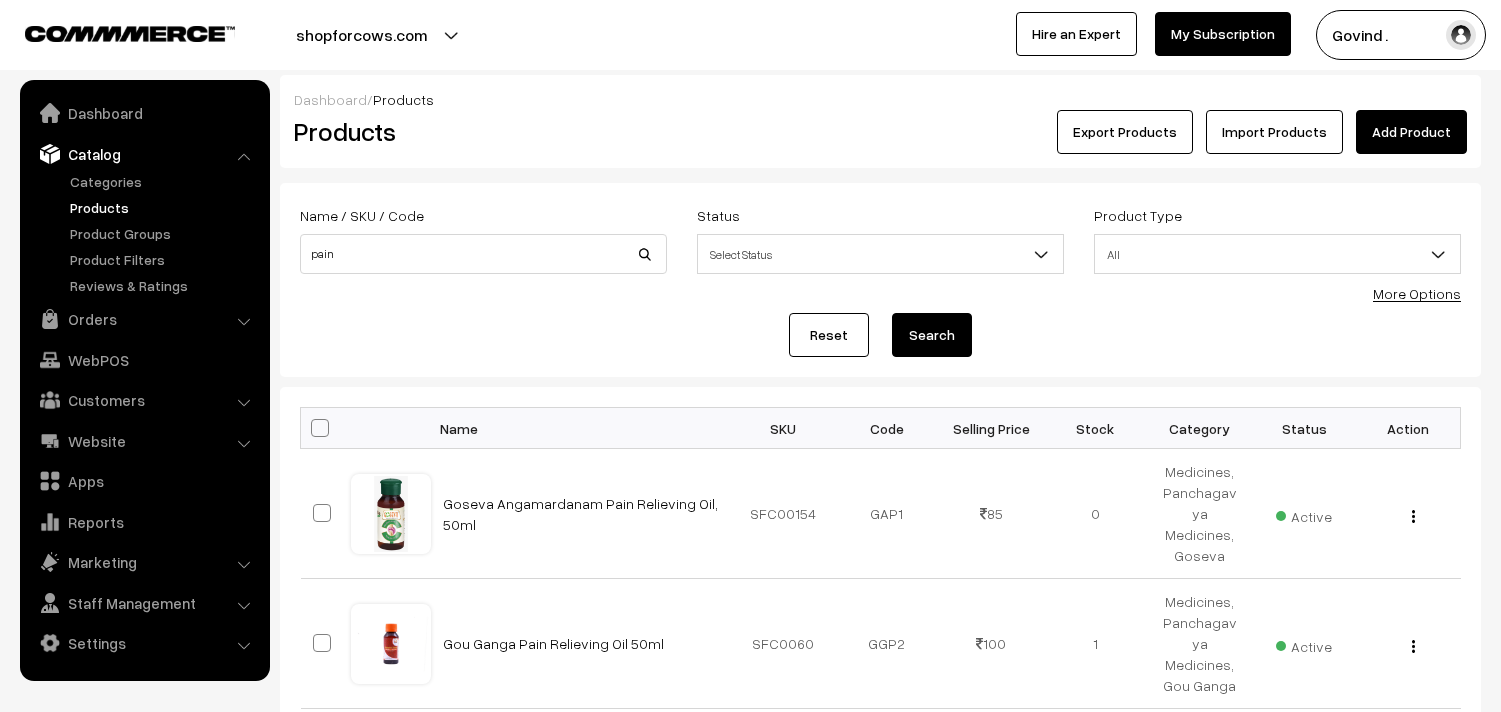 scroll, scrollTop: 0, scrollLeft: 0, axis: both 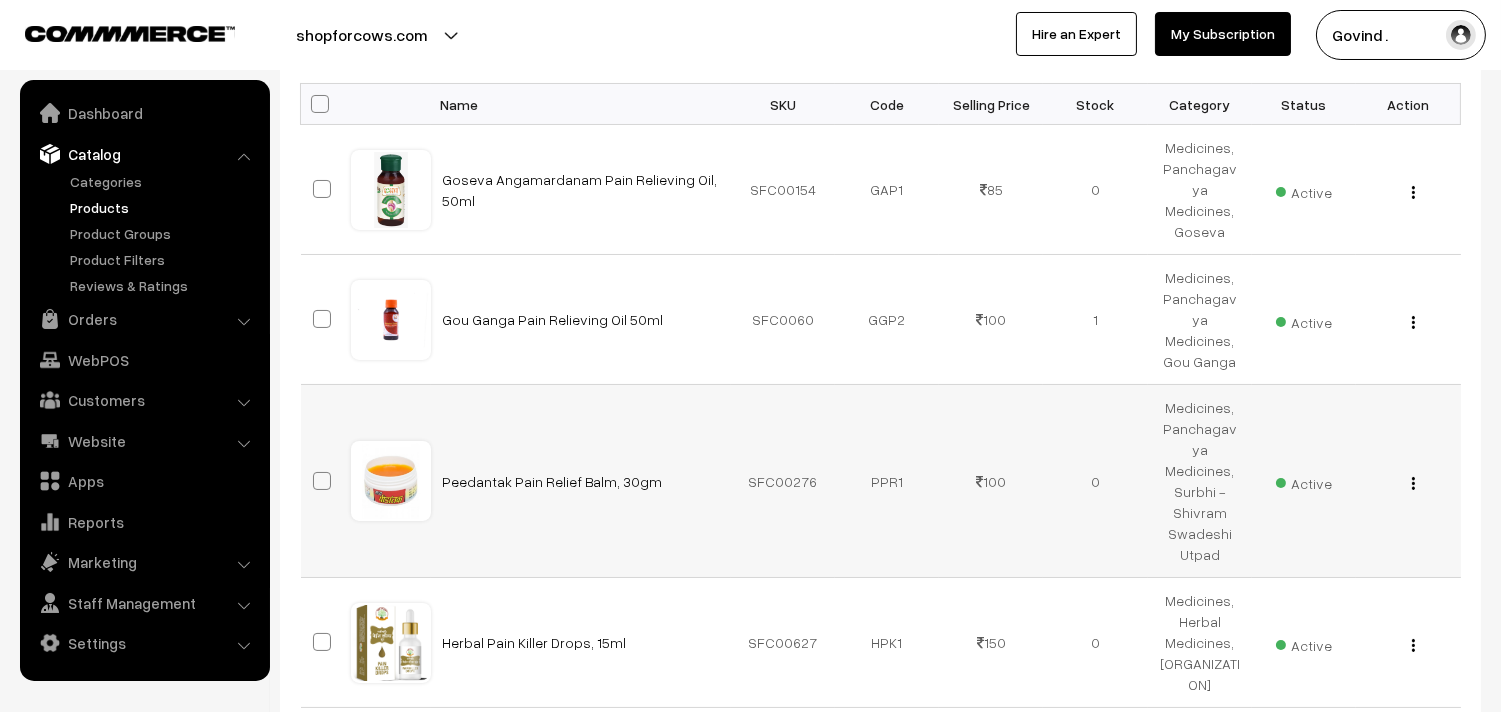 click at bounding box center (1413, 483) 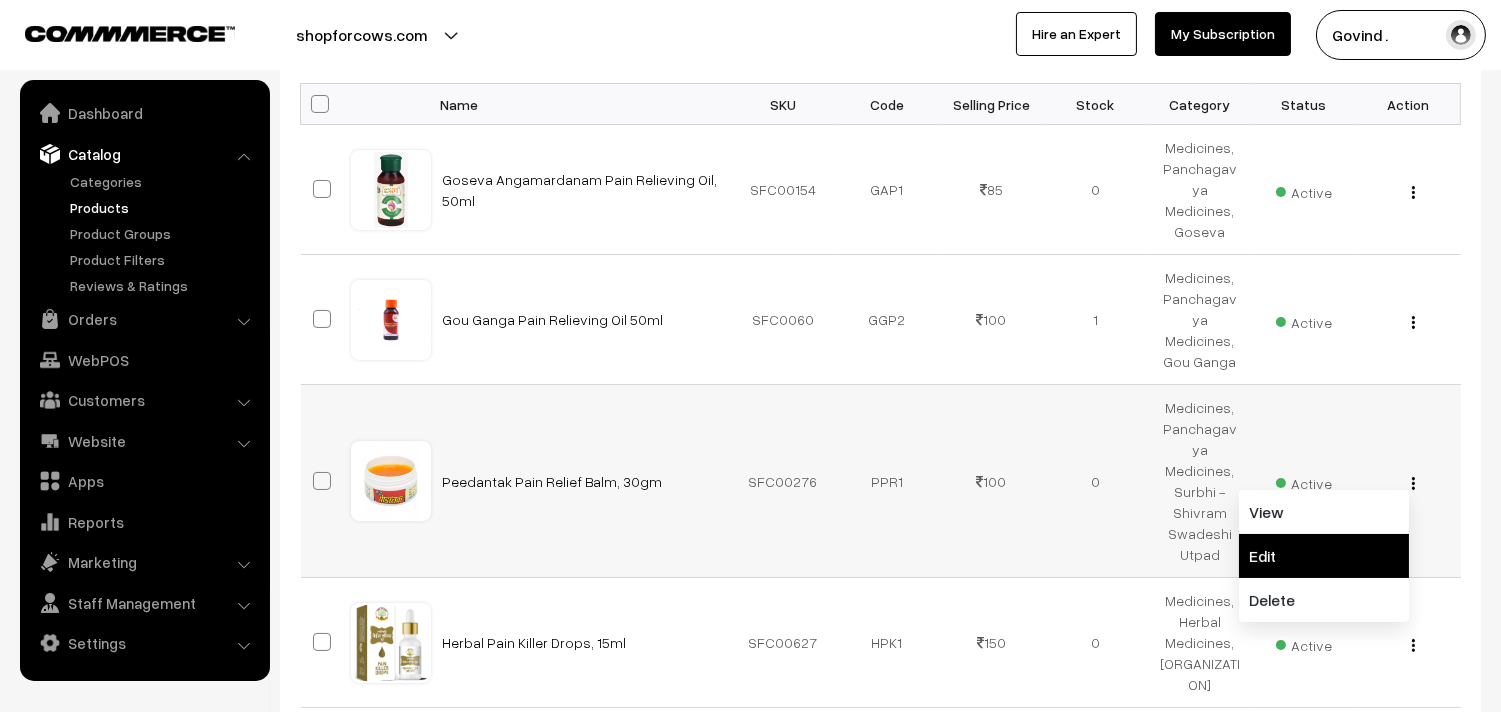 click on "Edit" at bounding box center [1324, 556] 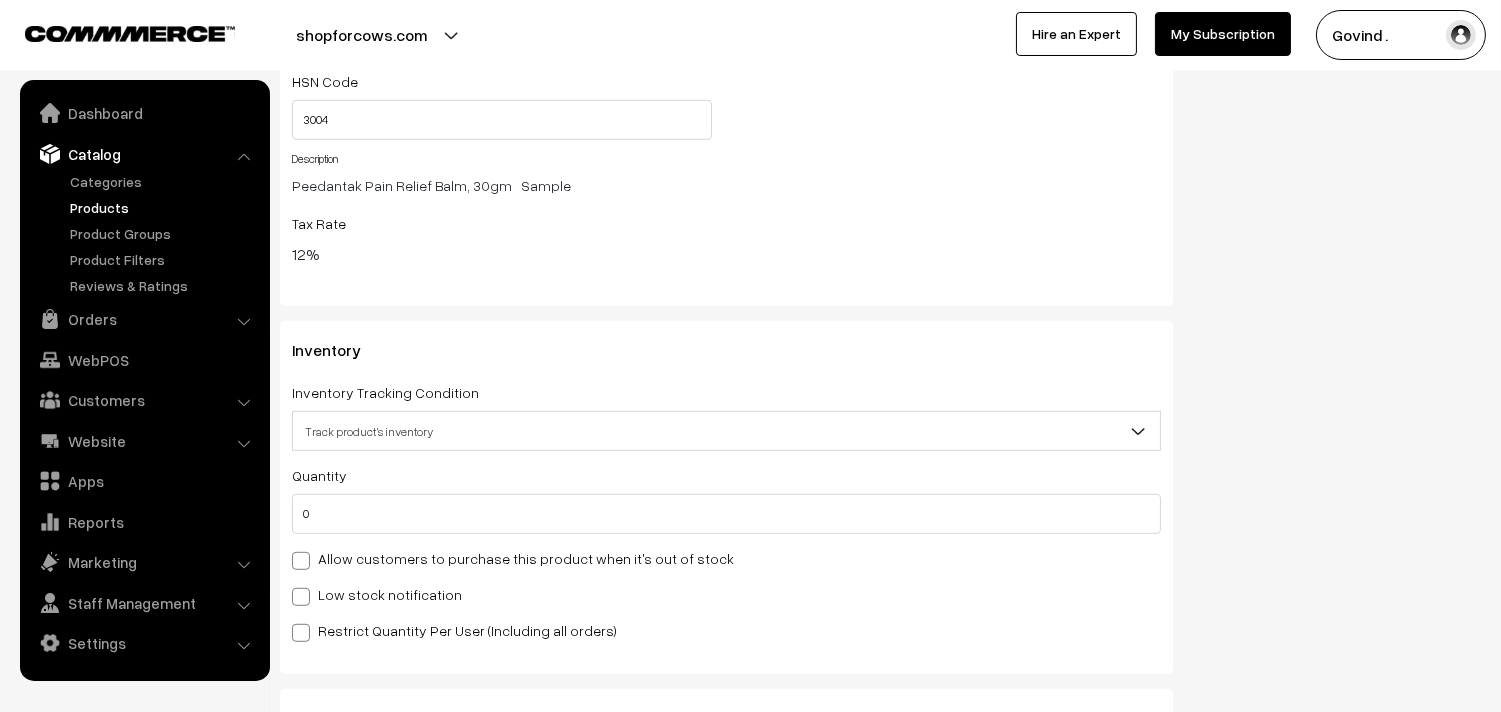 scroll, scrollTop: 2216, scrollLeft: 0, axis: vertical 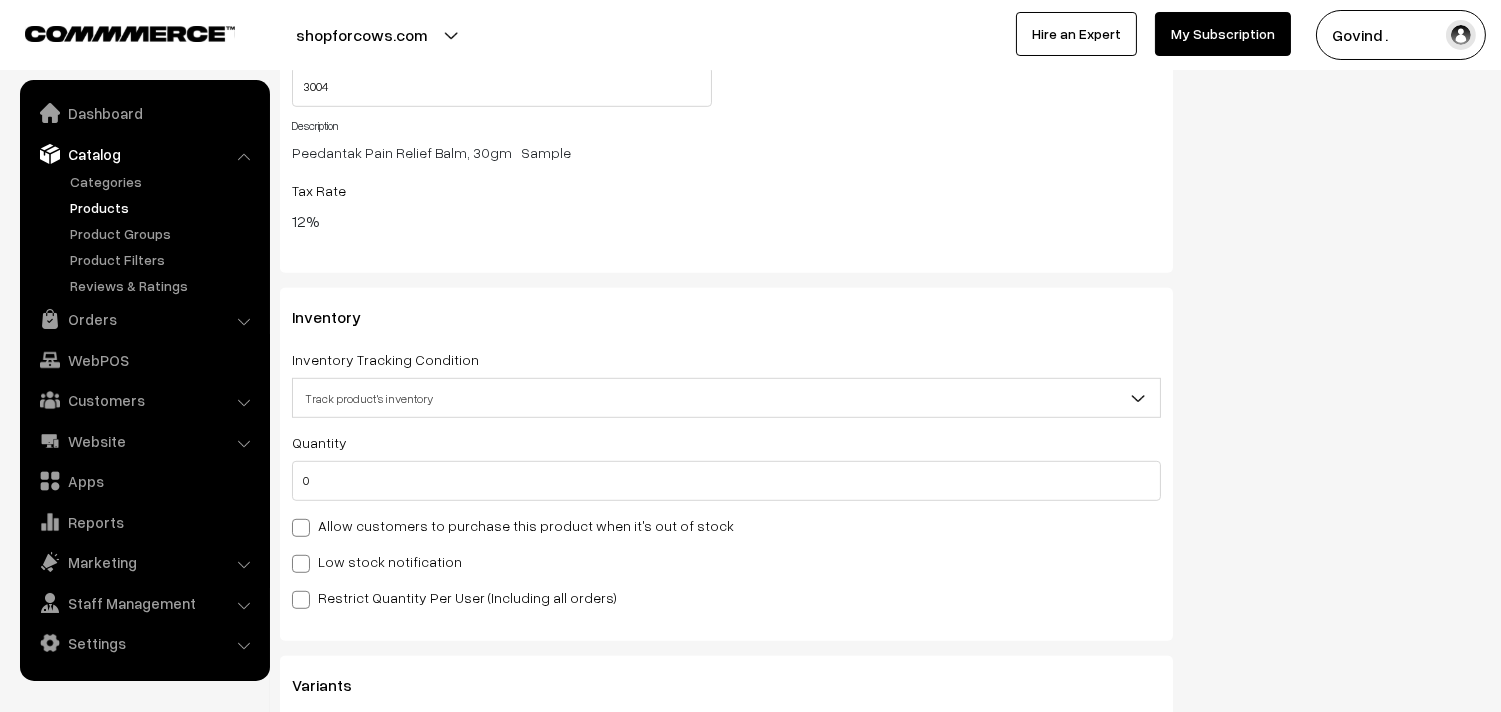 click on "Thank you for showing interest. Our team will call you shortly.
Close
shopforcows.com
Go to Website
Create New Store" at bounding box center [750, -1860] 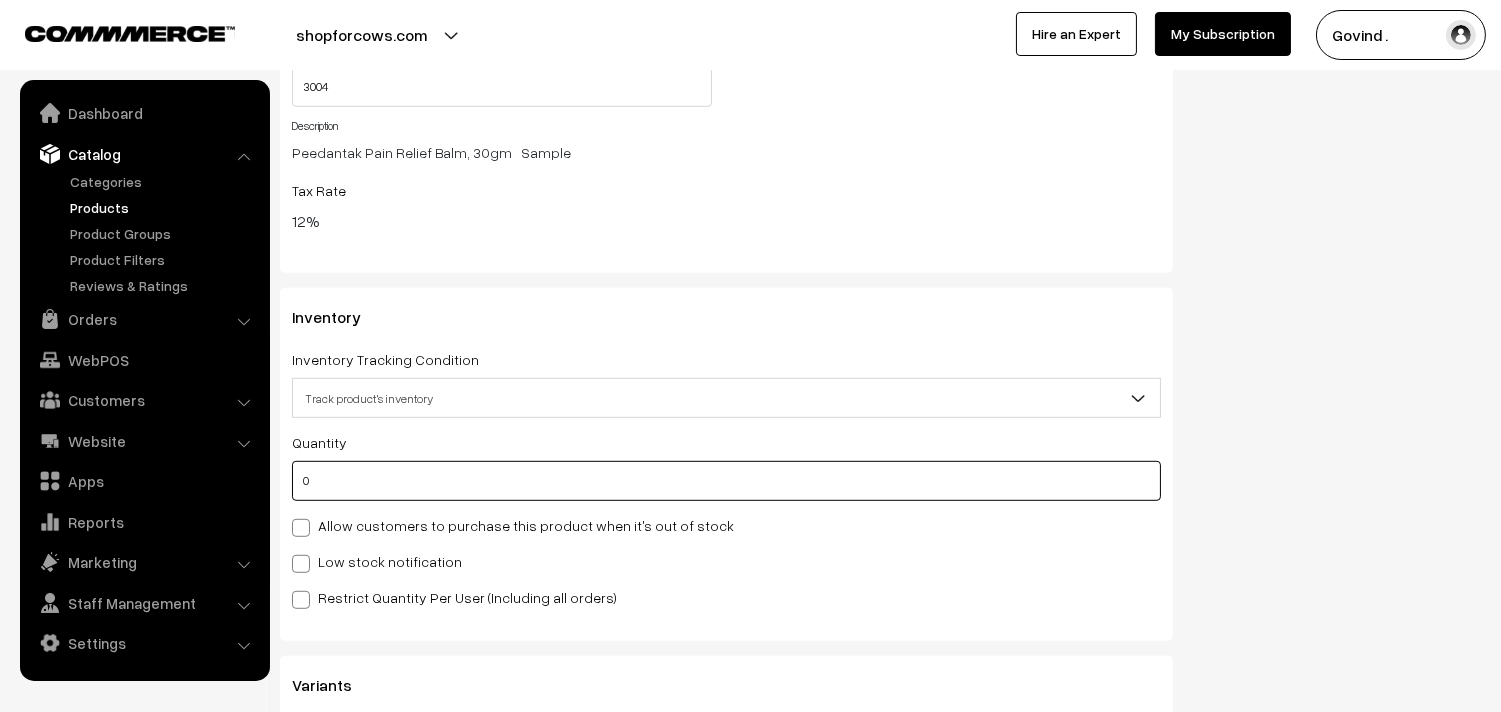 click on "0" at bounding box center [726, 481] 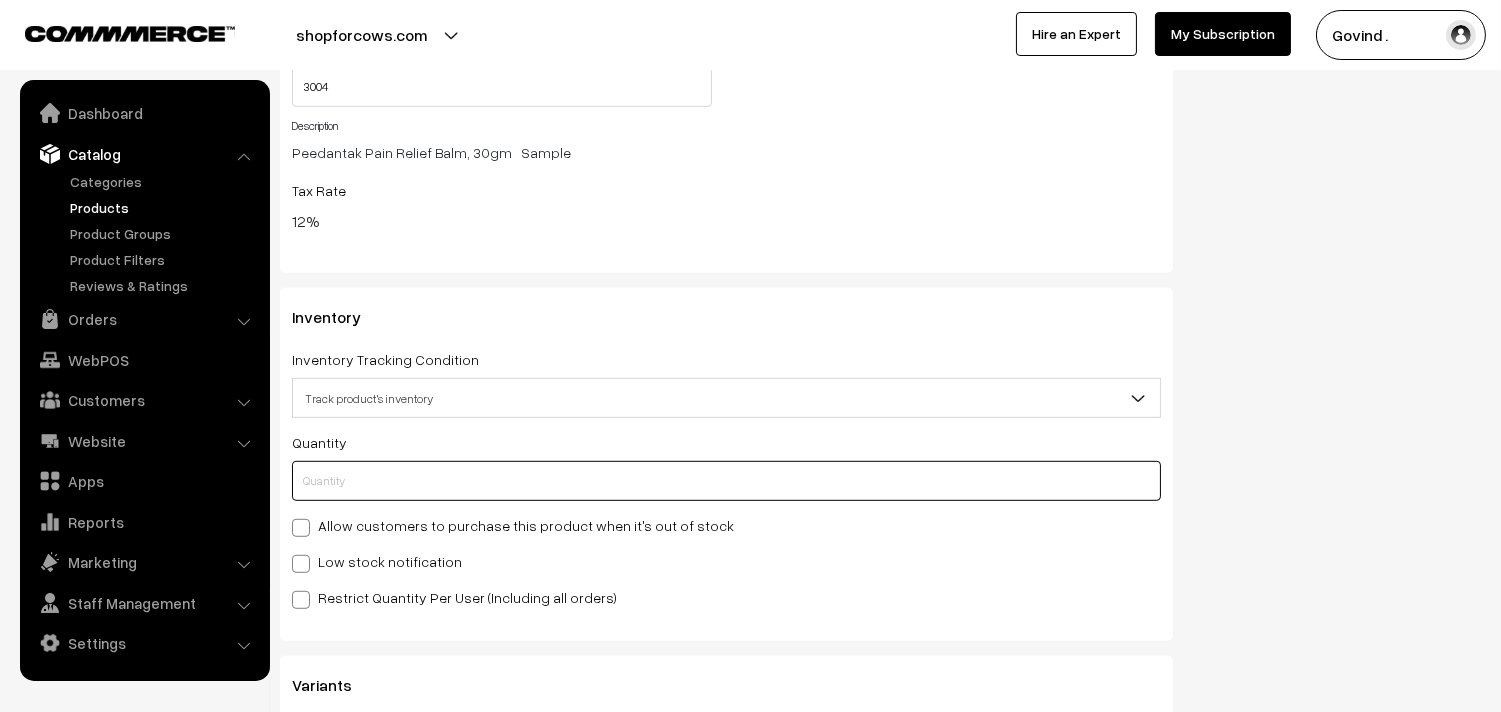 type on "2" 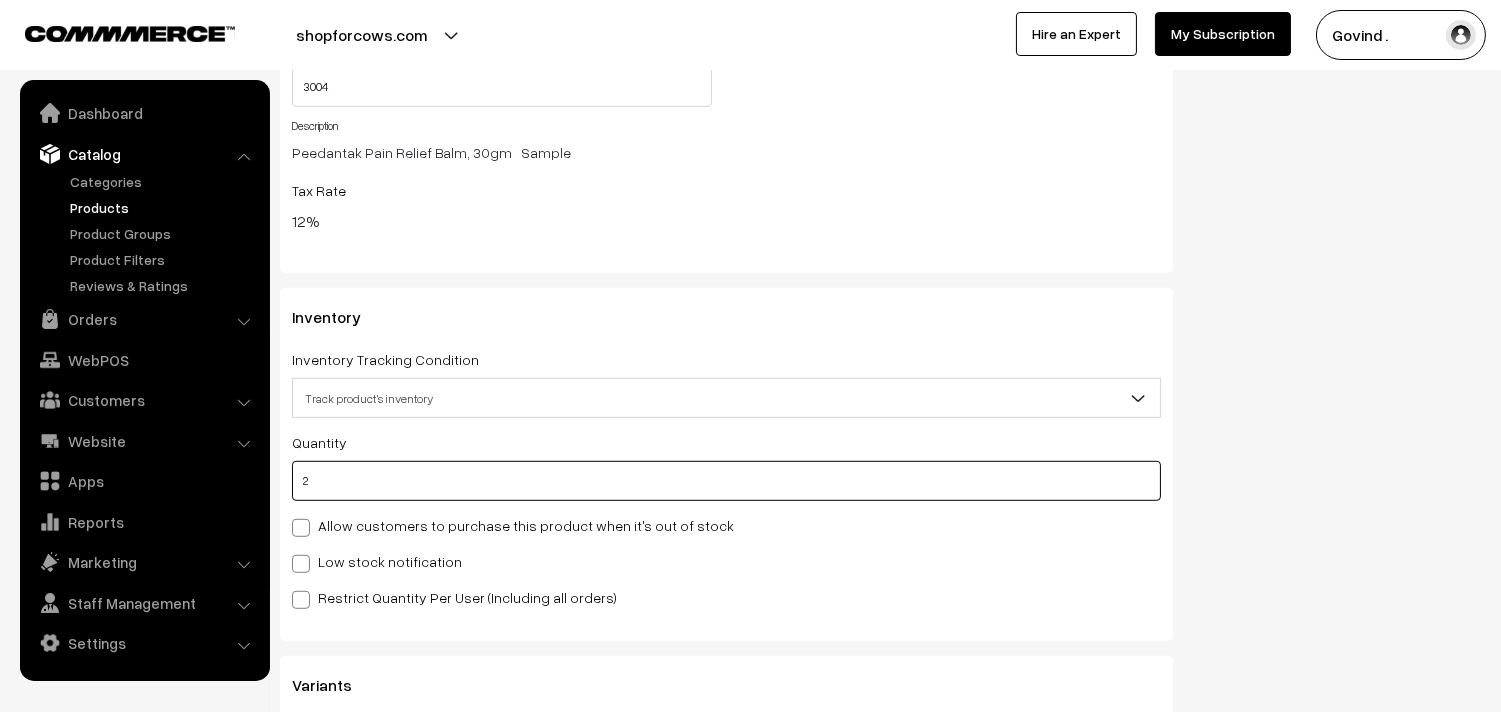 type on "2" 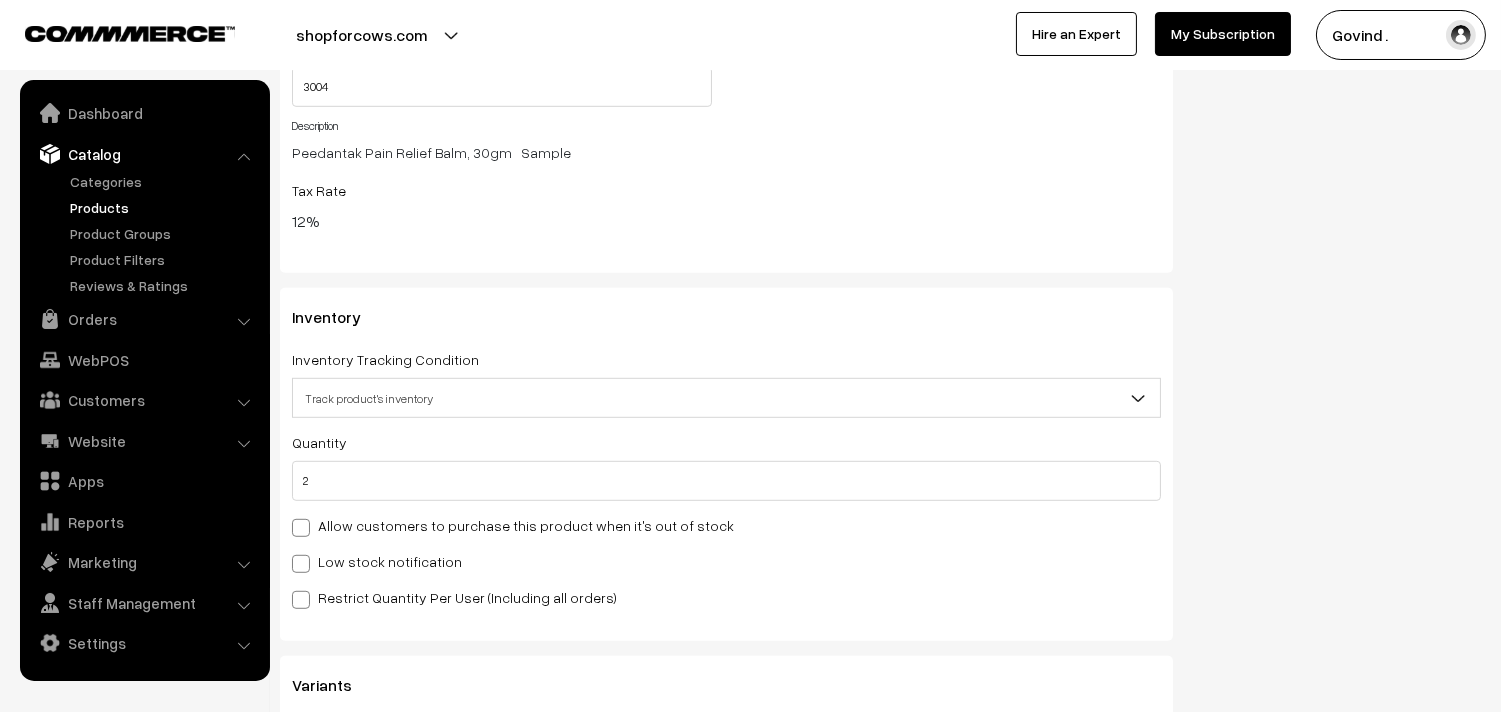 click on "Status
Active
Inactive
Active
Publish Date
Product Type
-- Select --
-- Select --
Filter Color
Hand Picked Related Products
0" at bounding box center [1342, -537] 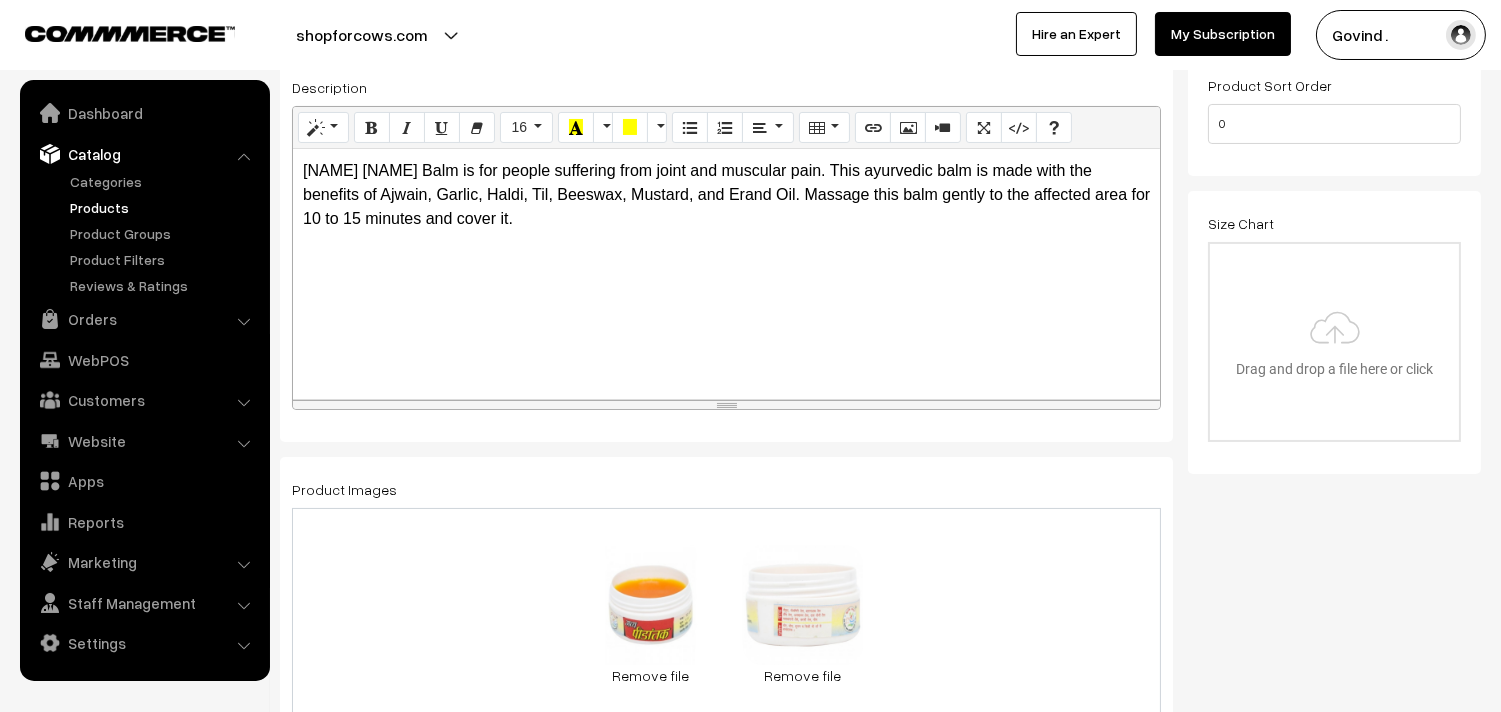 scroll, scrollTop: 0, scrollLeft: 0, axis: both 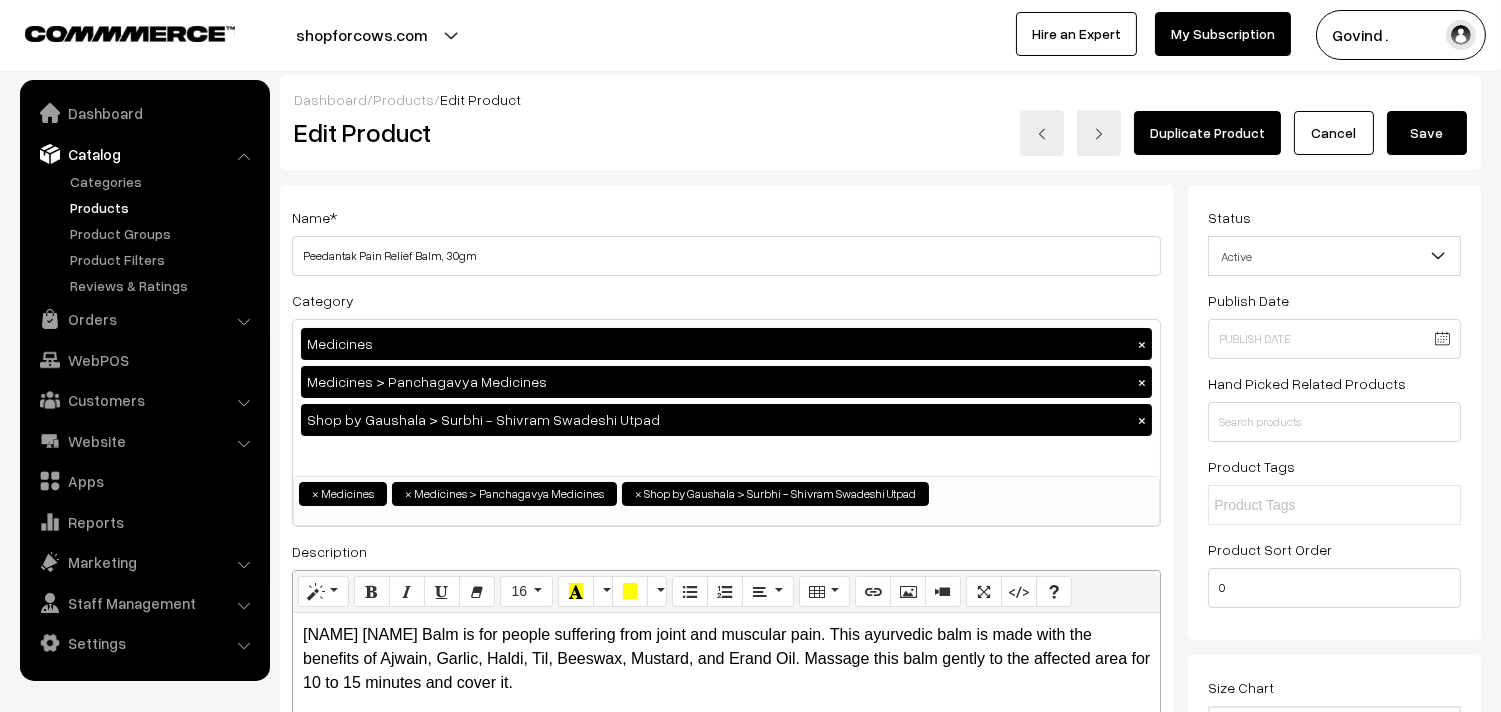 click on "Save" at bounding box center (1427, 133) 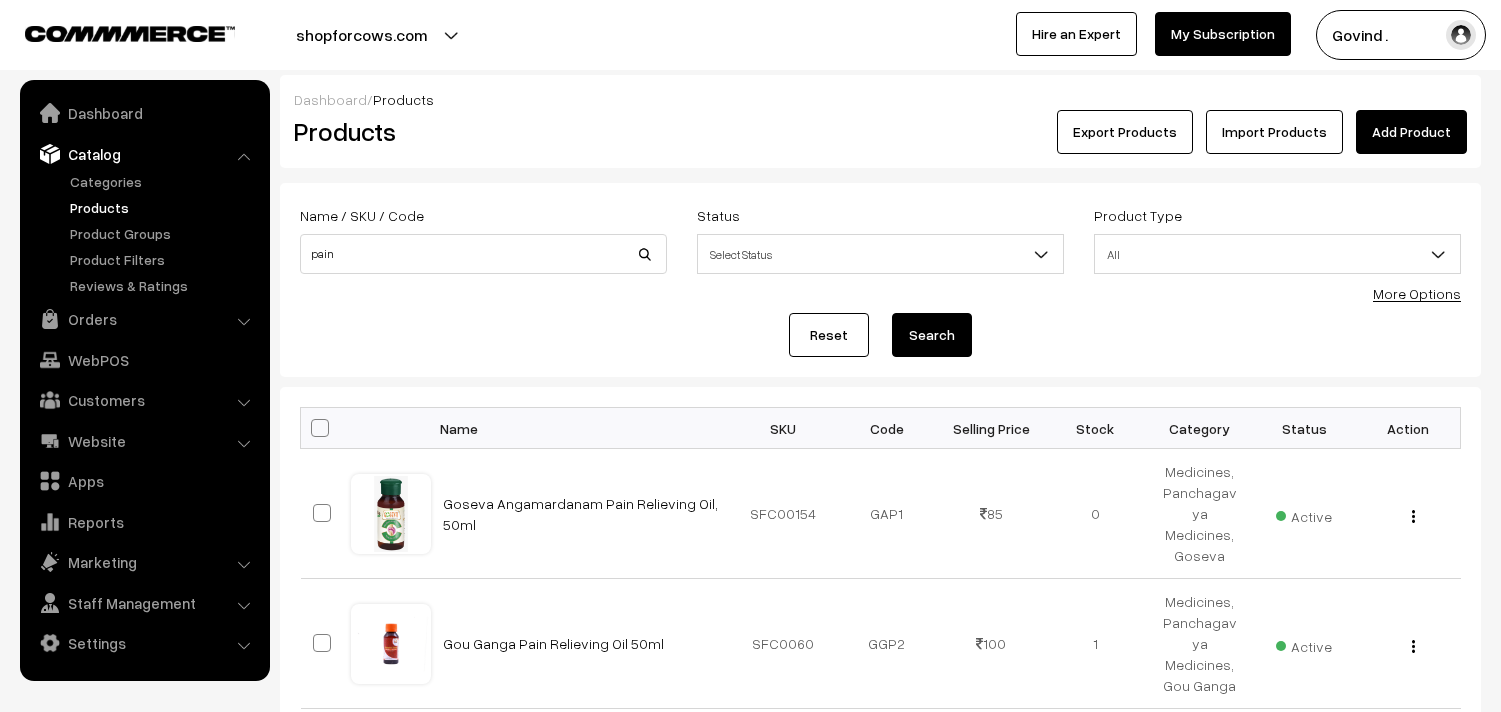 scroll, scrollTop: 0, scrollLeft: 0, axis: both 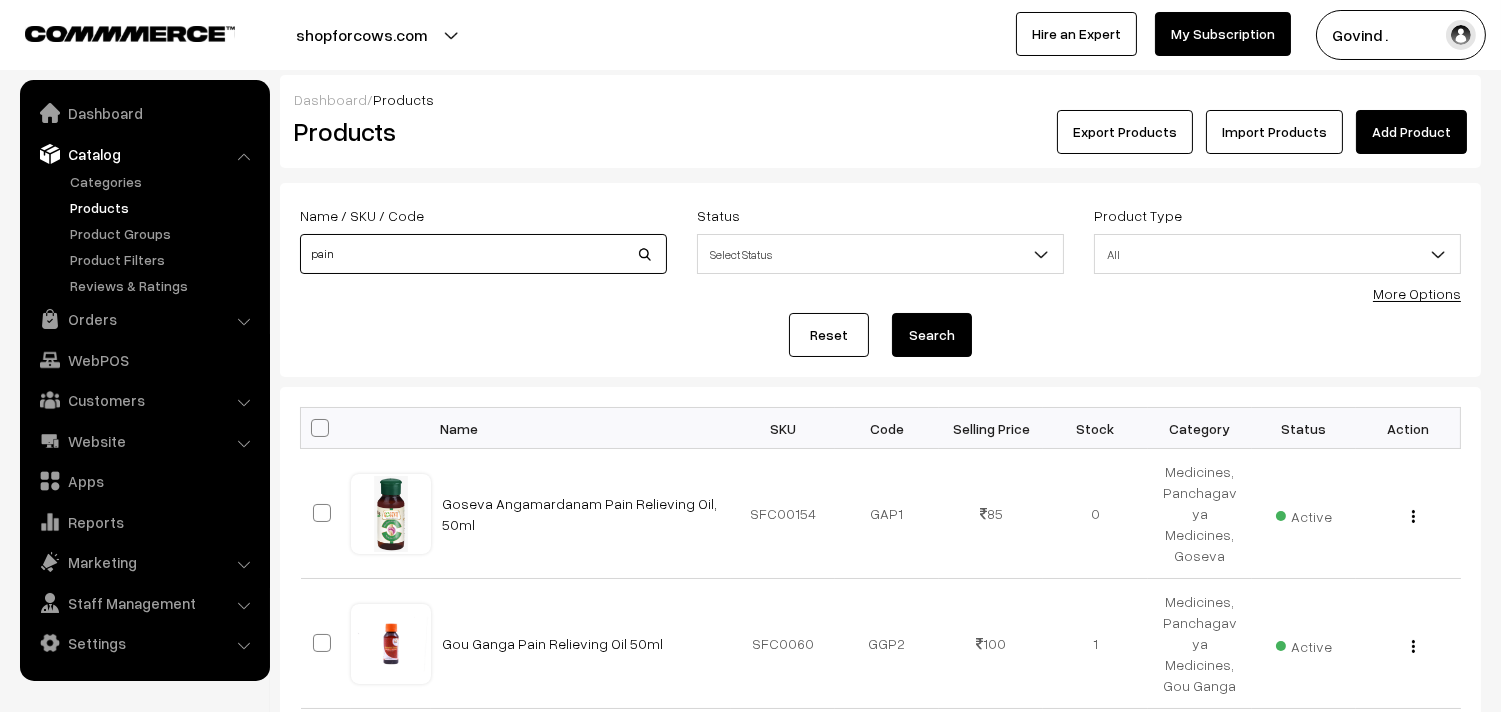 click on "pain" at bounding box center (483, 254) 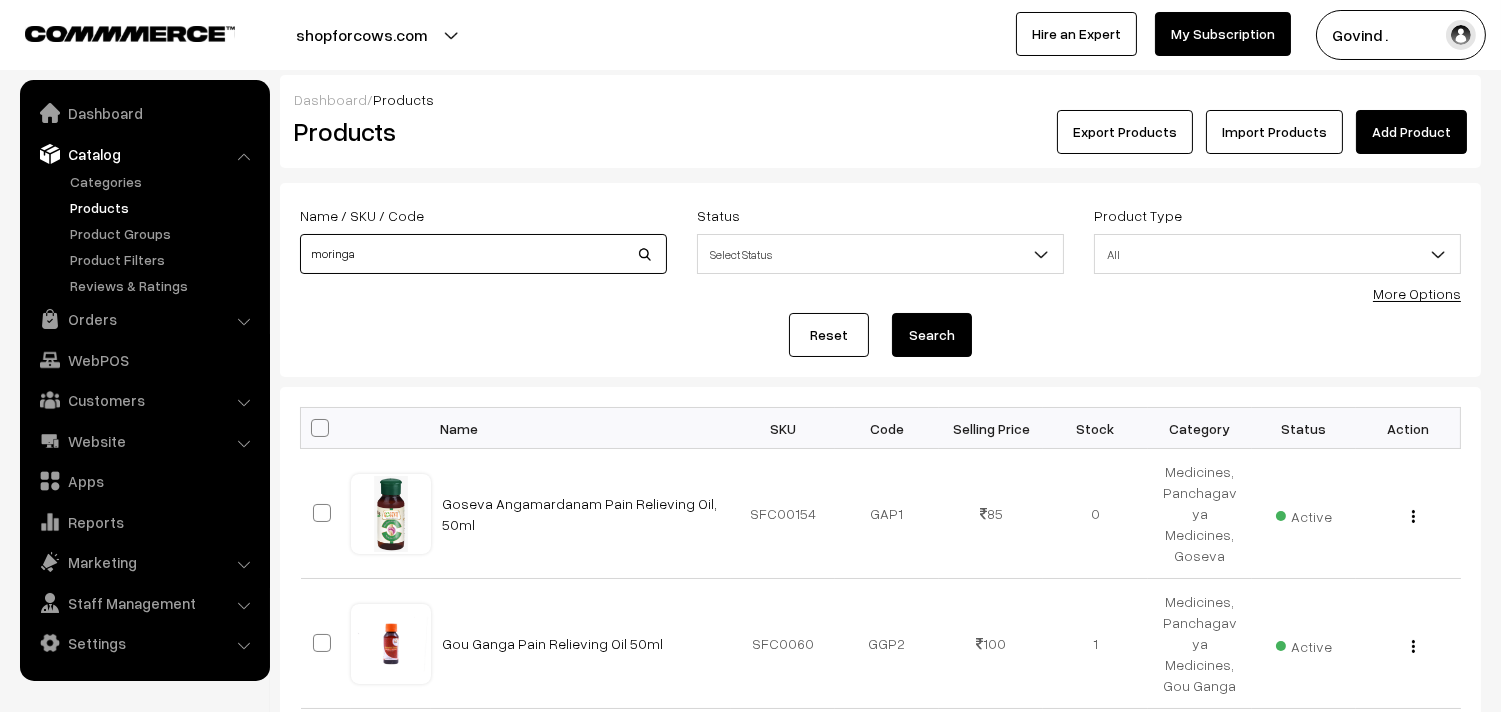 type on "moringa" 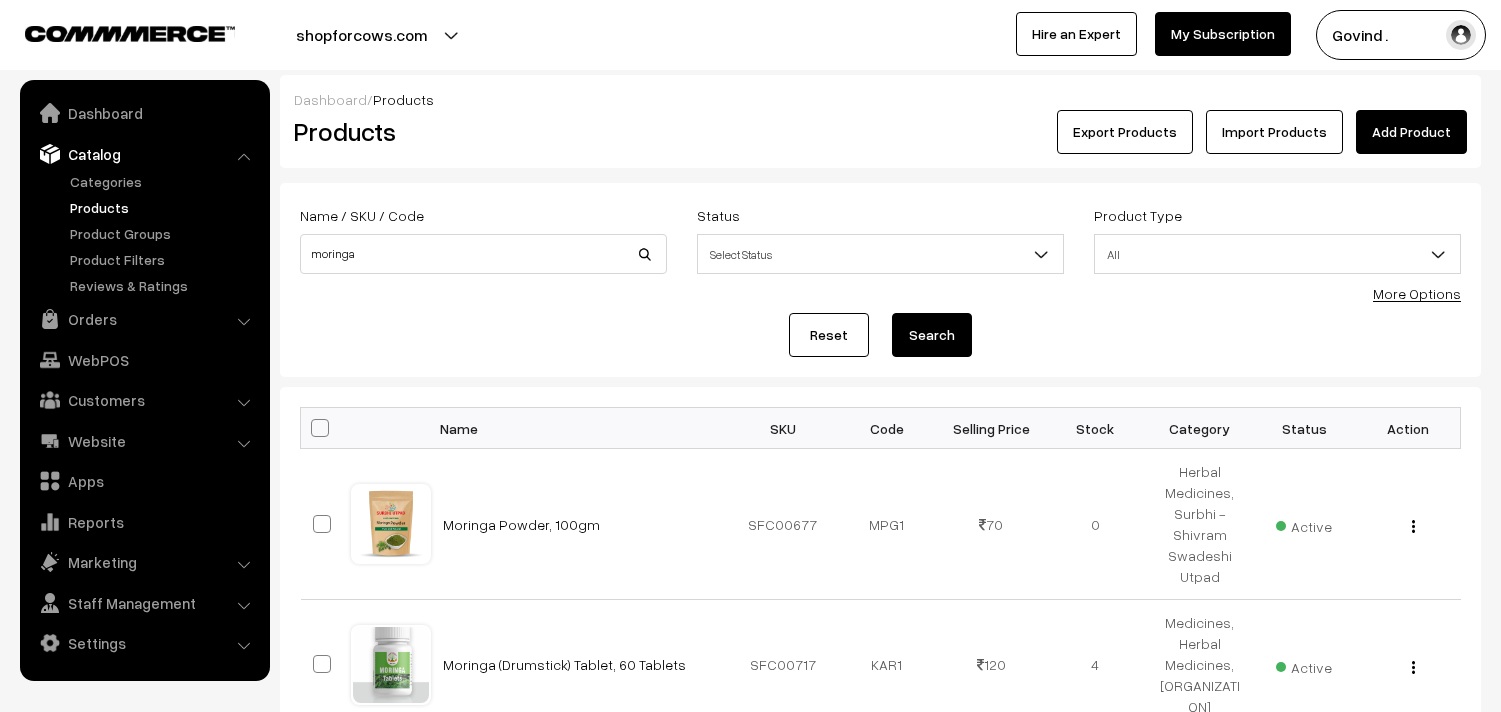 scroll, scrollTop: 0, scrollLeft: 0, axis: both 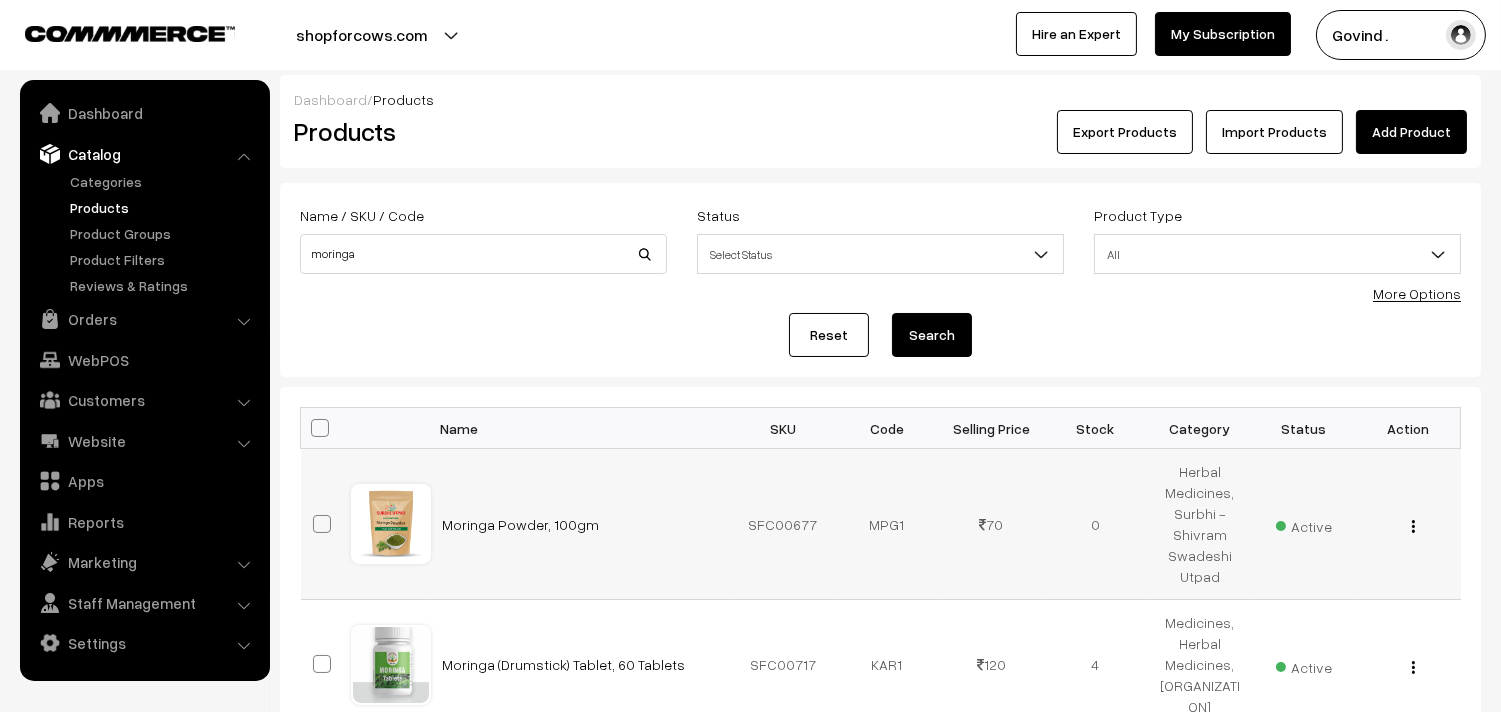 click on "View
Edit
Delete" at bounding box center (1408, 524) 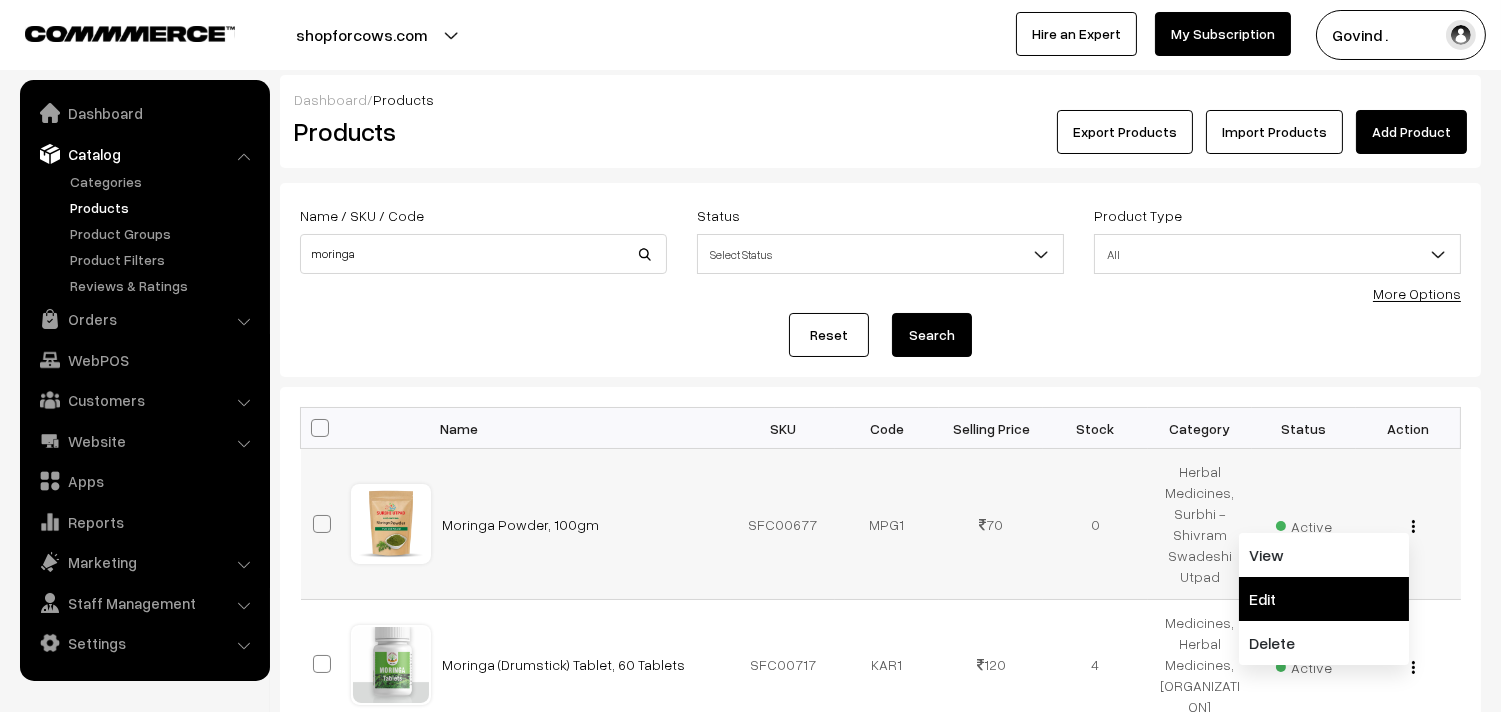 click on "Edit" at bounding box center (1324, 599) 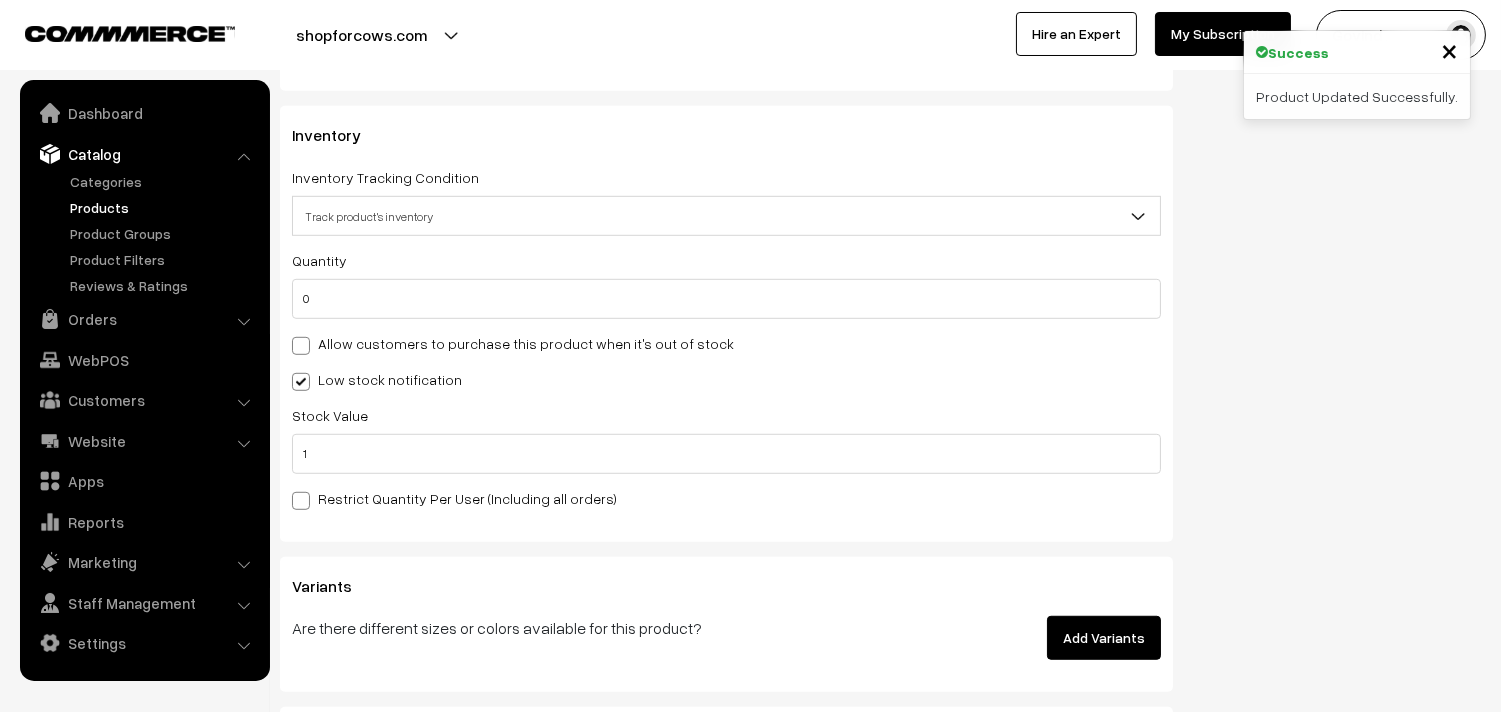 scroll, scrollTop: 2253, scrollLeft: 0, axis: vertical 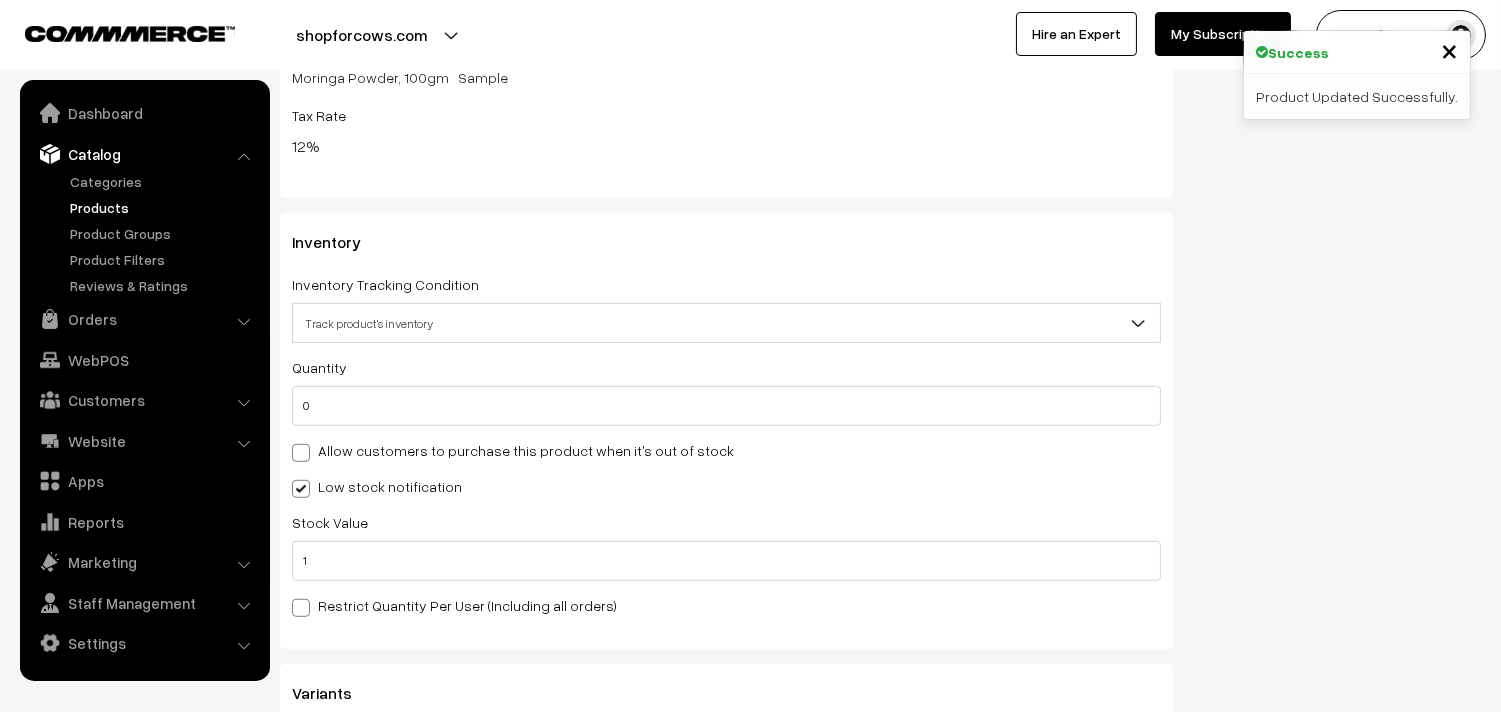 click on "Allow customers to purchase this product when it's out of stock" at bounding box center [726, 450] 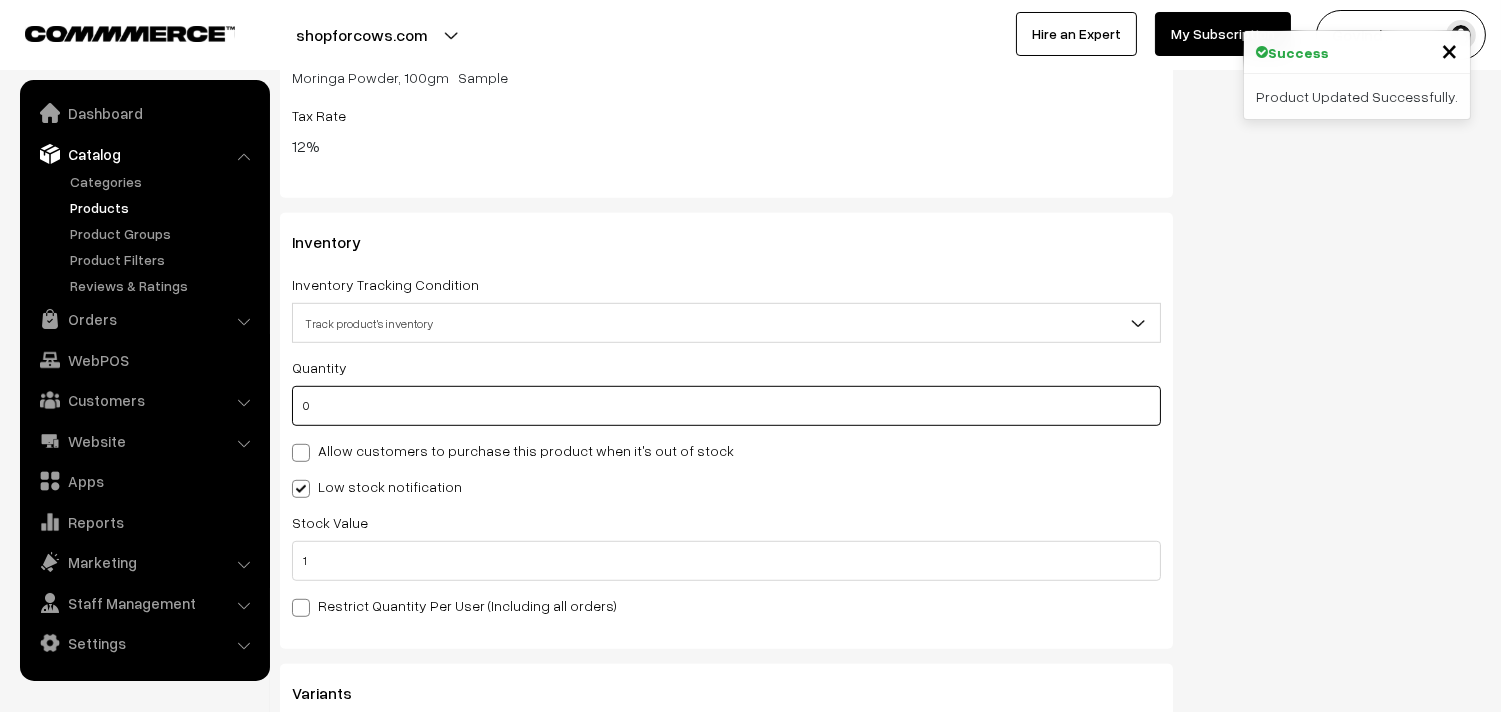 click on "0" at bounding box center [726, 406] 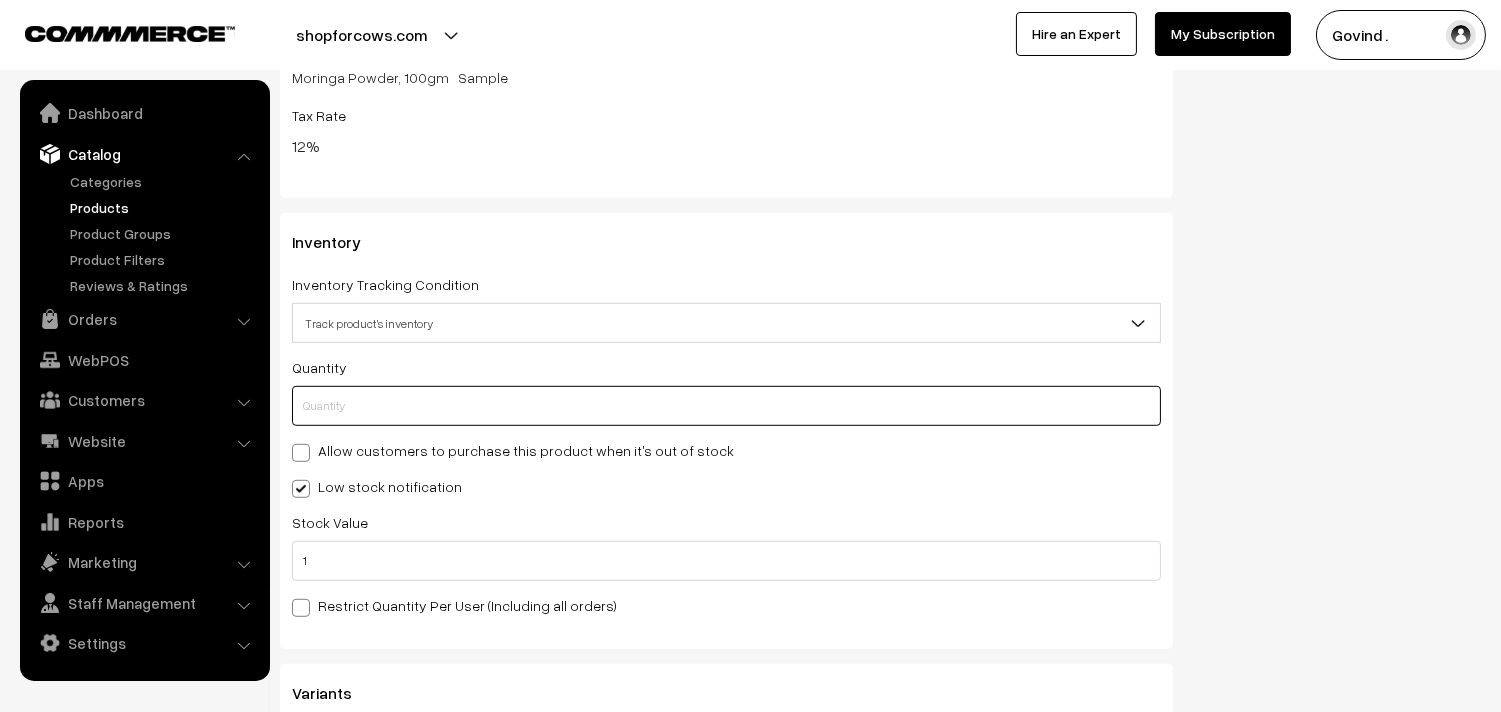 type on "5" 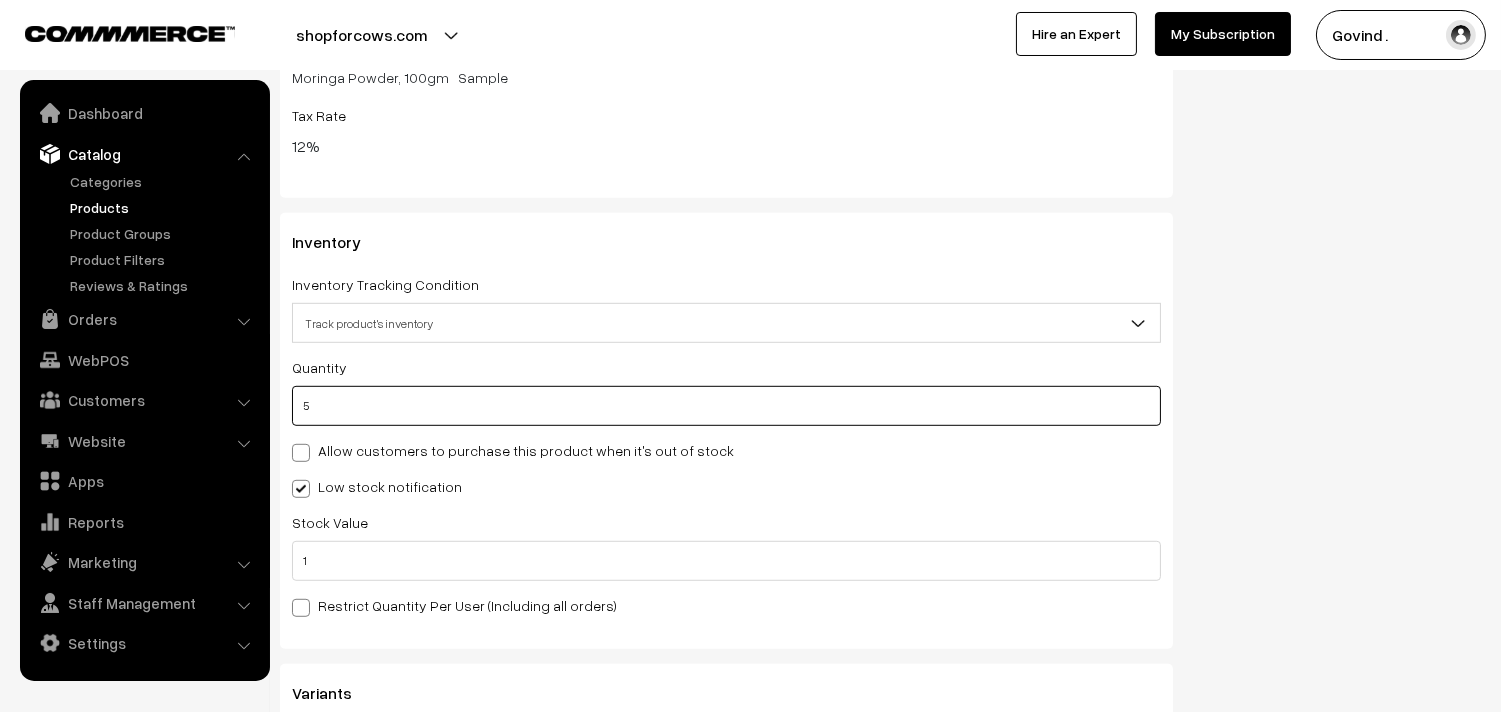 type on "5" 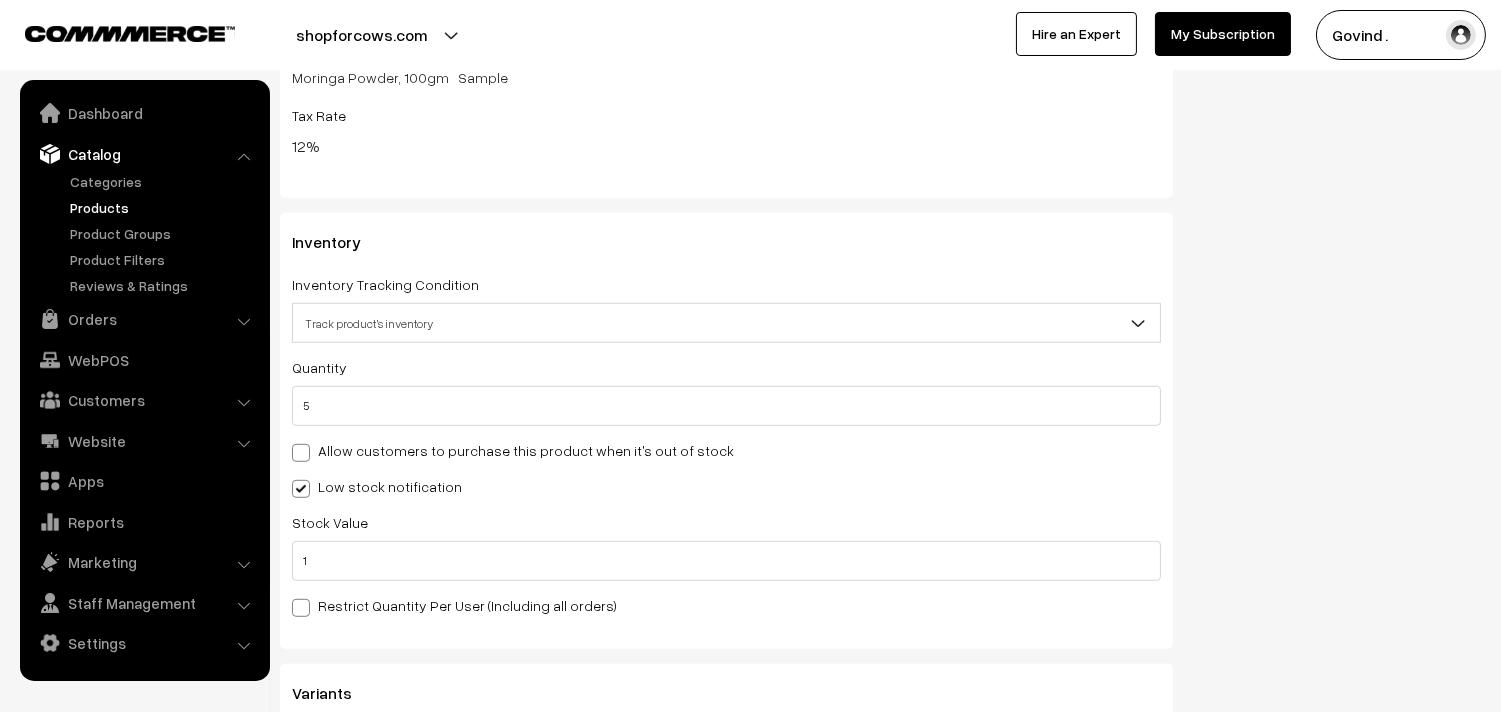 click on "Status
Active
Inactive
Active
Publish Date
Product Type
-- Select --
-- Select --
Filter Color
Hand Picked Related Products
× × ×" at bounding box center (1342, -552) 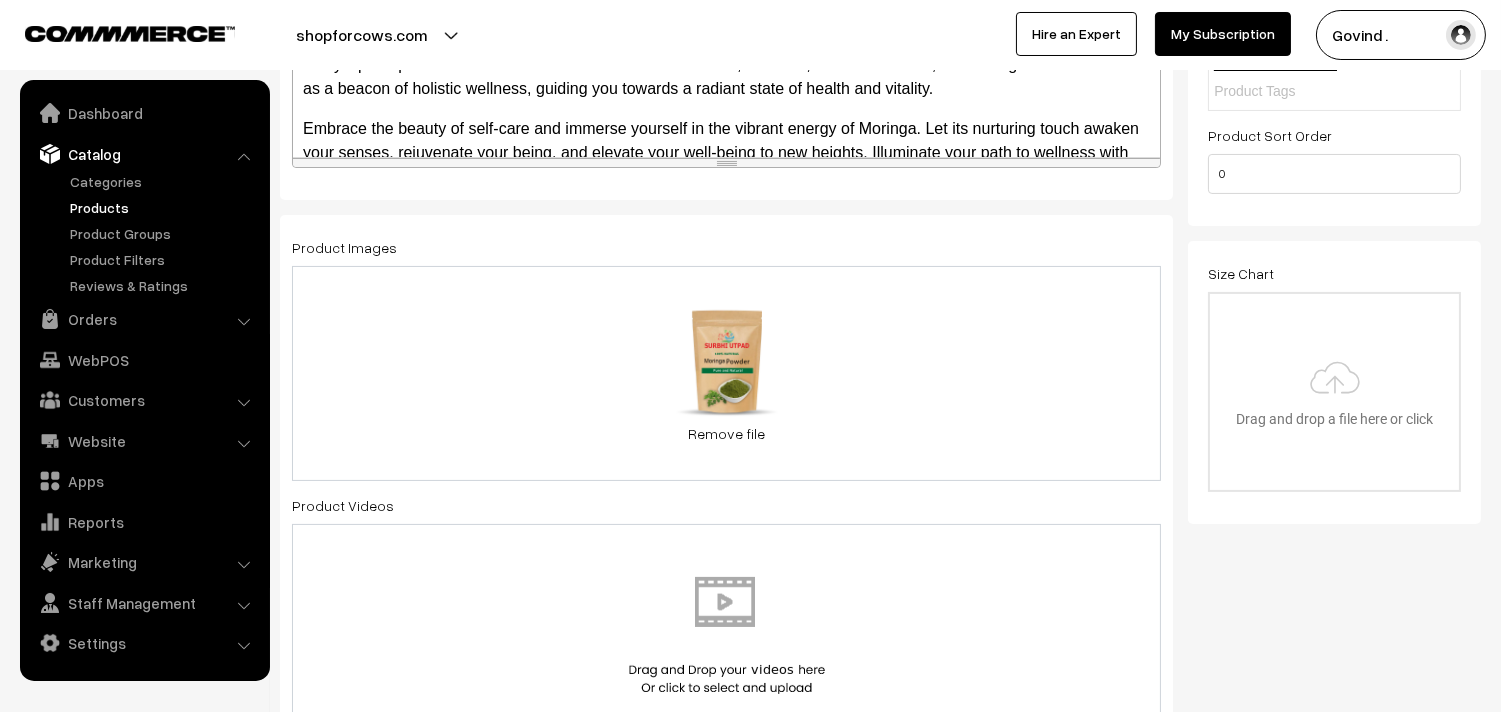 scroll, scrollTop: 0, scrollLeft: 0, axis: both 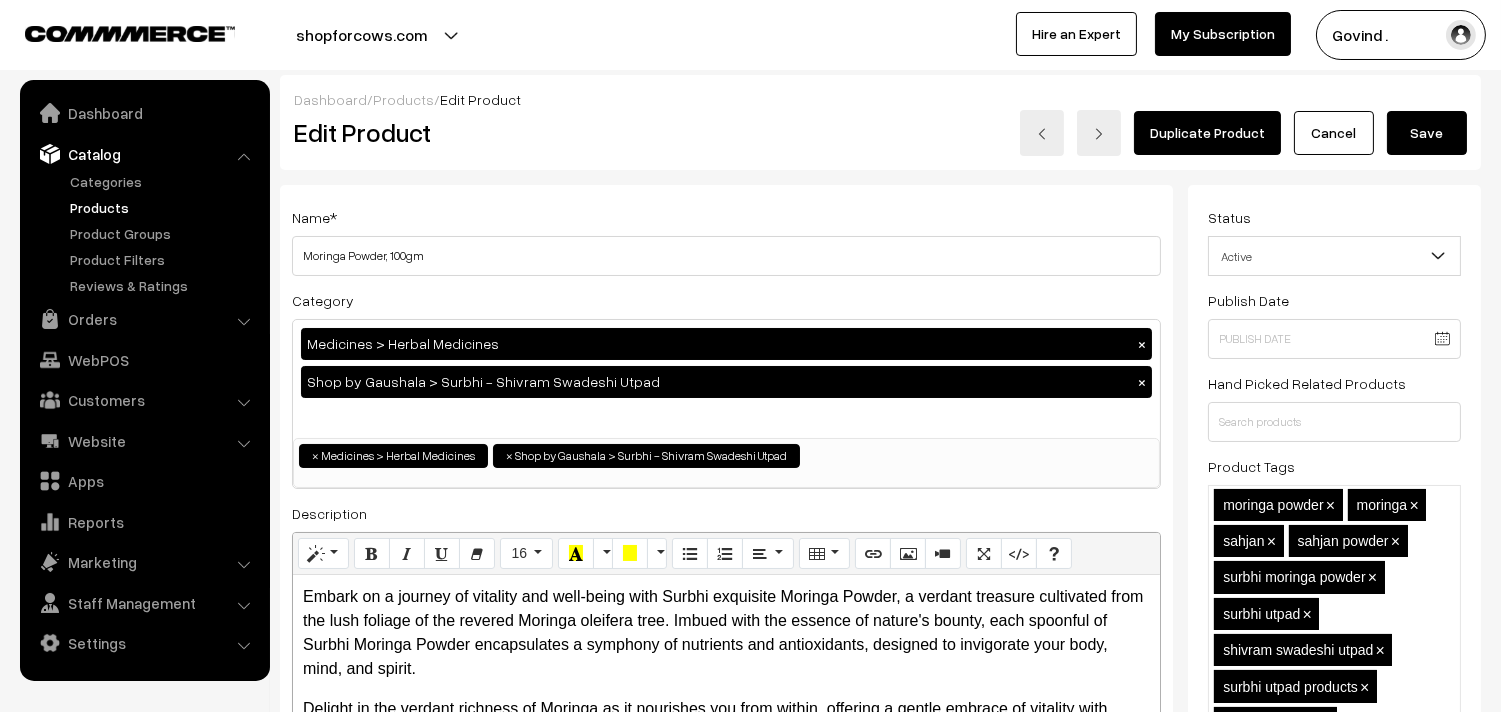 click on "Save" at bounding box center (1427, 133) 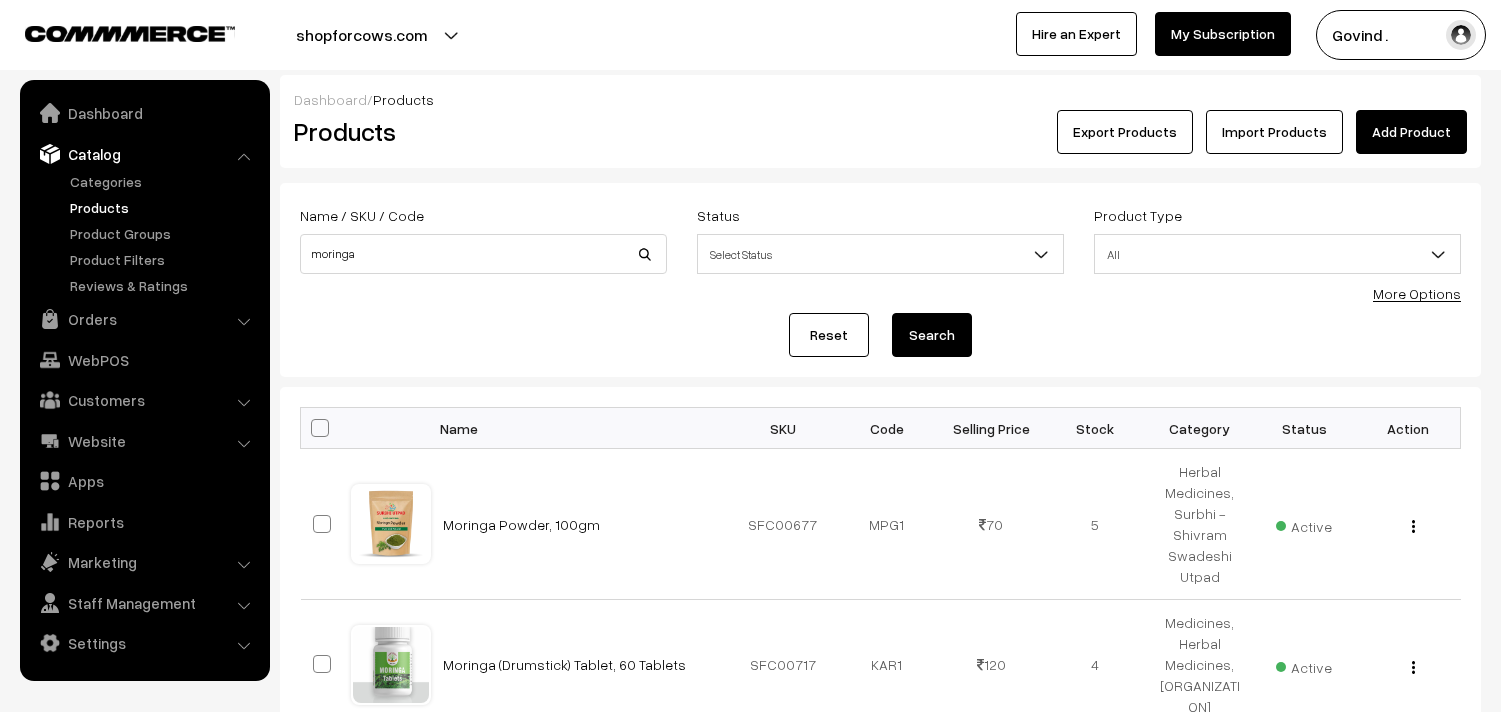scroll, scrollTop: 0, scrollLeft: 0, axis: both 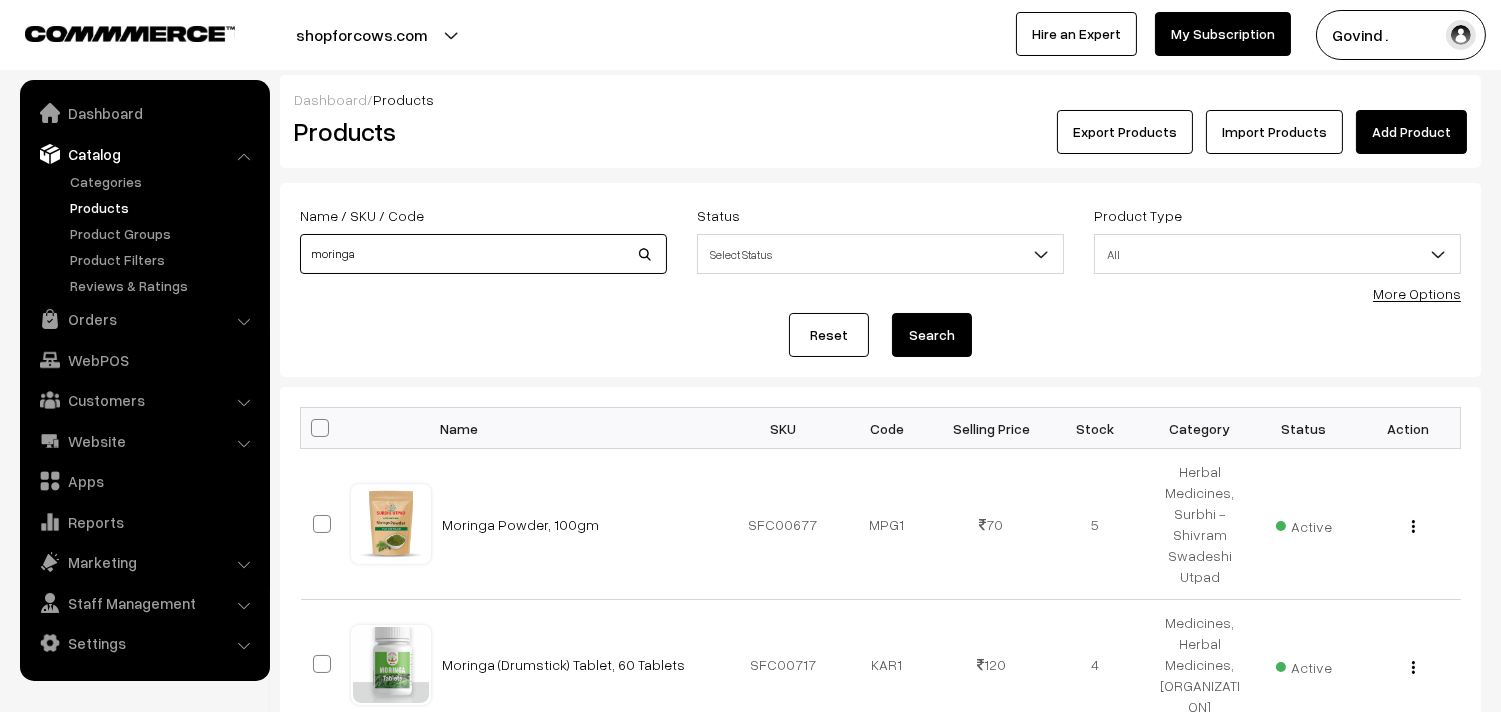 click on "moringa" at bounding box center [483, 254] 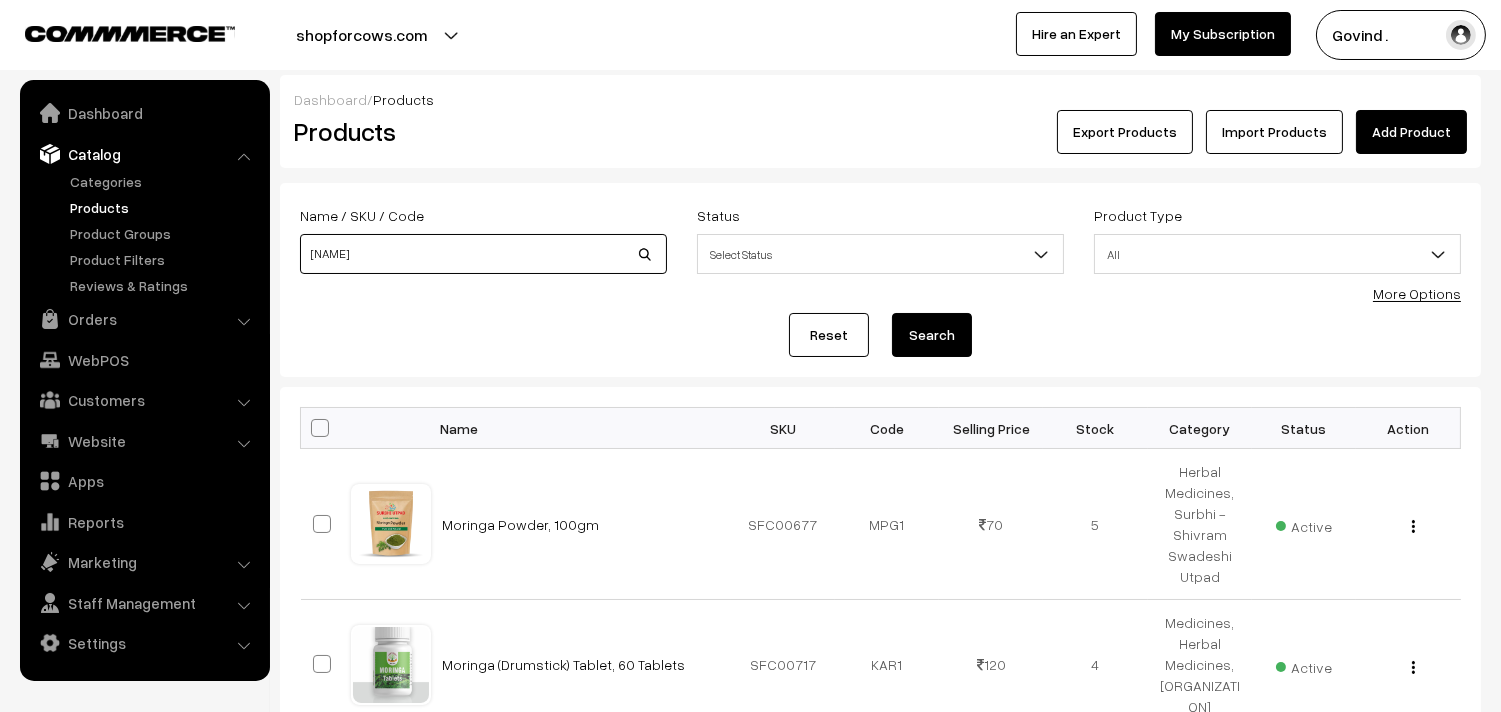 type on "[NAME]" 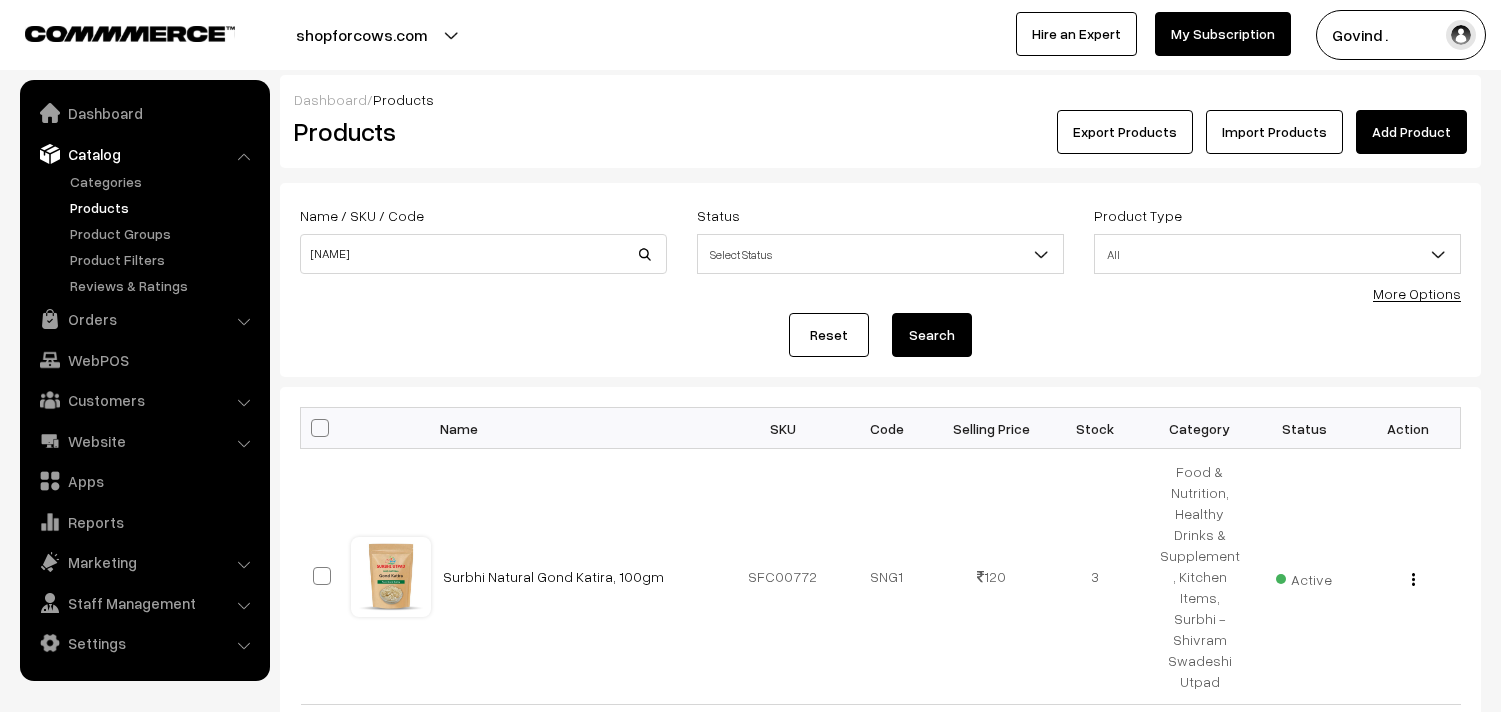 scroll, scrollTop: 0, scrollLeft: 0, axis: both 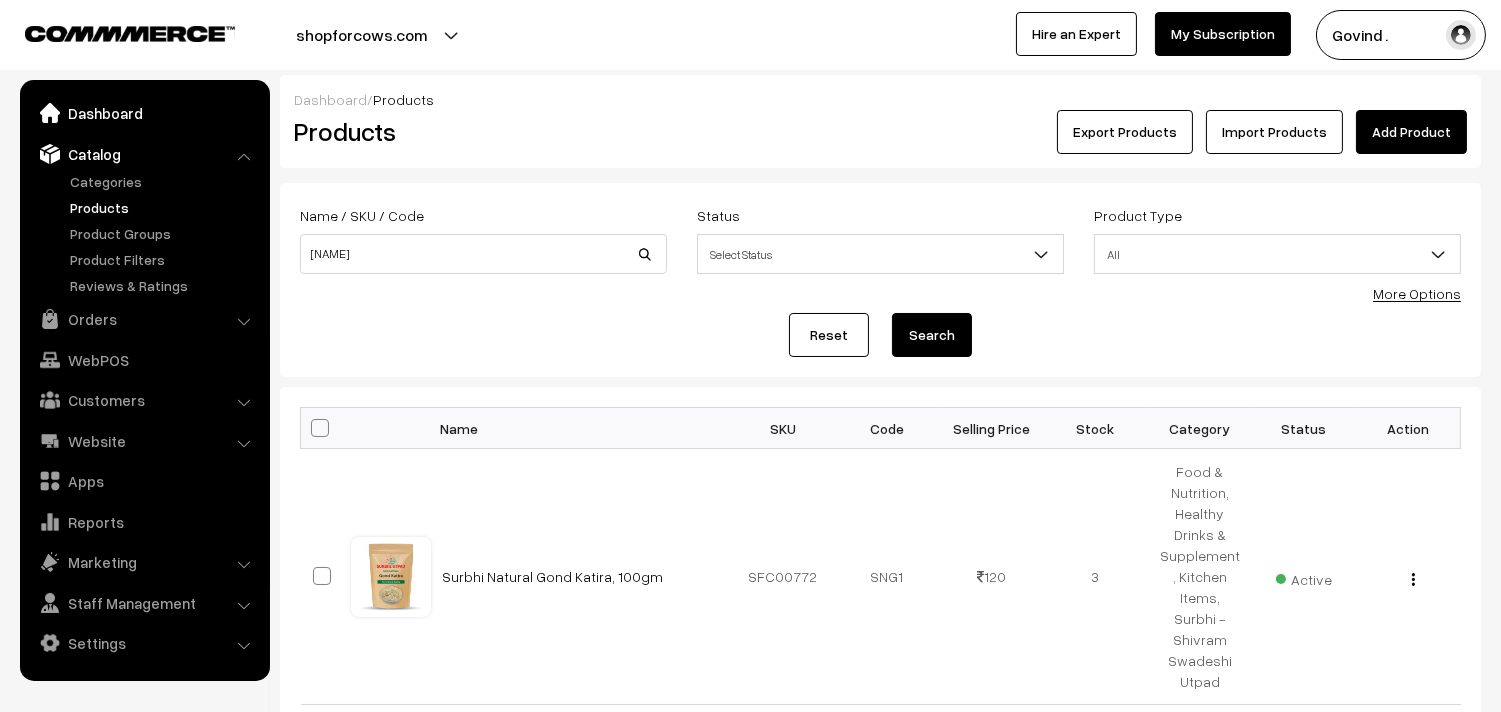 click on "Dashboard" at bounding box center [144, 113] 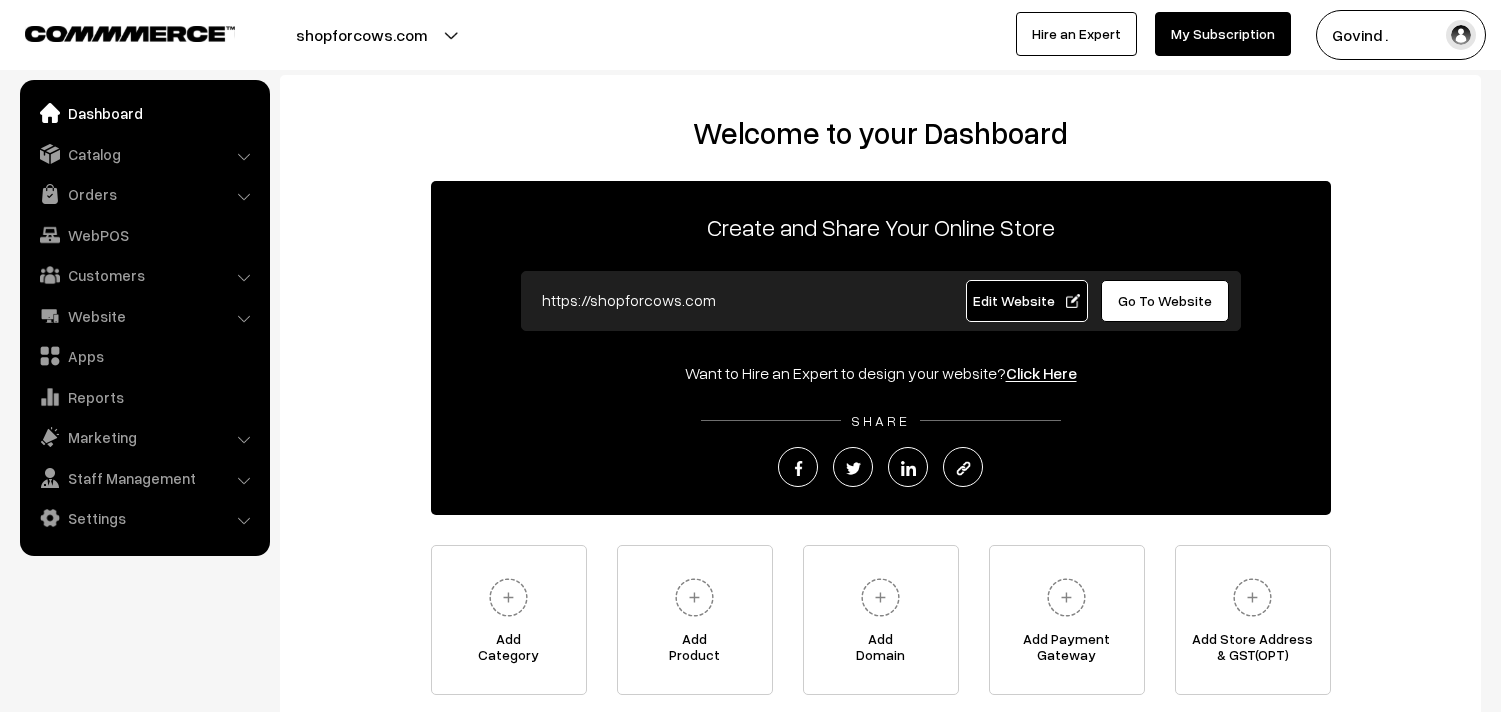 scroll, scrollTop: 0, scrollLeft: 0, axis: both 